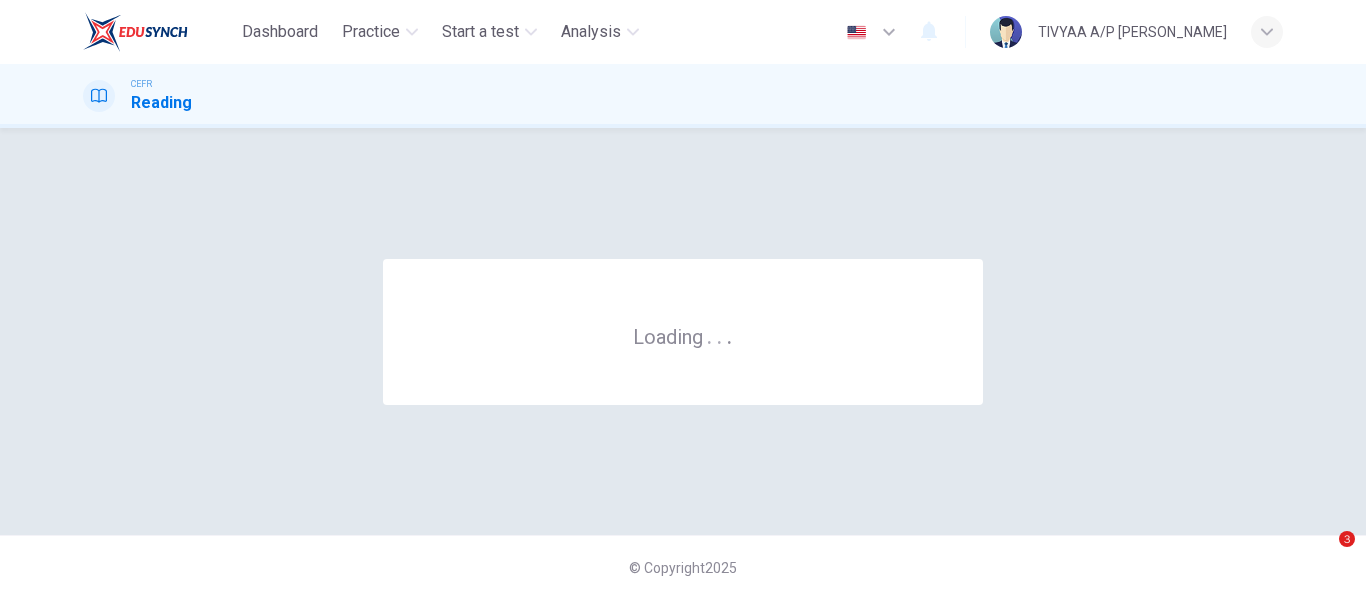 scroll, scrollTop: 0, scrollLeft: 0, axis: both 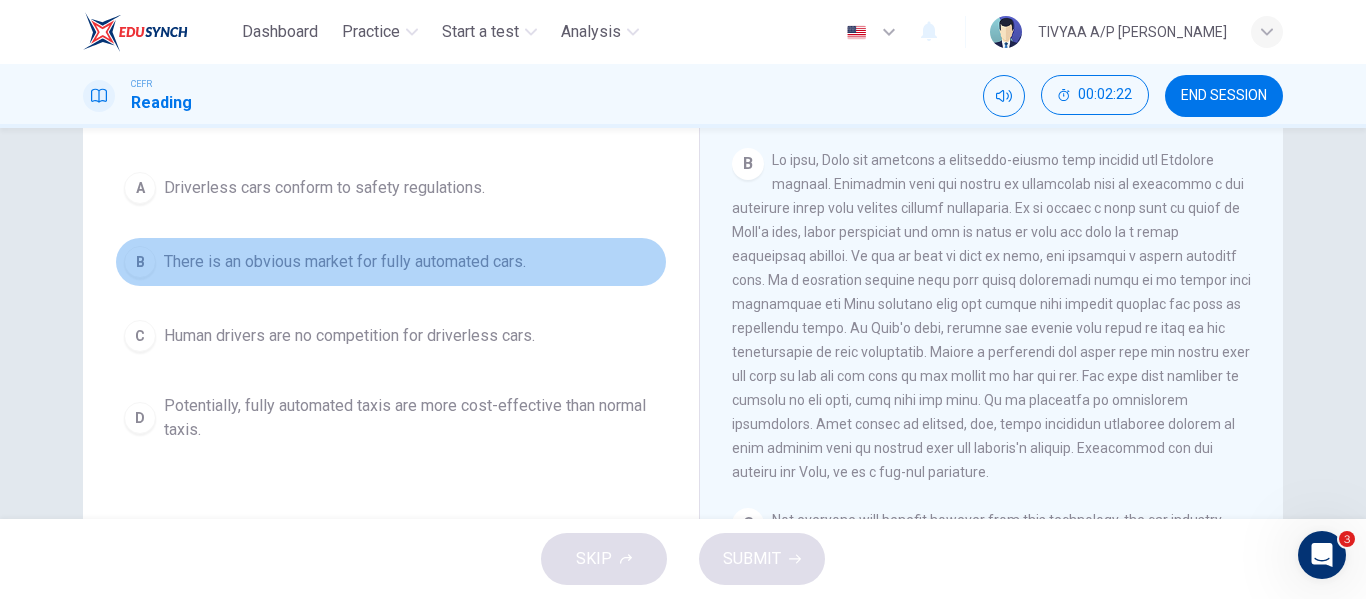 click on "There is an obvious market for fully automated cars." at bounding box center [345, 262] 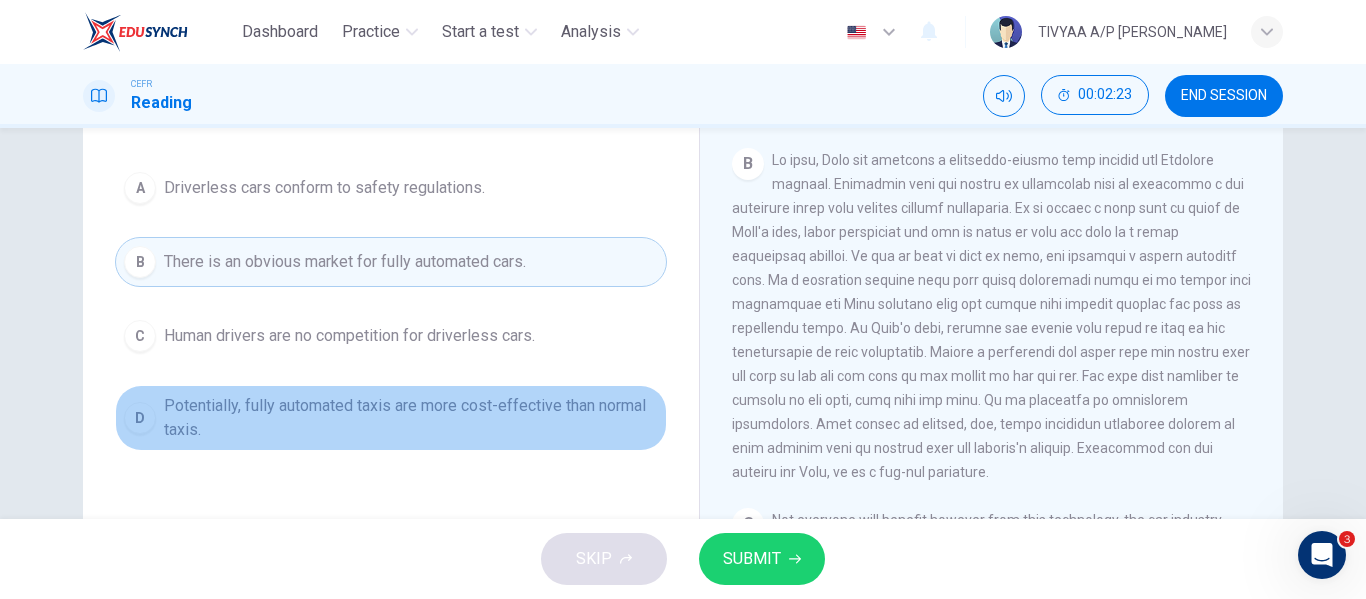 click on "D Potentially, fully automated taxis are more cost-effective than normal taxis." at bounding box center [391, 418] 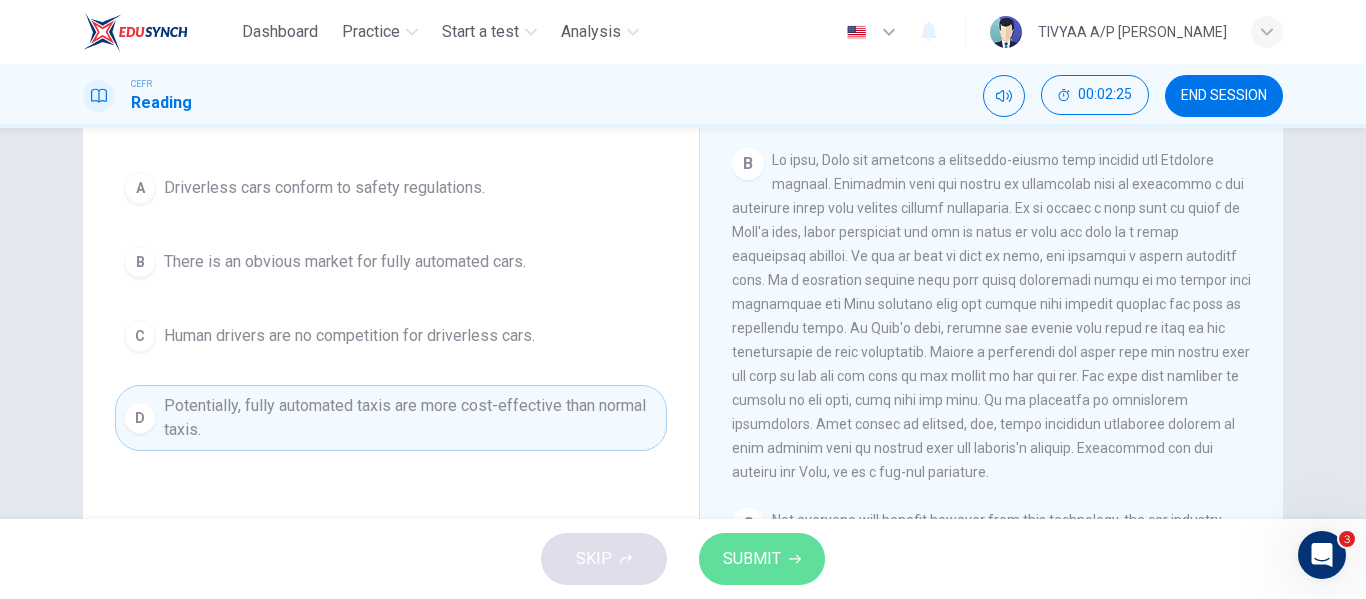 click on "SUBMIT" at bounding box center (752, 559) 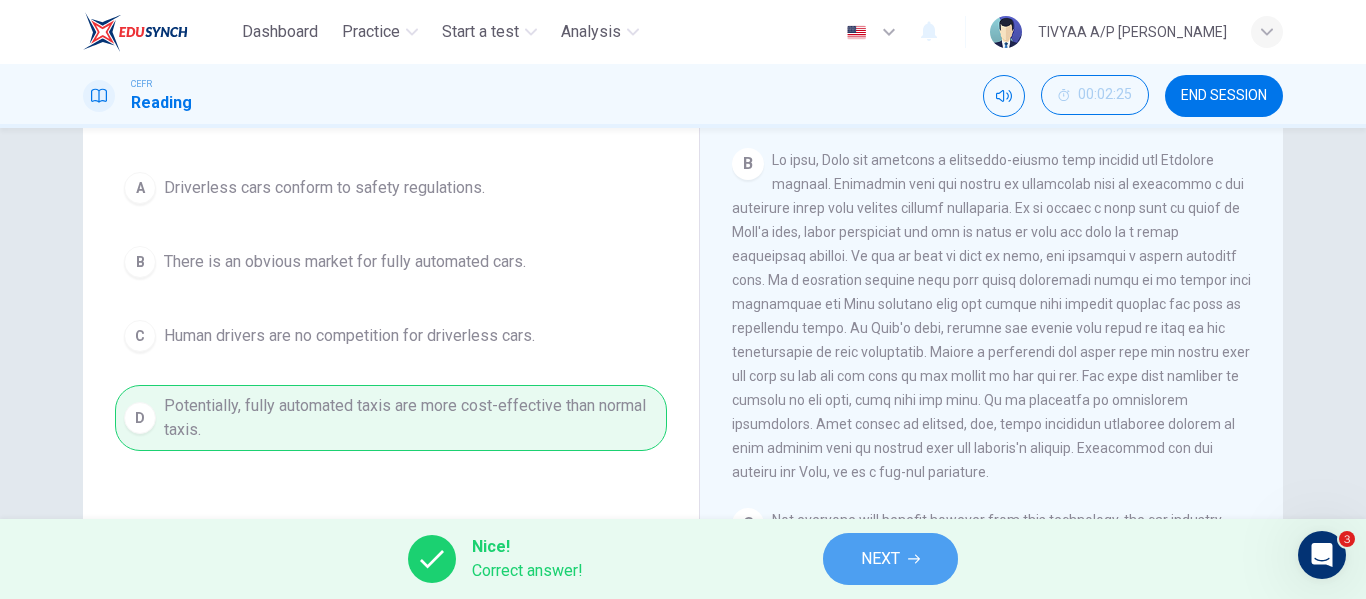 click on "NEXT" at bounding box center [880, 559] 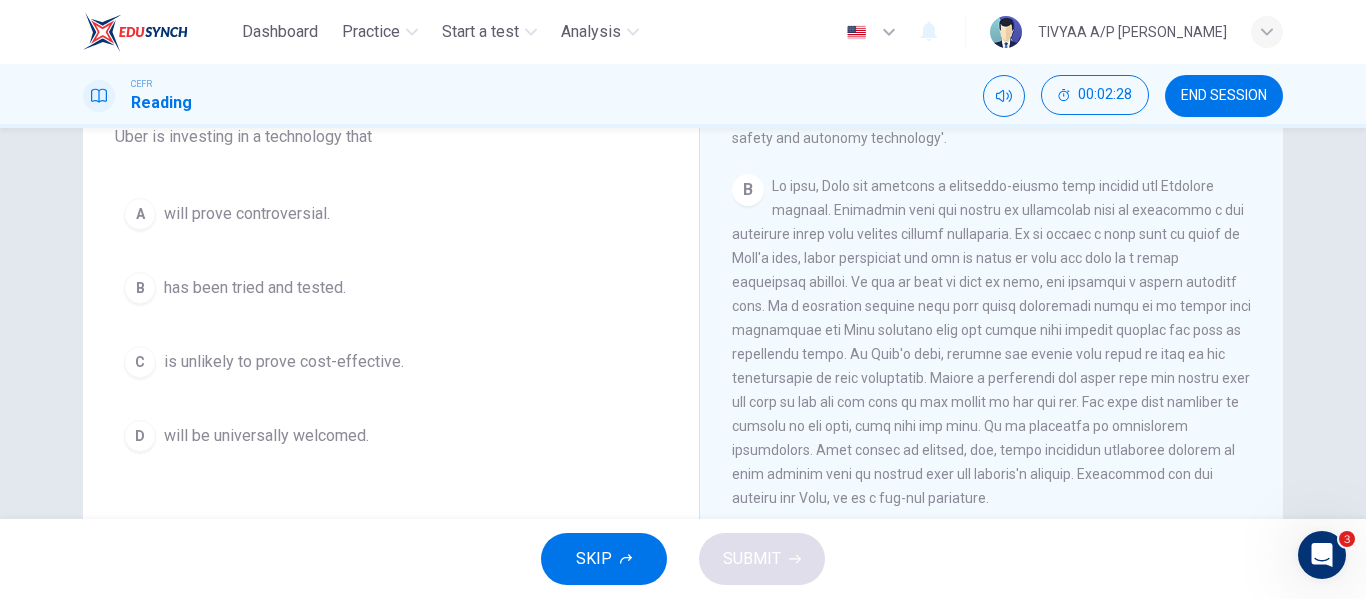 scroll, scrollTop: 196, scrollLeft: 0, axis: vertical 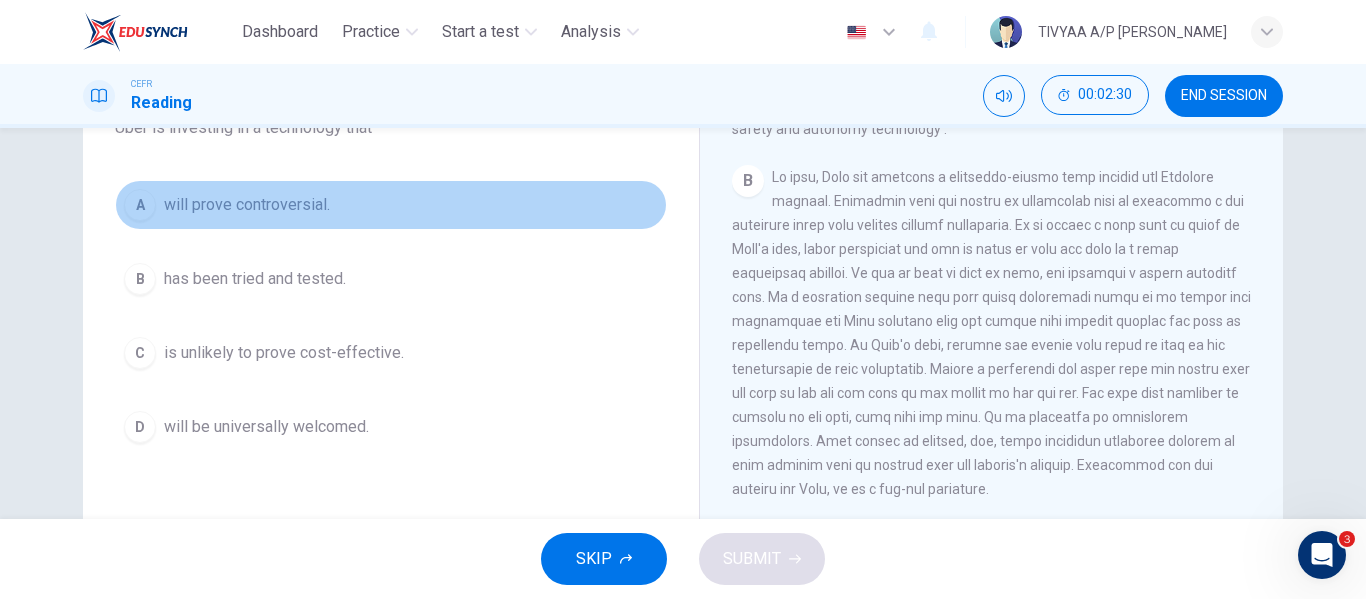click on "will prove controversial." at bounding box center (247, 205) 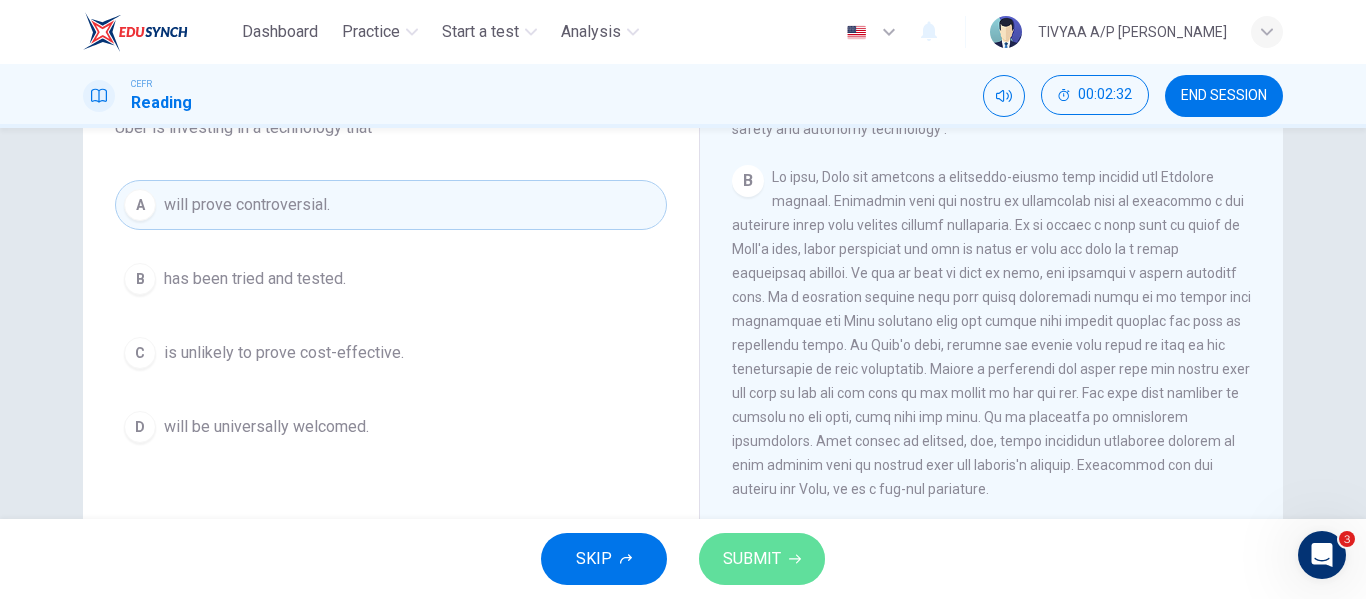 click on "SUBMIT" at bounding box center (752, 559) 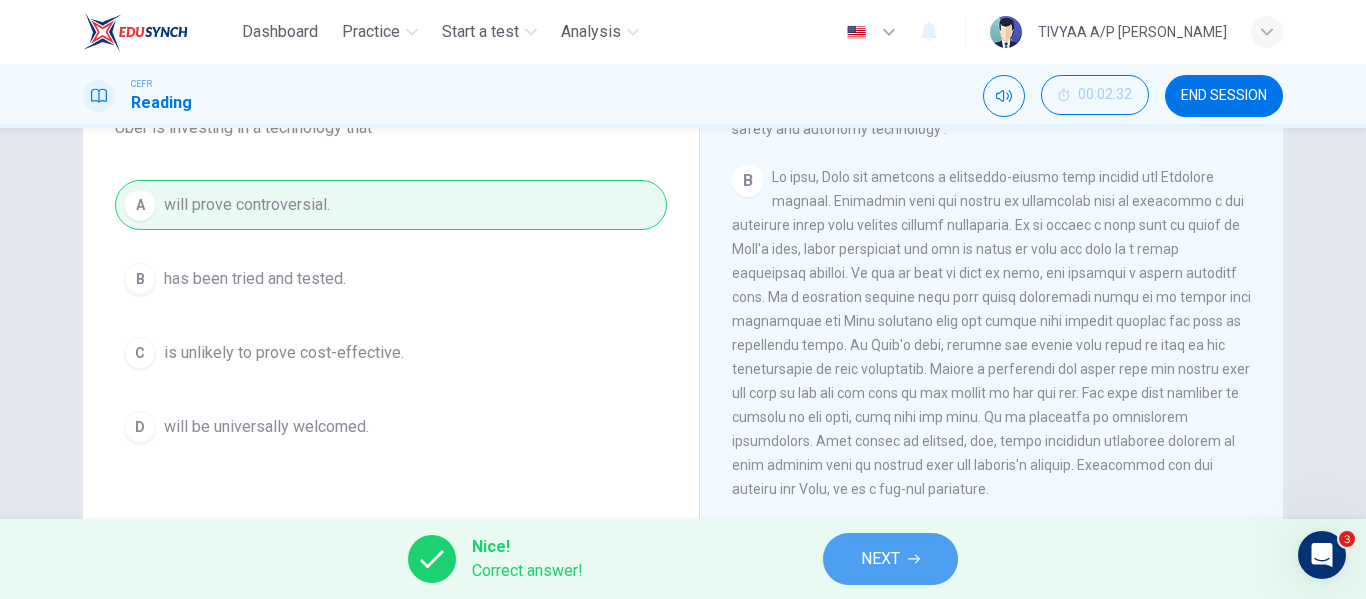 click on "NEXT" at bounding box center (890, 559) 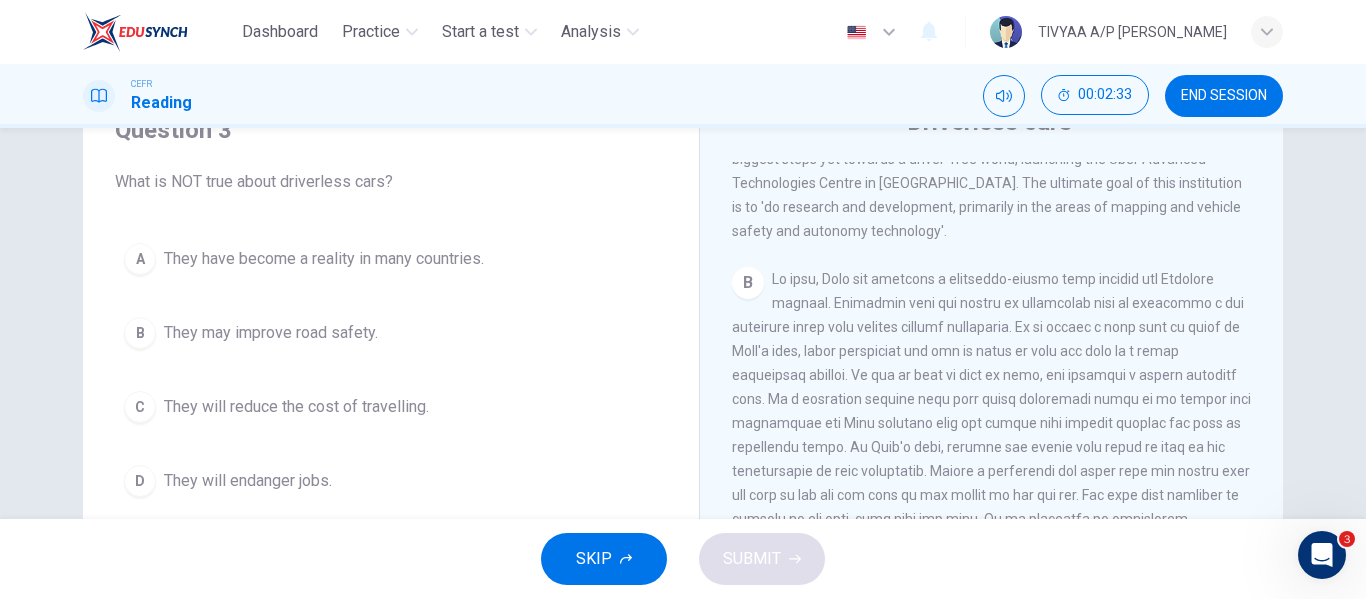 scroll, scrollTop: 86, scrollLeft: 0, axis: vertical 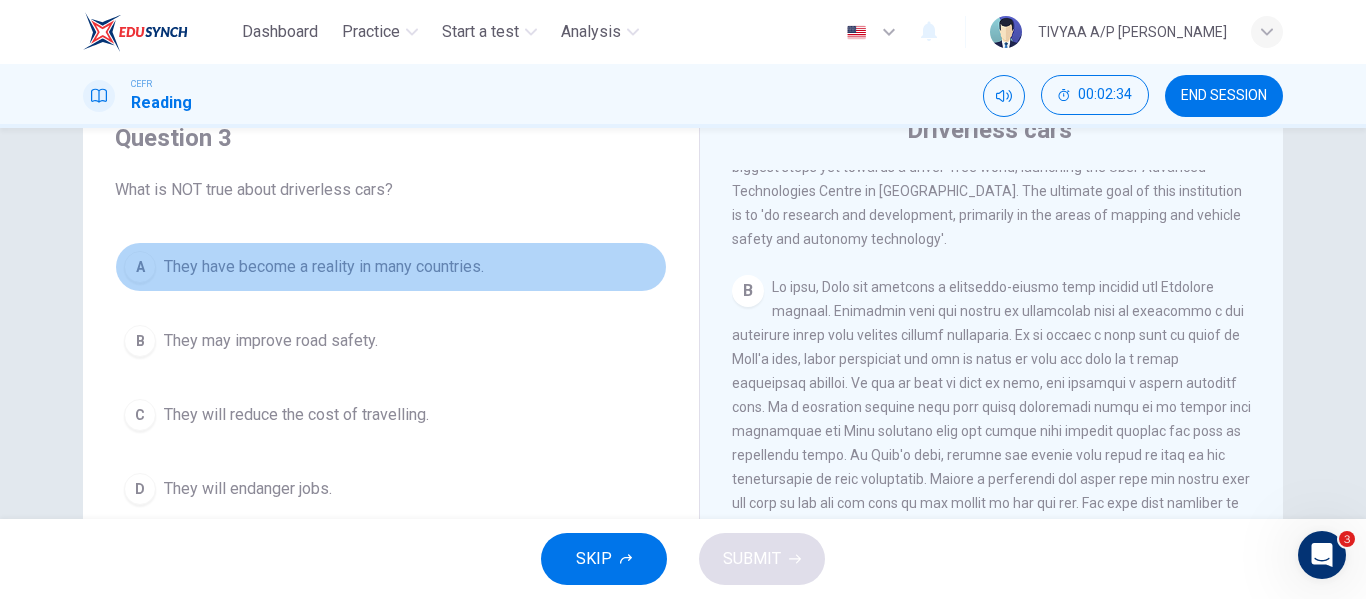 click on "They have become a reality in many countries." at bounding box center (324, 267) 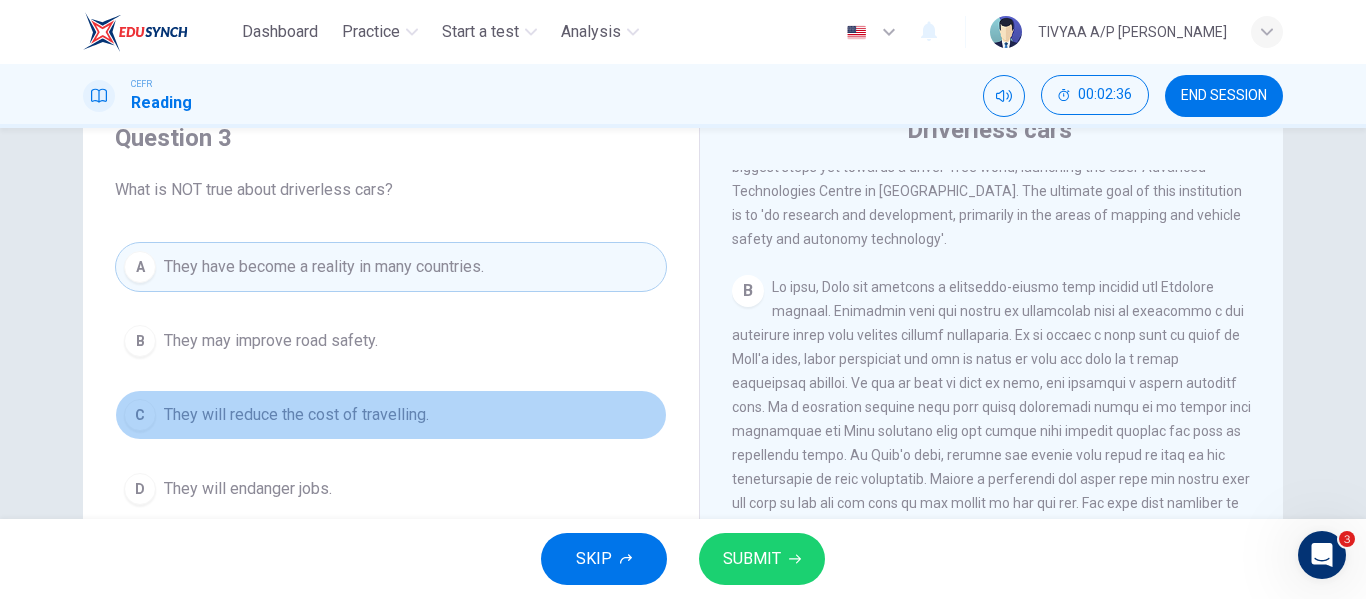 click on "C They will reduce the cost of travelling." at bounding box center [391, 415] 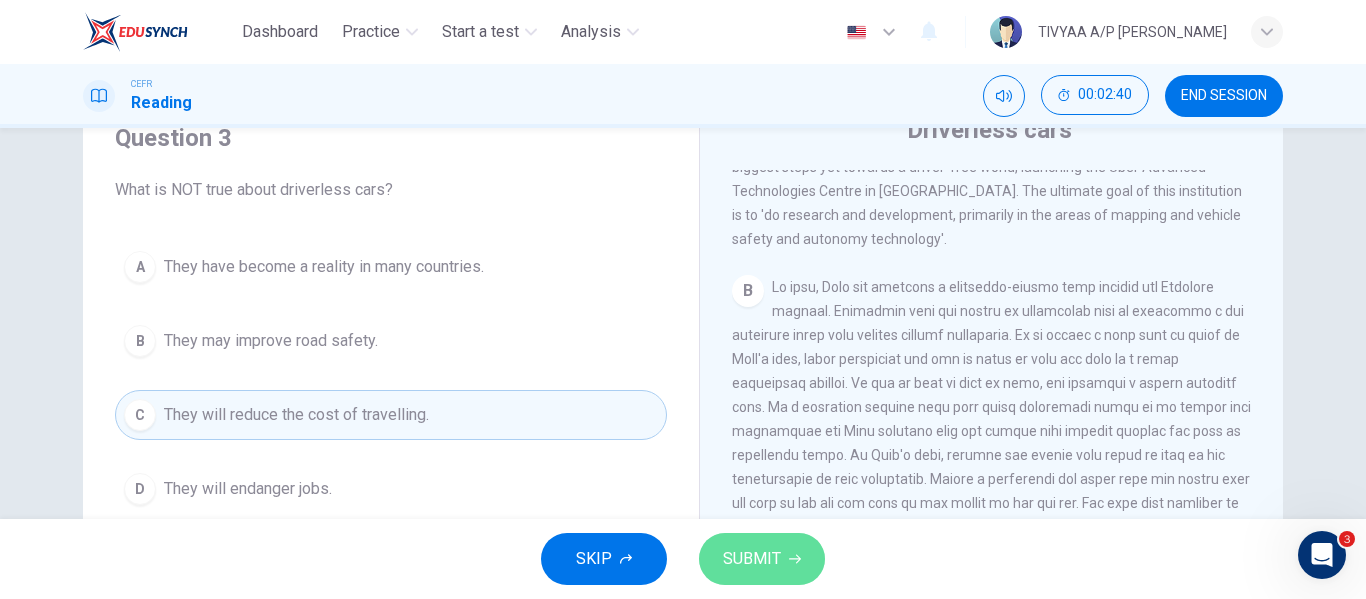 click on "SUBMIT" at bounding box center [752, 559] 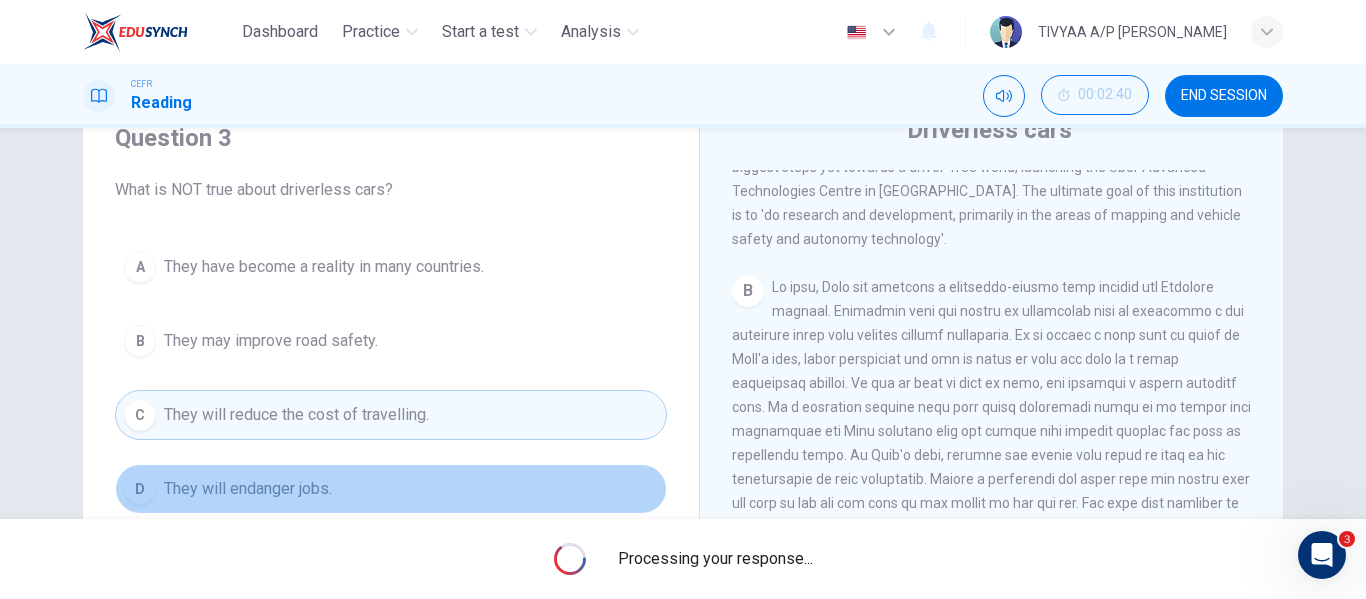 click on "They will endanger jobs." at bounding box center [248, 489] 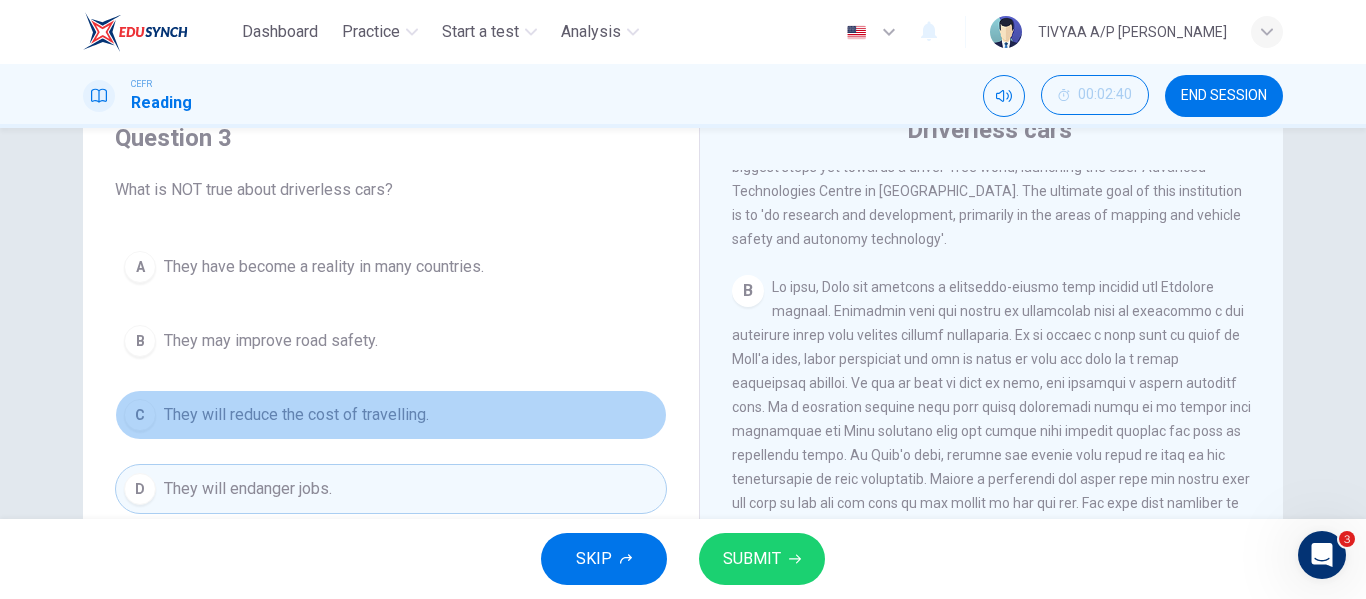 click on "They will reduce the cost of travelling." at bounding box center (296, 415) 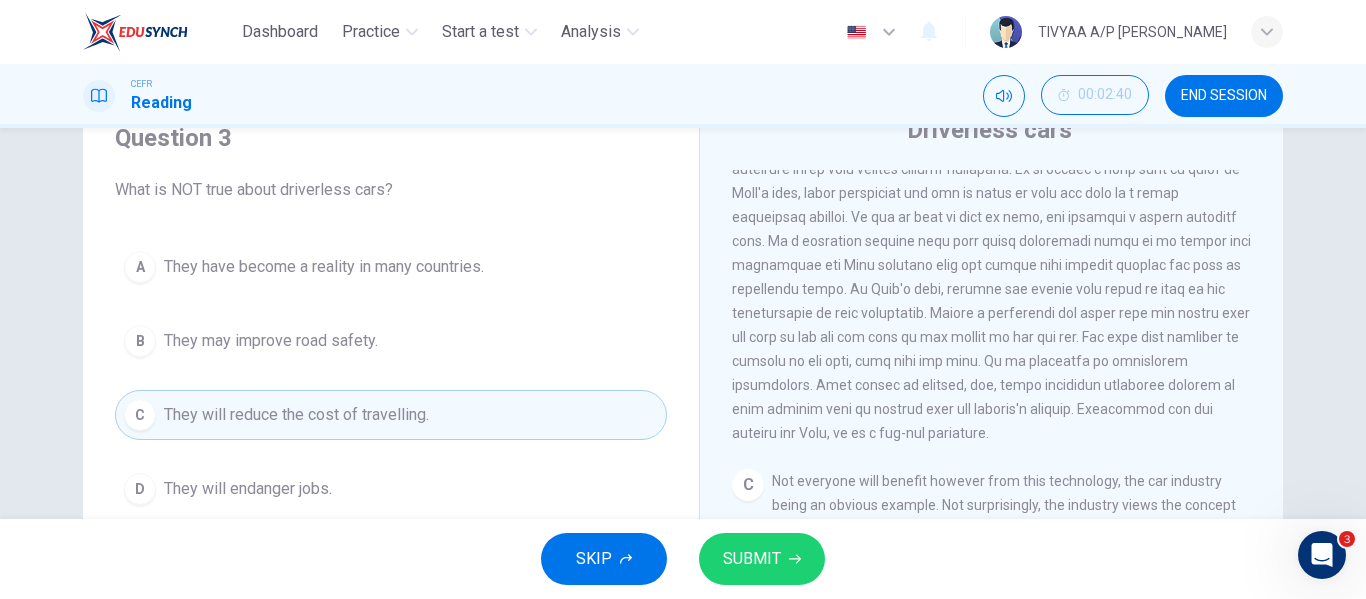 scroll, scrollTop: 652, scrollLeft: 0, axis: vertical 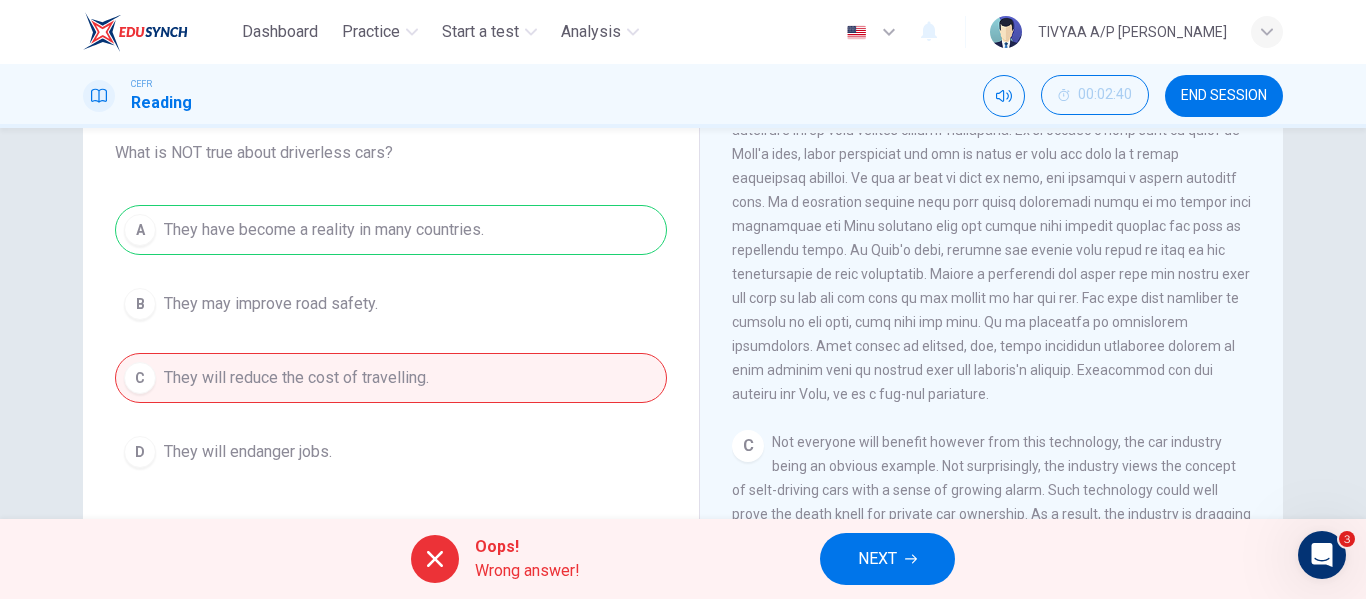 click on "A They have become a reality in many countries. B They may improve road safety. C They will reduce the cost of travelling. D They will endanger jobs." at bounding box center [391, 341] 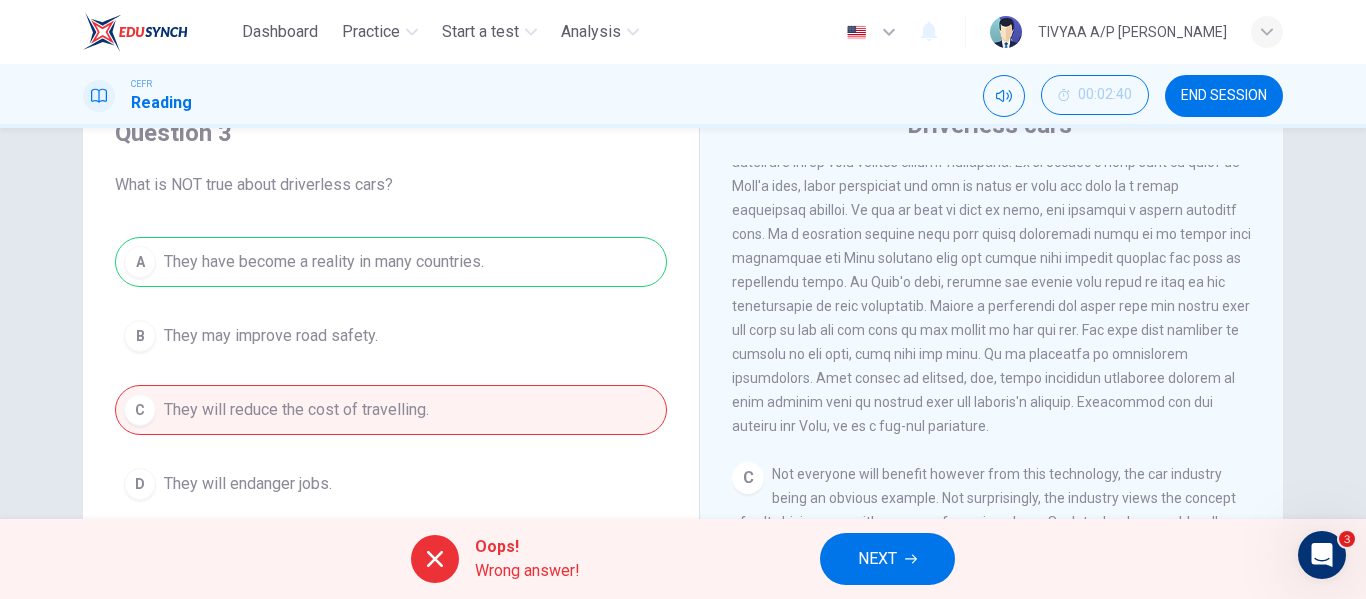 scroll, scrollTop: 90, scrollLeft: 0, axis: vertical 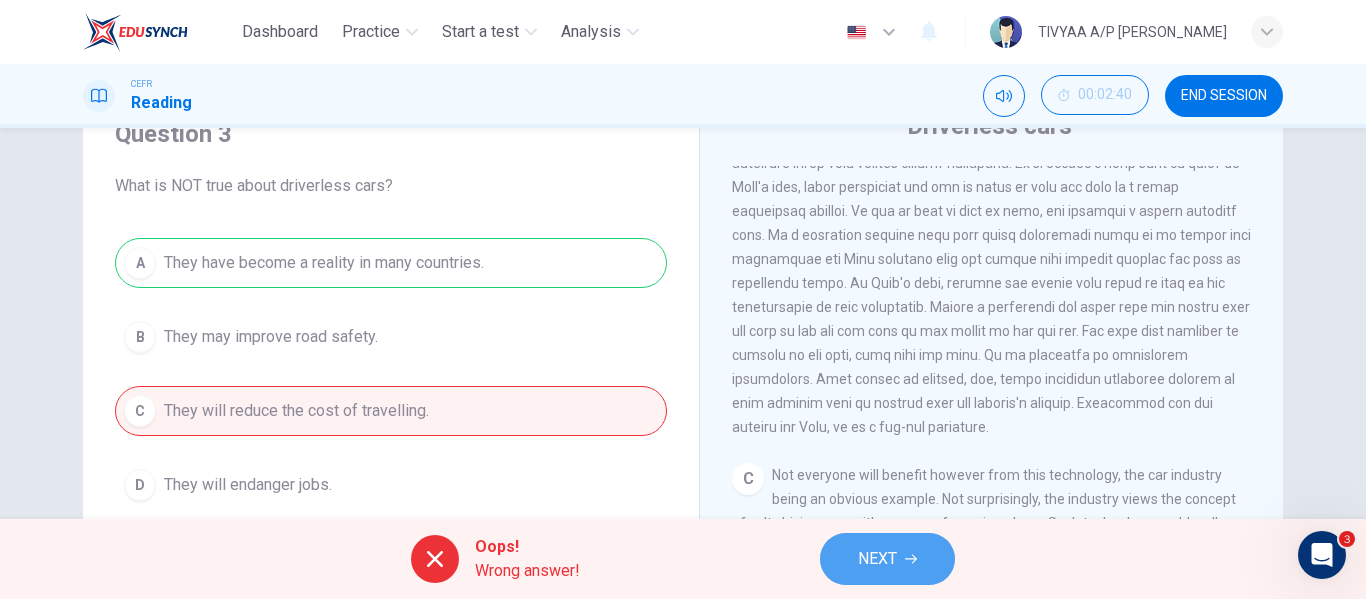 click on "NEXT" at bounding box center [877, 559] 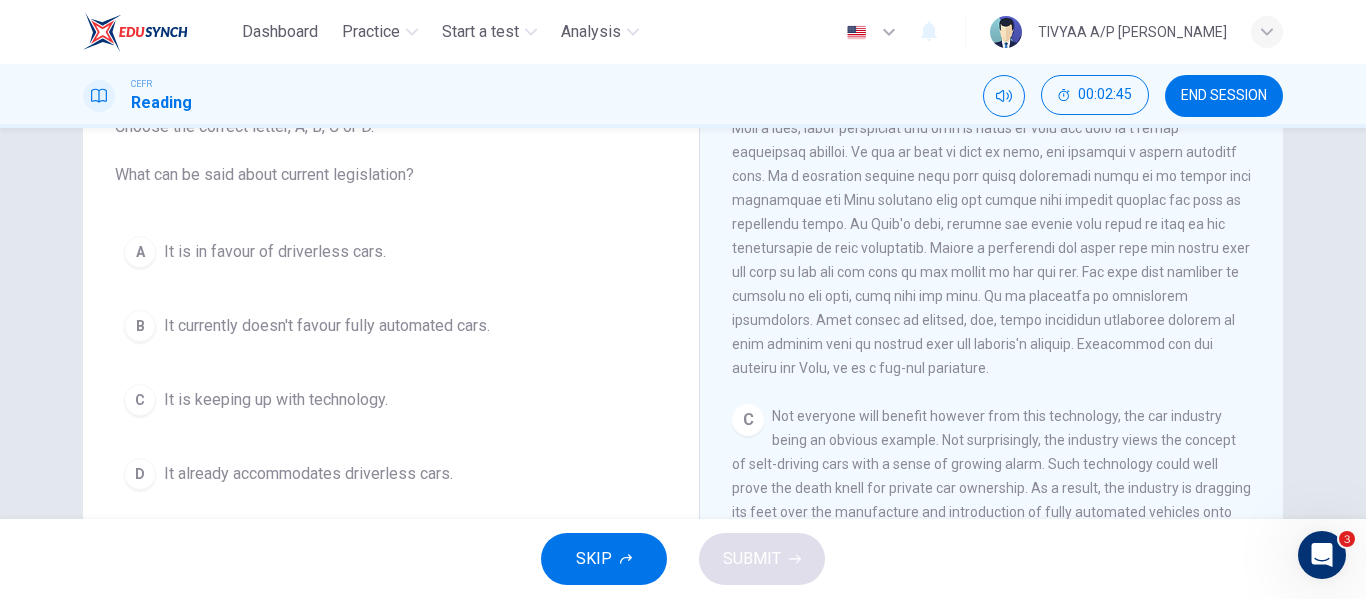 scroll, scrollTop: 150, scrollLeft: 0, axis: vertical 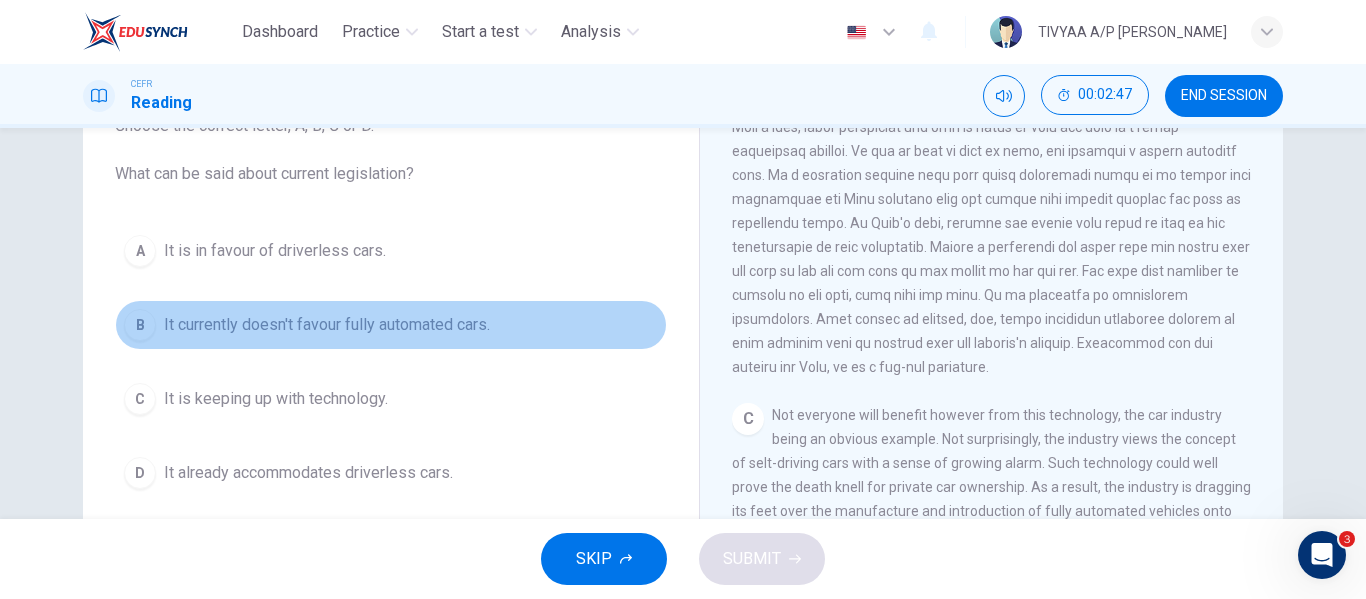 click on "It currently doesn't favour fully automated cars." at bounding box center (327, 325) 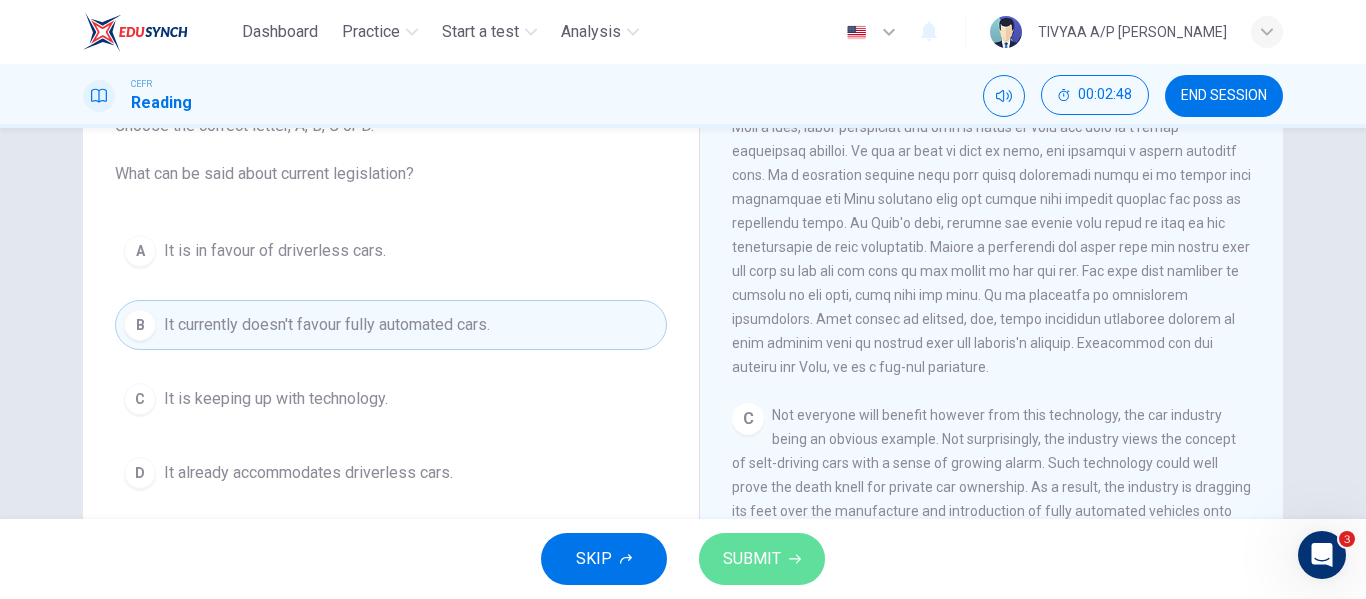 click on "SUBMIT" at bounding box center [752, 559] 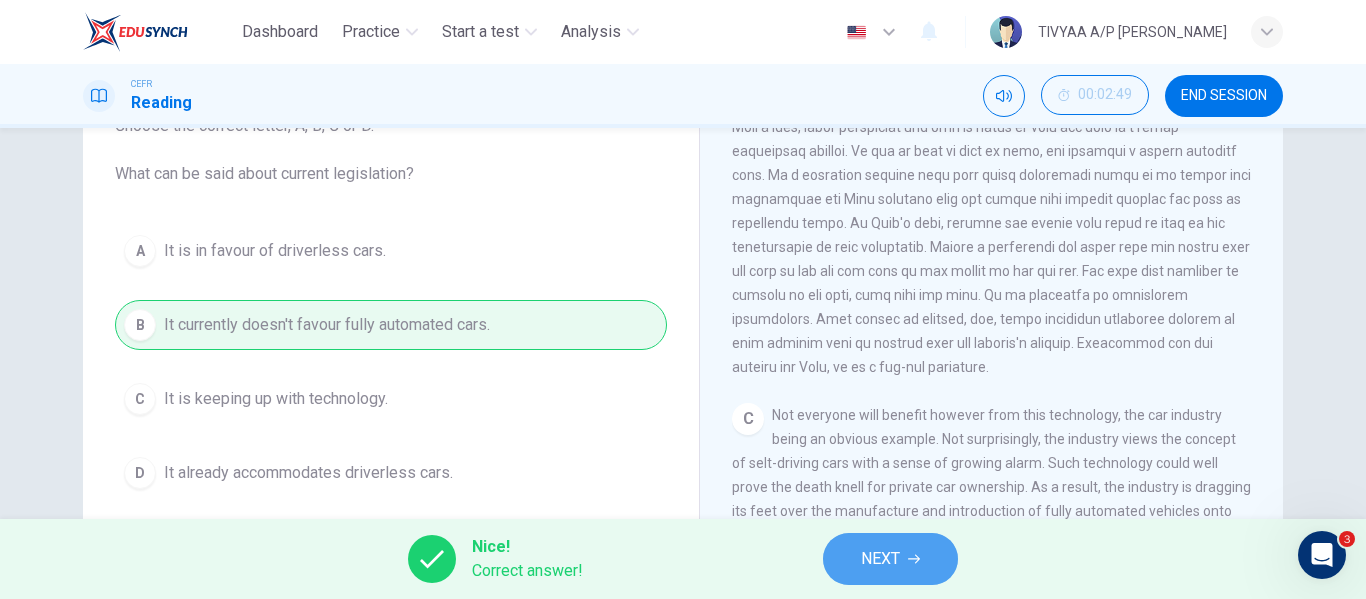 click on "NEXT" at bounding box center [880, 559] 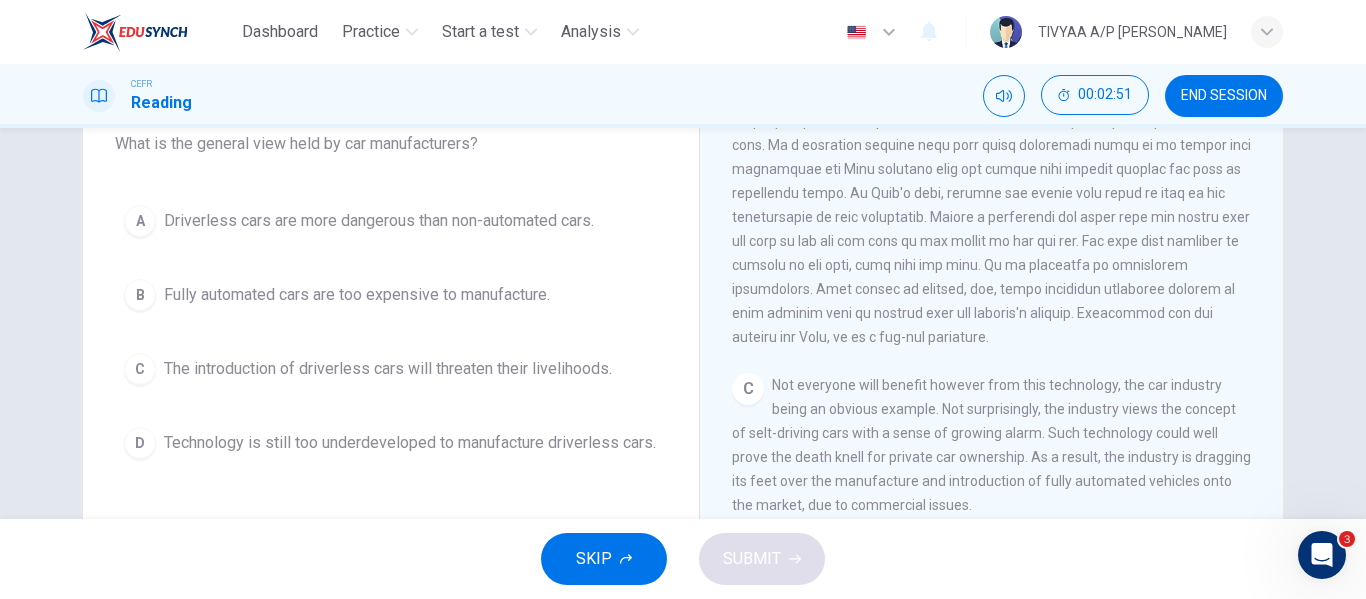 scroll, scrollTop: 181, scrollLeft: 0, axis: vertical 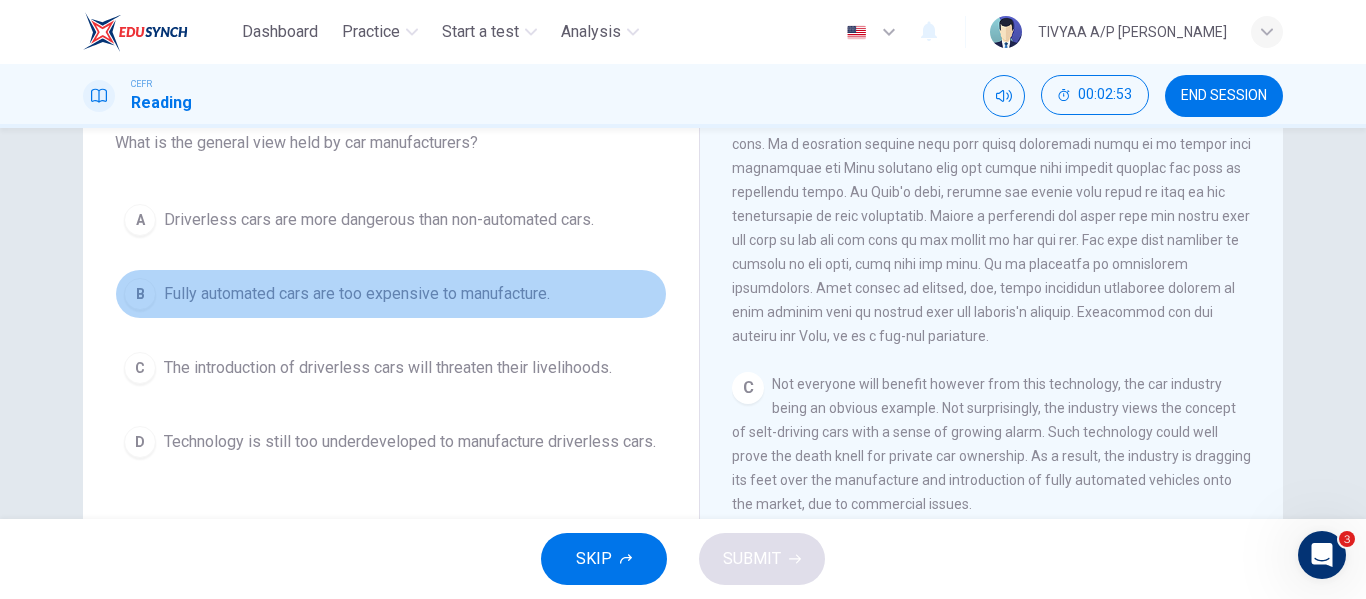 click on "B Fully automated cars are too expensive to manufacture." at bounding box center (391, 294) 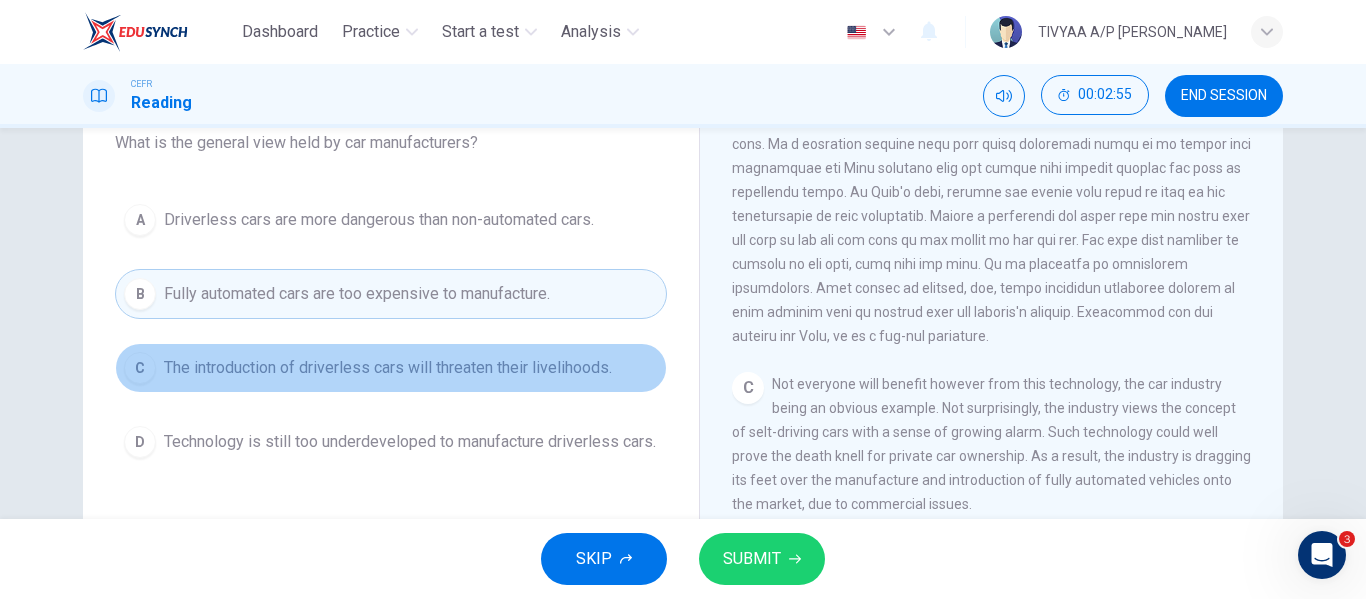 click on "The introduction of driverless cars will threaten their livelihoods." at bounding box center [388, 368] 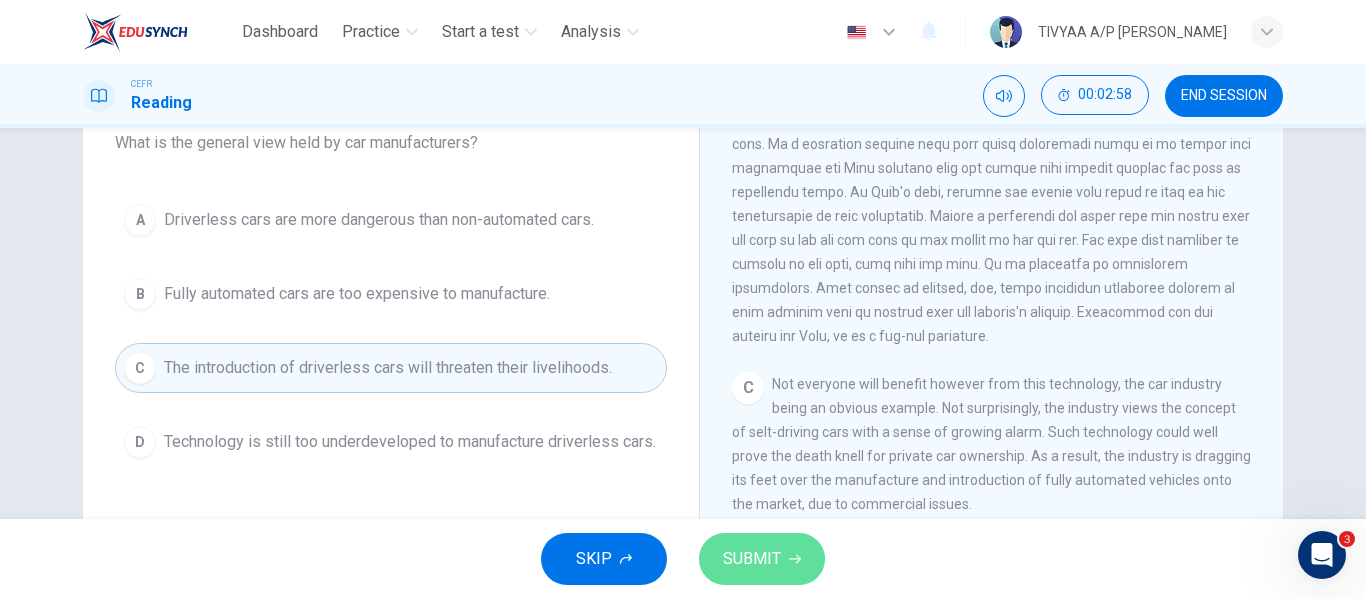 click on "SUBMIT" at bounding box center [752, 559] 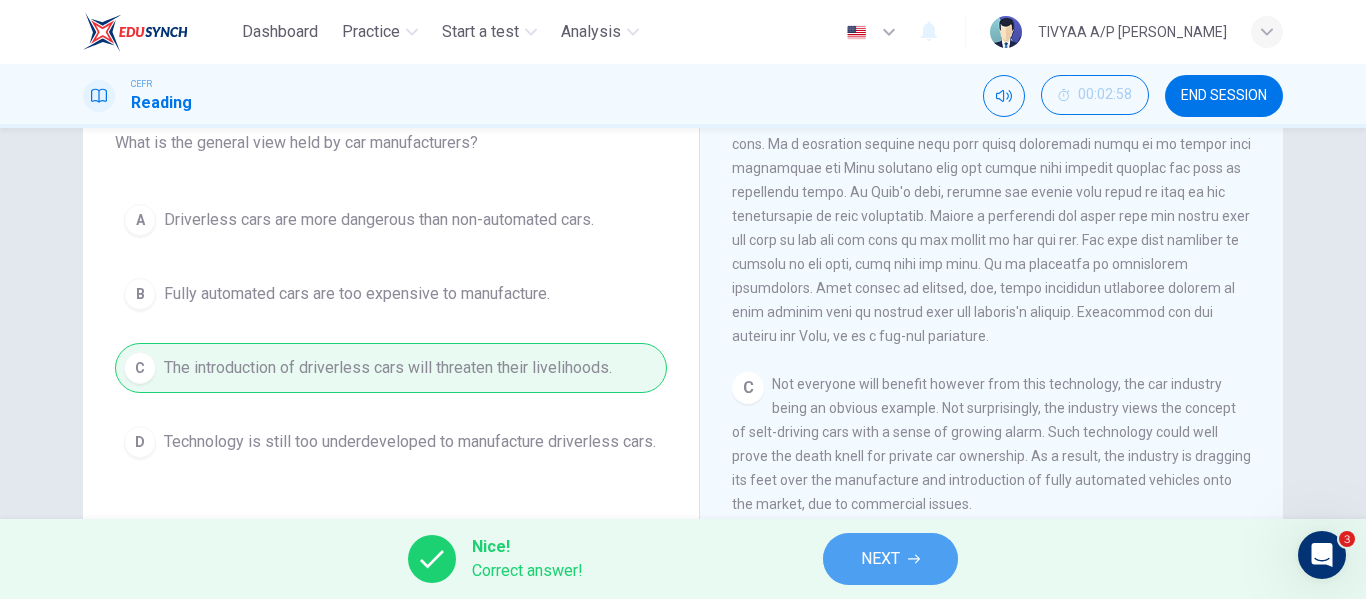click on "NEXT" at bounding box center [880, 559] 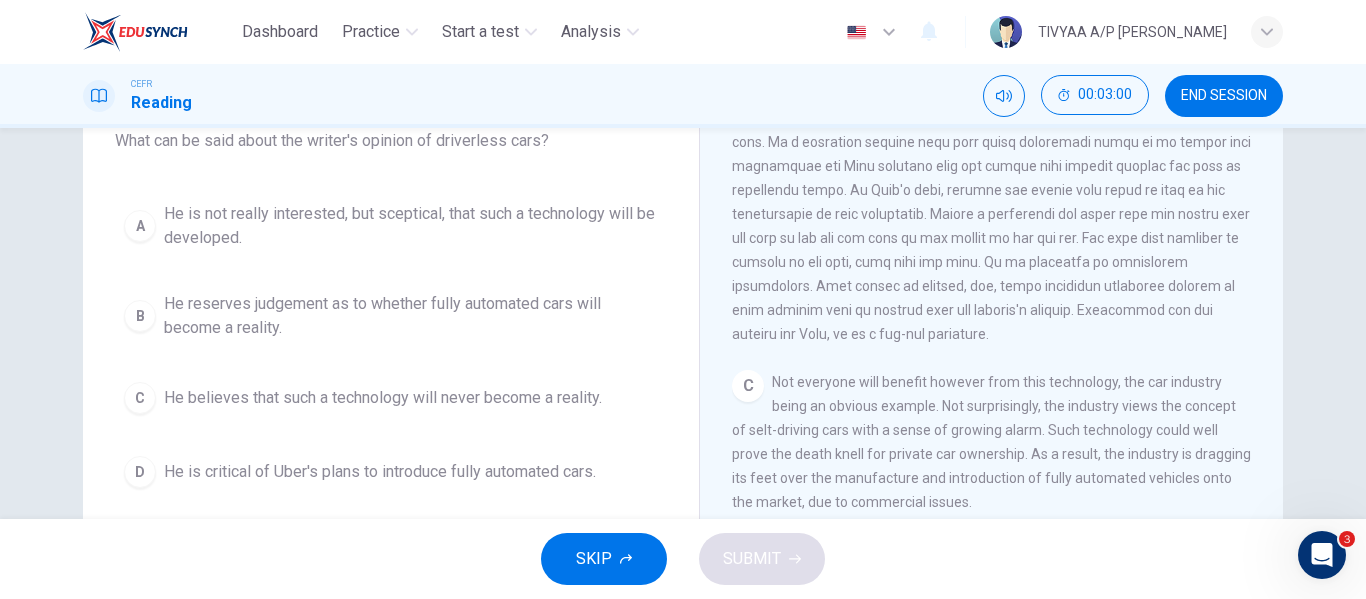 scroll, scrollTop: 184, scrollLeft: 0, axis: vertical 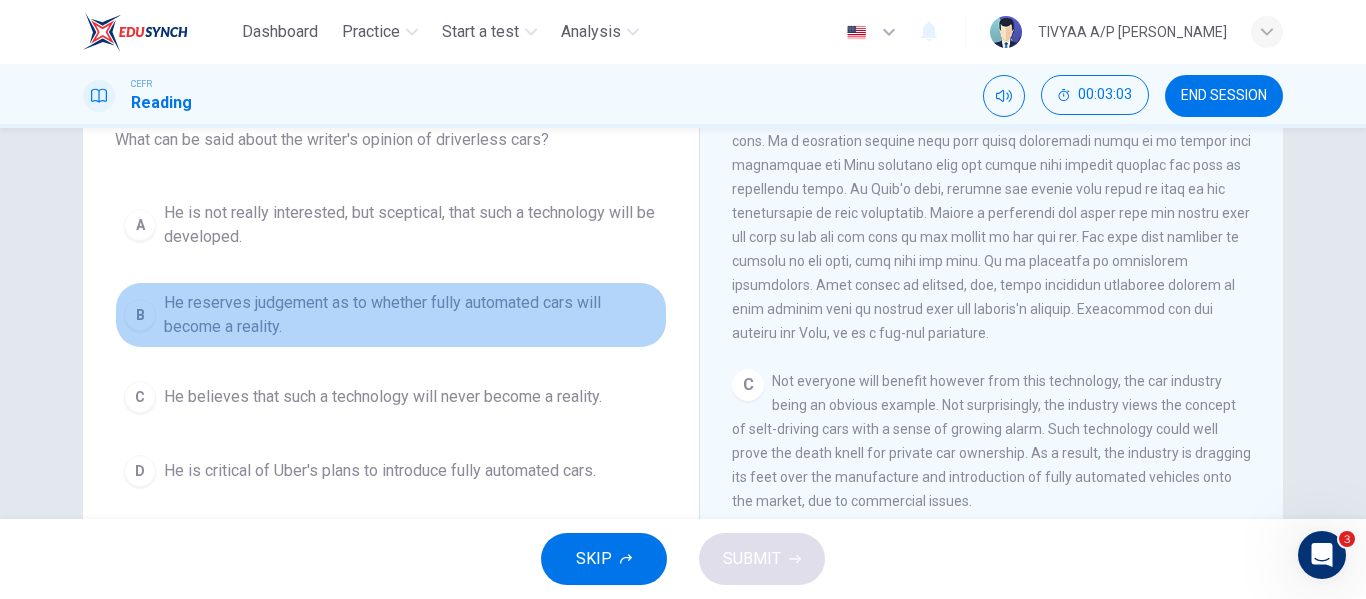 click on "B He reserves judgement as to whether fully automated cars will become a reality." at bounding box center [391, 315] 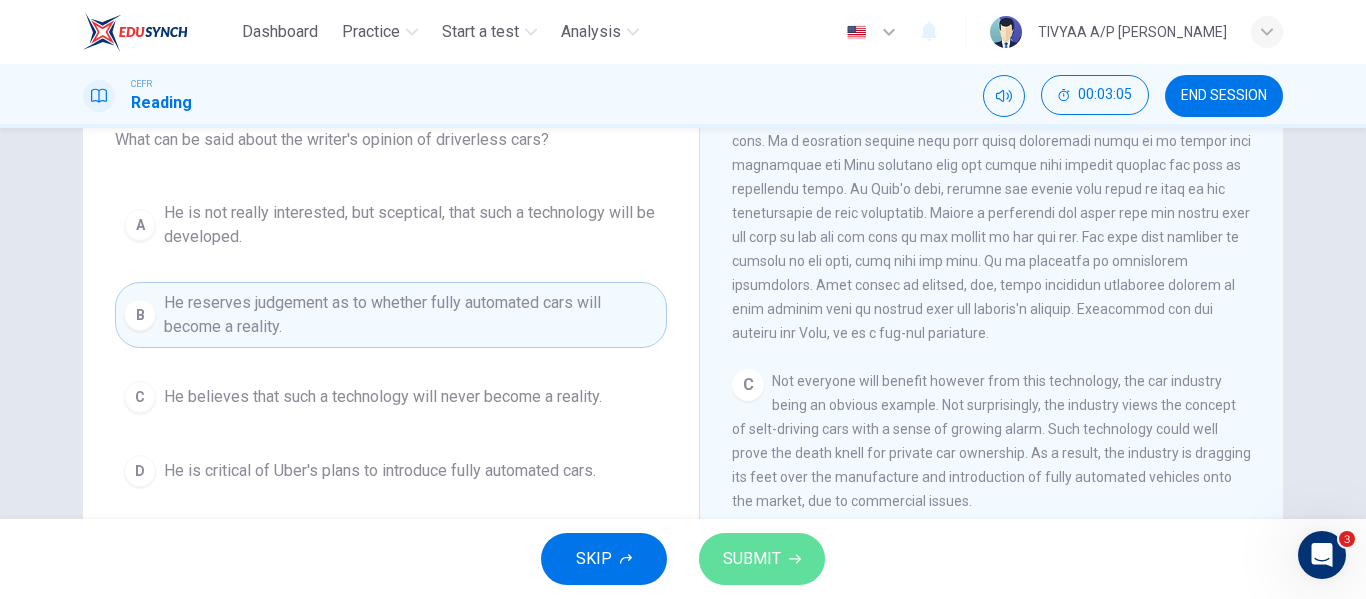 click on "SUBMIT" at bounding box center (752, 559) 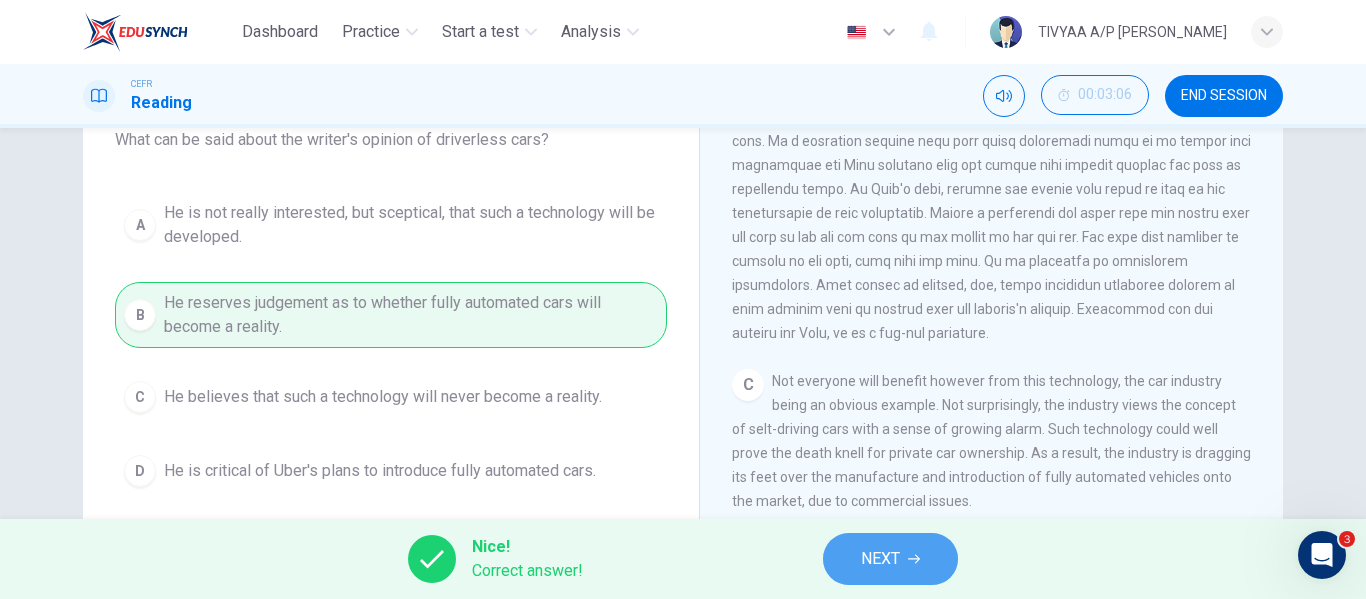 click on "NEXT" at bounding box center (880, 559) 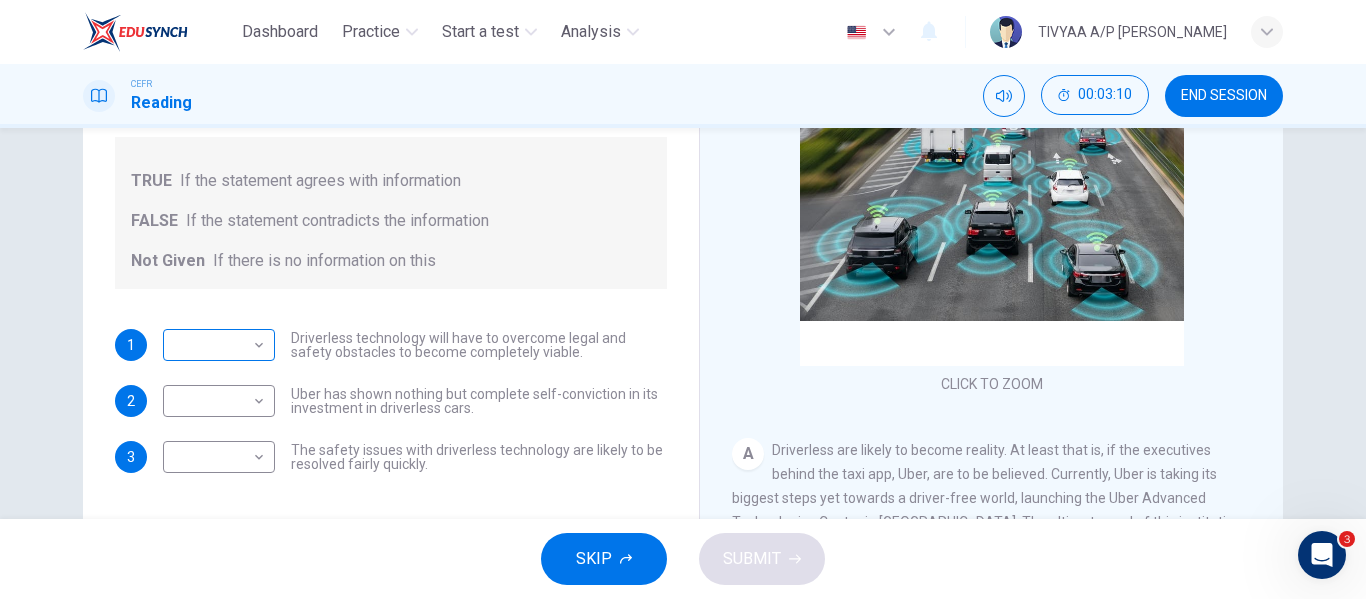 scroll, scrollTop: 235, scrollLeft: 0, axis: vertical 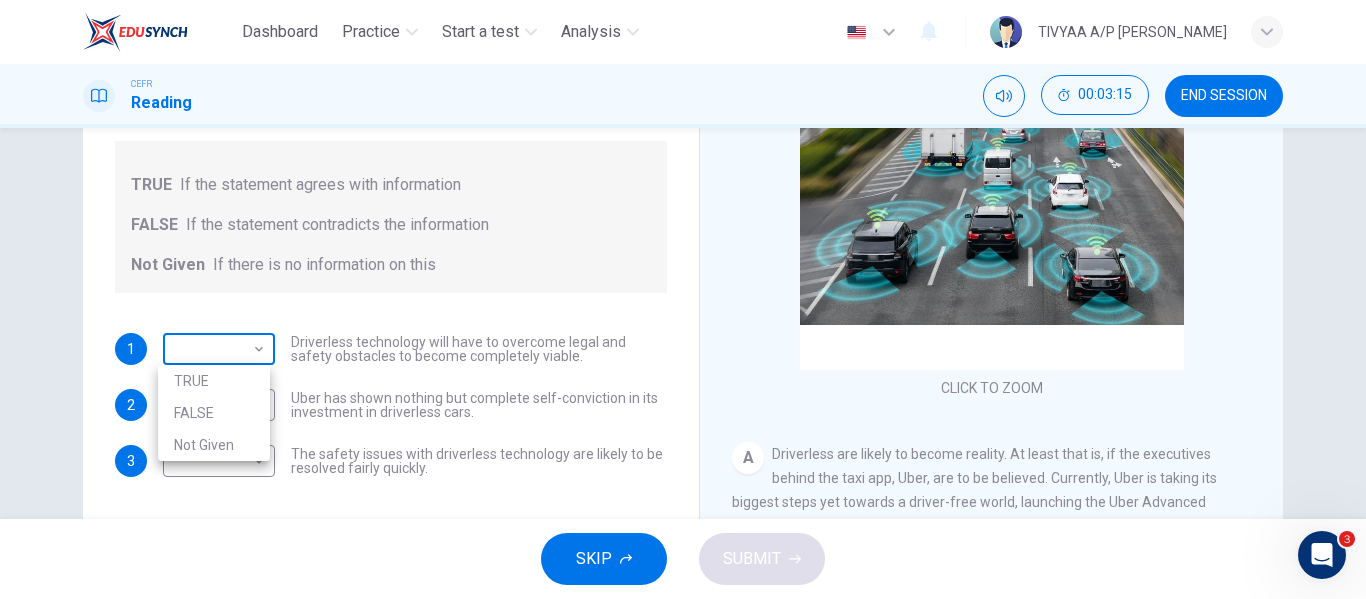 click on "Dashboard Practice Start a test Analysis English en ​ TIVYAA A/P SUGUMAR CEFR Reading 00:03:15 END SESSION Question 7 Do the following statements agree with the information given in the text? For questions following questions, write TRUE If the statement agrees with information FALSE If the statement contradicts the information Not Given If there is no information on this 1 ​ ​ Driverless technology will have to overcome legal and safety obstacles to become completely viable. 2 ​ ​ Uber has shown nothing but complete self-conviction in its investment in driverless cars. 3 ​ ​ The safety issues with driverless technology are likely to be resolved fairly quickly. Driverless cars CLICK TO ZOOM Click to Zoom A B C D E F G H SKIP SUBMIT EduSynch - Online Language Proficiency Testing 3 Dashboard Practice Start a test Analysis Notifications © Copyright  2025 TRUE FALSE Not Given" at bounding box center [683, 299] 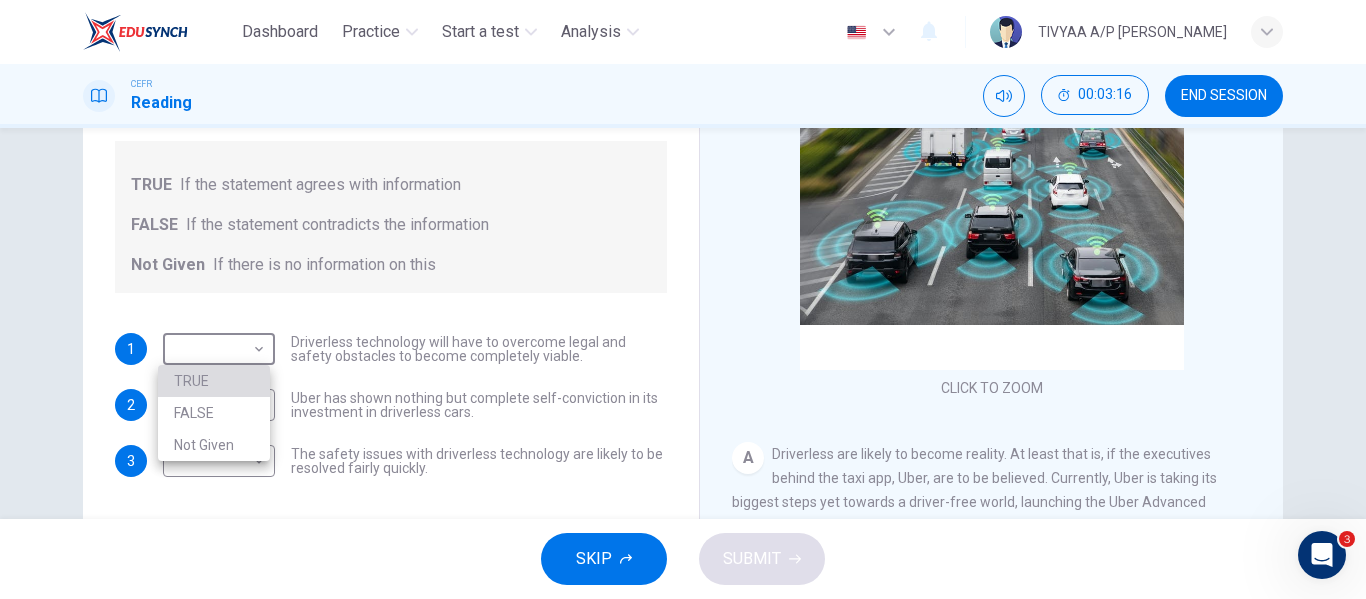 click on "TRUE" at bounding box center [214, 381] 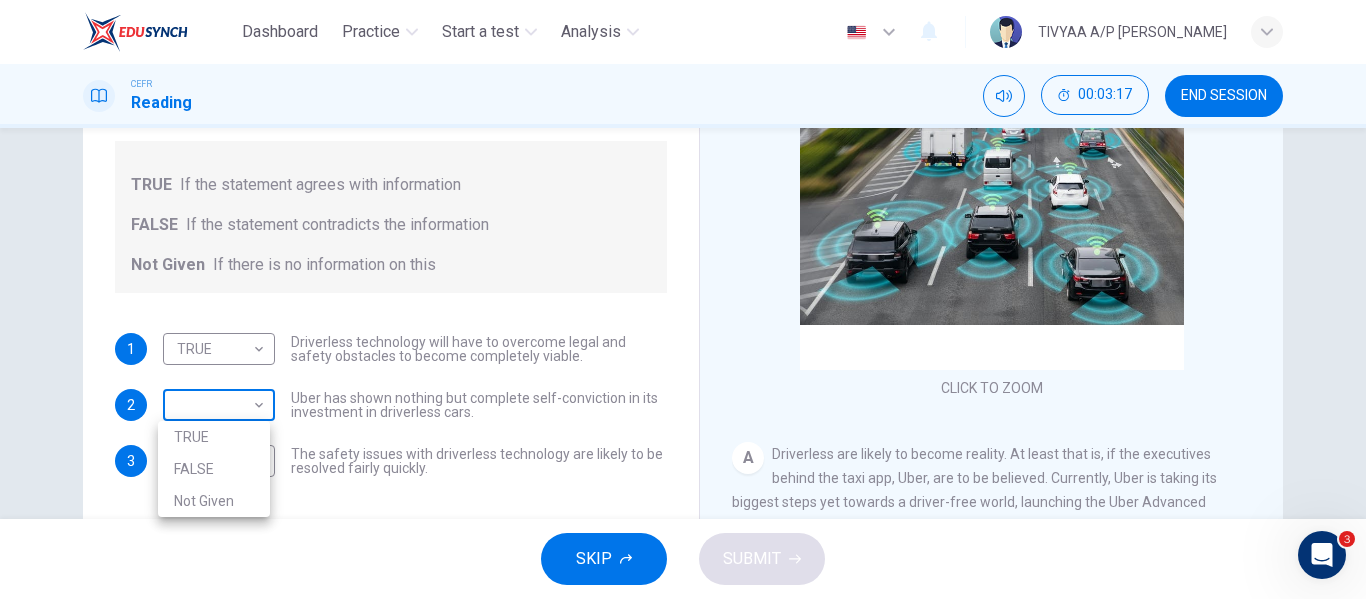 click on "Dashboard Practice Start a test Analysis English en ​ TIVYAA A/P SUGUMAR CEFR Reading 00:03:17 END SESSION Question 7 Do the following statements agree with the information given in the text? For questions following questions, write TRUE If the statement agrees with information FALSE If the statement contradicts the information Not Given If there is no information on this 1 TRUE TRUE ​ Driverless technology will have to overcome legal and safety obstacles to become completely viable. 2 ​ ​ Uber has shown nothing but complete self-conviction in its investment in driverless cars. 3 ​ ​ The safety issues with driverless technology are likely to be resolved fairly quickly. Driverless cars CLICK TO ZOOM Click to Zoom A B C D E F G H SKIP SUBMIT EduSynch - Online Language Proficiency Testing 3 Dashboard Practice Start a test Analysis Notifications © Copyright  2025 TRUE FALSE Not Given" at bounding box center [683, 299] 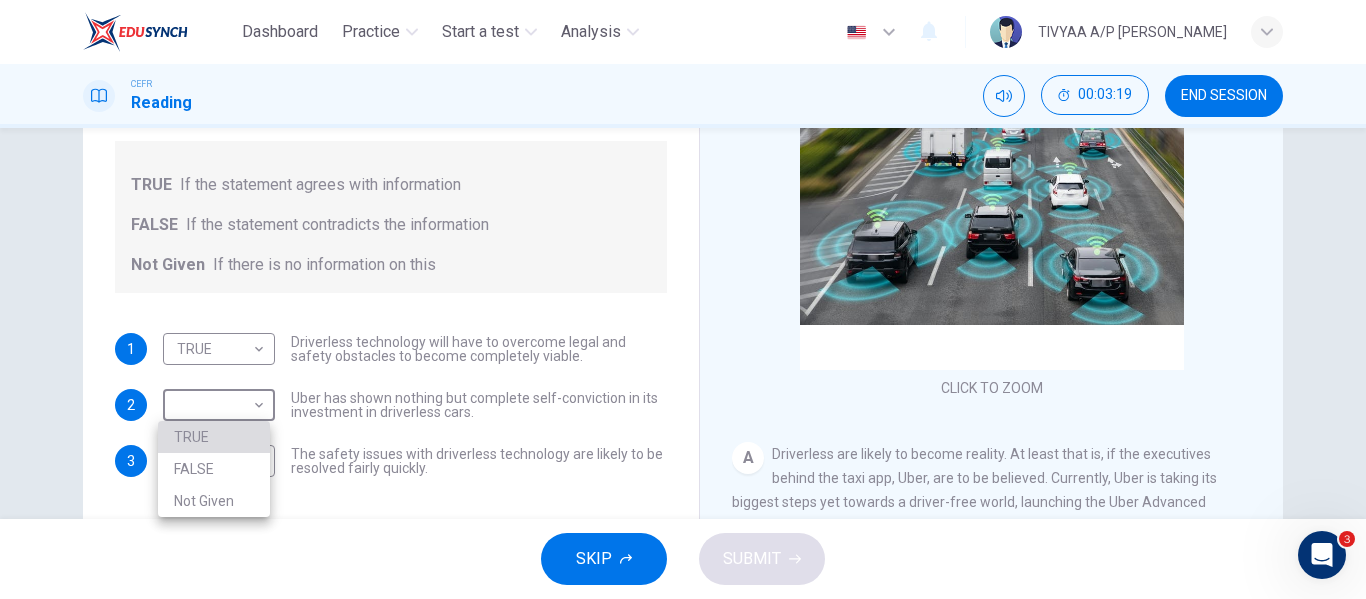 click on "TRUE" at bounding box center [214, 437] 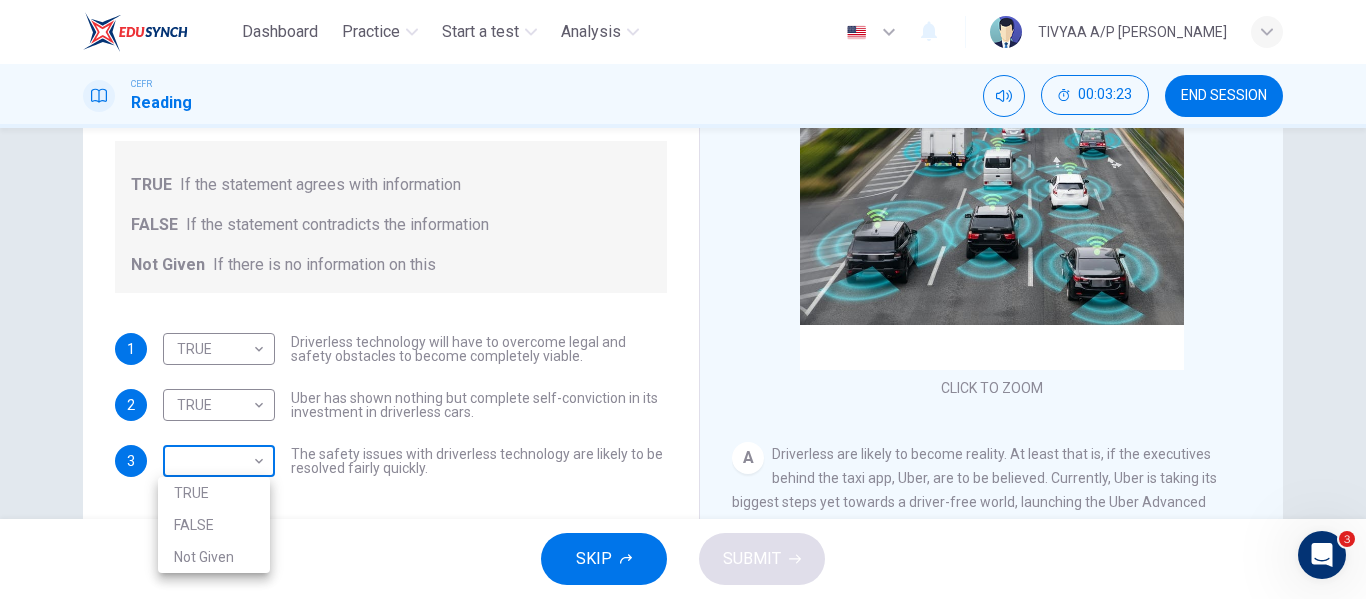 click on "Dashboard Practice Start a test Analysis English en ​ TIVYAA A/P SUGUMAR CEFR Reading 00:03:23 END SESSION Question 7 Do the following statements agree with the information given in the text? For questions following questions, write TRUE If the statement agrees with information FALSE If the statement contradicts the information Not Given If there is no information on this 1 TRUE TRUE ​ Driverless technology will have to overcome legal and safety obstacles to become completely viable. 2 TRUE TRUE ​ Uber has shown nothing but complete self-conviction in its investment in driverless cars. 3 ​ ​ The safety issues with driverless technology are likely to be resolved fairly quickly. Driverless cars CLICK TO ZOOM Click to Zoom A B C D E F G H SKIP SUBMIT EduSynch - Online Language Proficiency Testing 3 Dashboard Practice Start a test Analysis Notifications © Copyright  2025 TRUE FALSE Not Given" at bounding box center [683, 299] 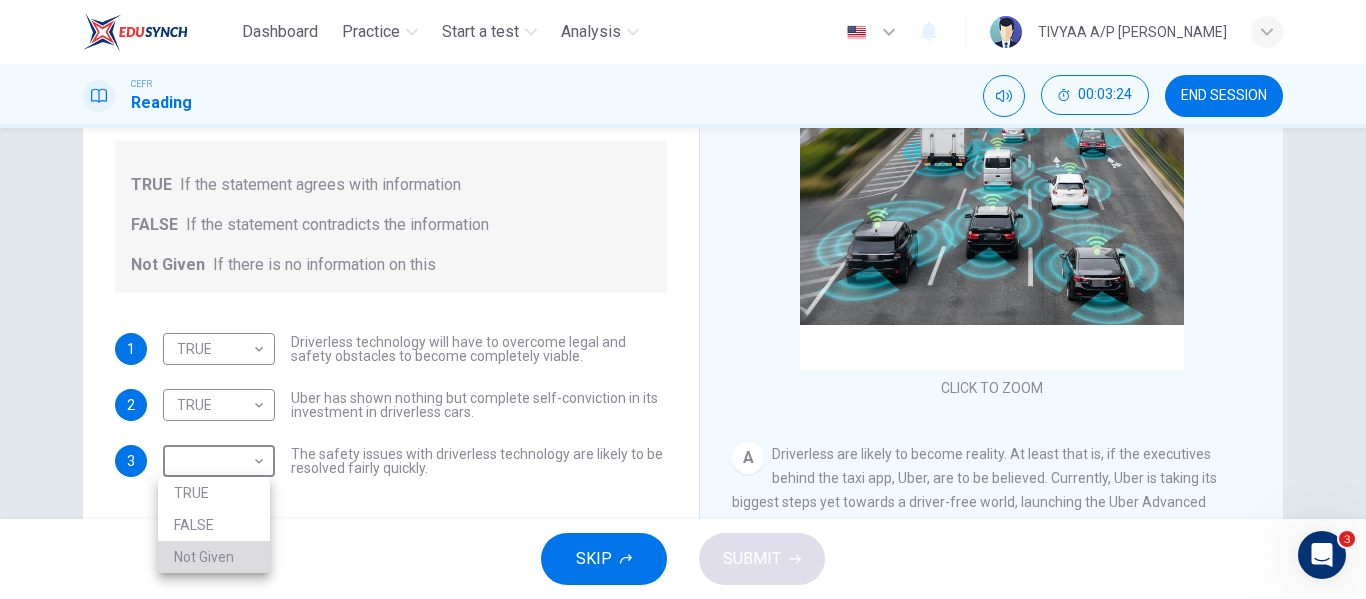 click on "Not Given" at bounding box center (214, 557) 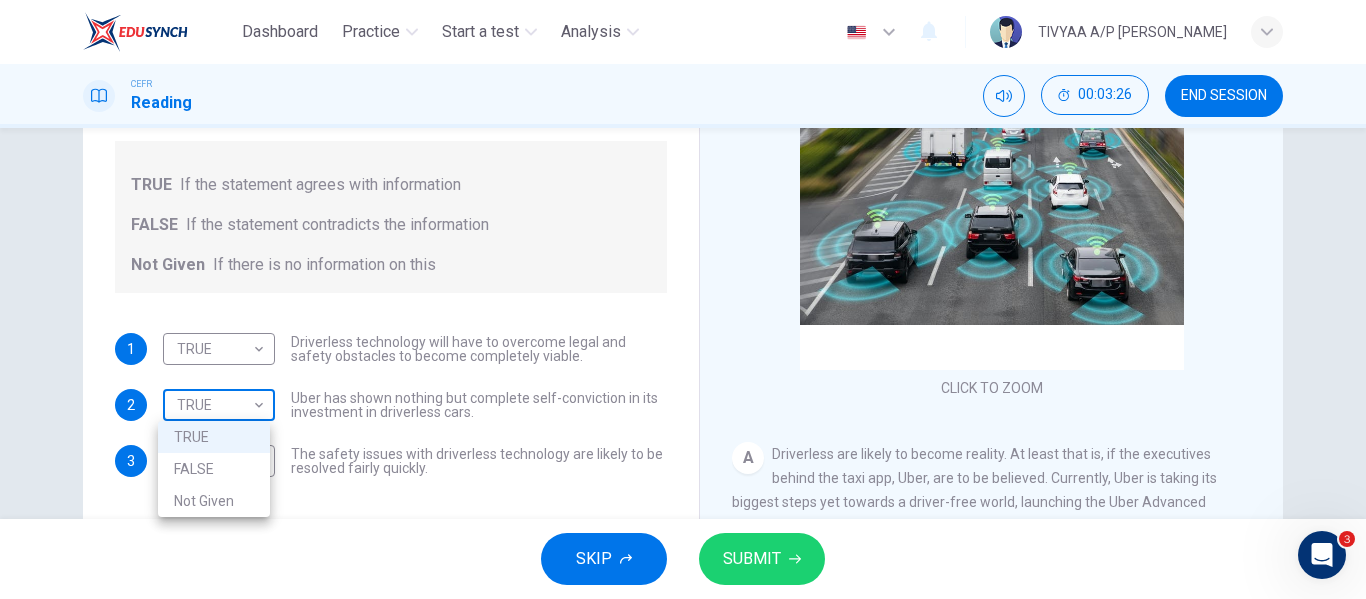 click on "Dashboard Practice Start a test Analysis English en ​ TIVYAA A/P SUGUMAR CEFR Reading 00:03:26 END SESSION Question 7 Do the following statements agree with the information given in the text? For questions following questions, write TRUE If the statement agrees with information FALSE If the statement contradicts the information Not Given If there is no information on this 1 TRUE TRUE ​ Driverless technology will have to overcome legal and safety obstacles to become completely viable. 2 TRUE TRUE ​ Uber has shown nothing but complete self-conviction in its investment in driverless cars. 3 Not Given Not Given ​ The safety issues with driverless technology are likely to be resolved fairly quickly. Driverless cars CLICK TO ZOOM Click to Zoom A B C D E F G H SKIP SUBMIT EduSynch - Online Language Proficiency Testing 3 Dashboard Practice Start a test Analysis Notifications © Copyright  2025 TRUE FALSE Not Given" at bounding box center [683, 299] 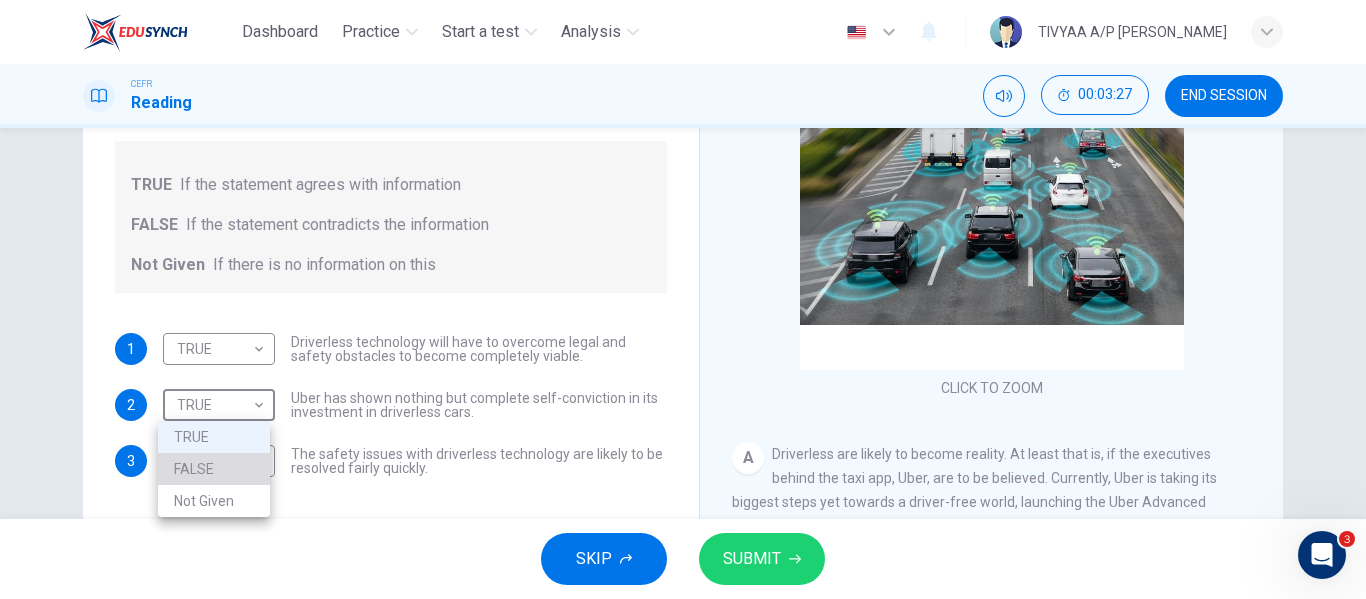 click on "FALSE" at bounding box center [214, 469] 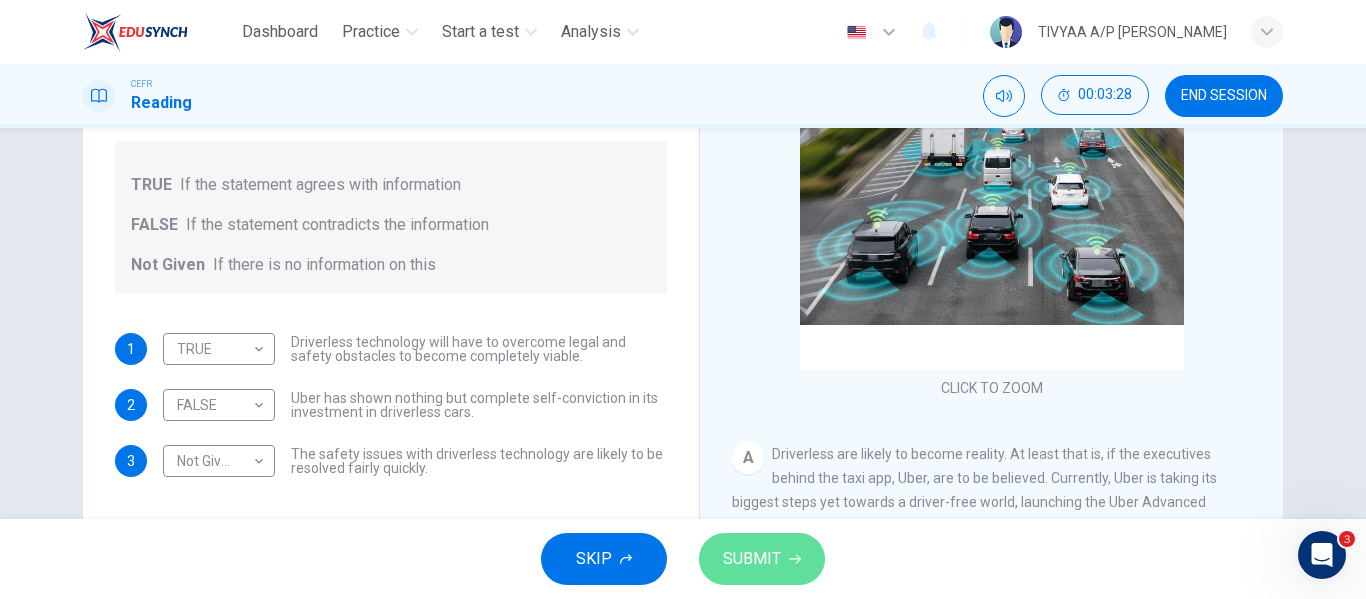 click on "SUBMIT" at bounding box center (752, 559) 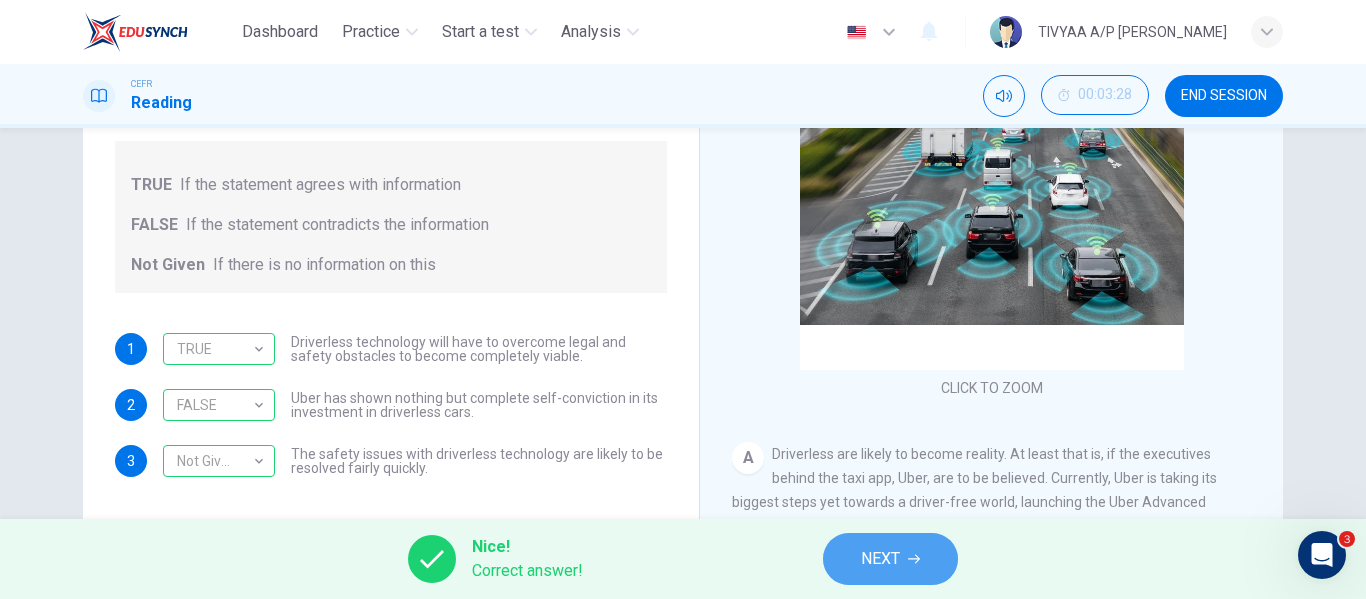 click on "NEXT" at bounding box center [890, 559] 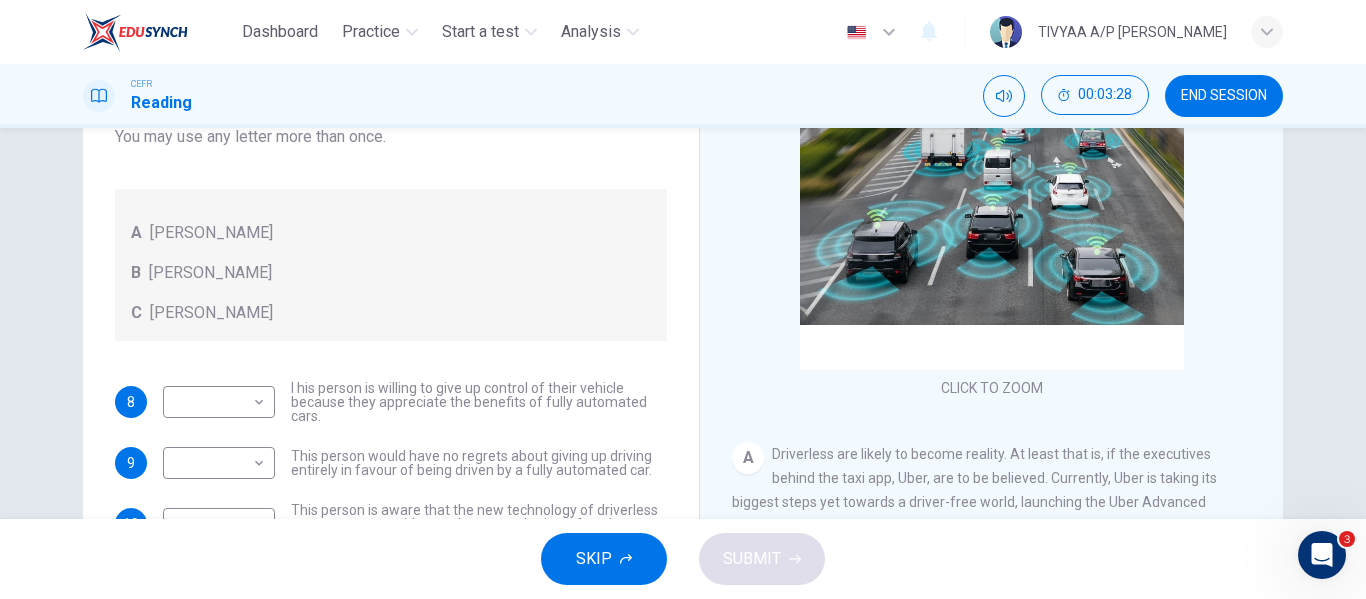 scroll, scrollTop: 283, scrollLeft: 0, axis: vertical 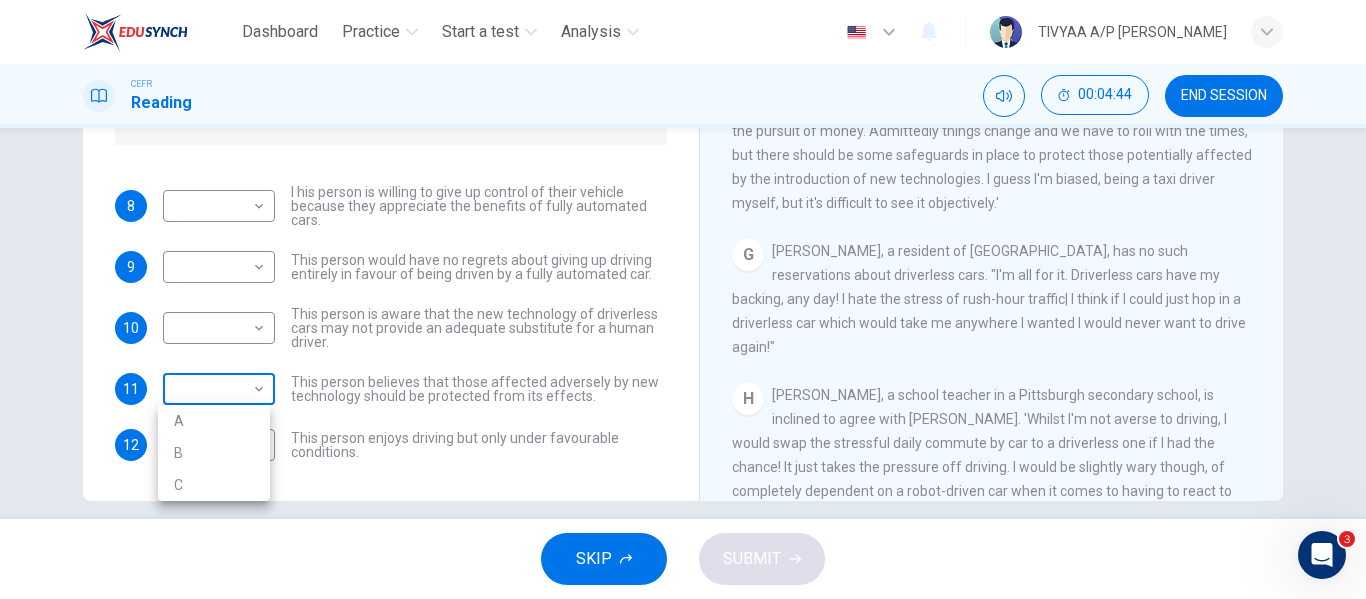 click on "Dashboard Practice Start a test Analysis English en ​ TIVYAA A/P SUGUMAR CEFR Reading 00:04:44 END SESSION Questions 8 - 12 Look at the following statements, and the list of people. Match each statement to the correct person, A-C. You may use any letter more than once.
A John Reynolds B Susie Greenacre C Jason Steiner 8 ​ ​ I his person is willing to give up control of their vehicle because they appreciate the benefits of fully automated cars. 9 ​ ​ This person would have no regrets about giving up driving entirely in favour of being driven by a fully automated car. 10 ​ ​ This person is aware that the new technology of driverless cars may not provide an adequate substitute for a human driver. 11 ​ ​ This person believes that those affected adversely by new technology should be protected from its effects. 12 ​ ​ This person enjoys driving but only under favourable conditions. Driverless cars CLICK TO ZOOM Click to Zoom A B C D E F G H SKIP SUBMIT 3 Dashboard Practice Start a test 2025 A" at bounding box center [683, 299] 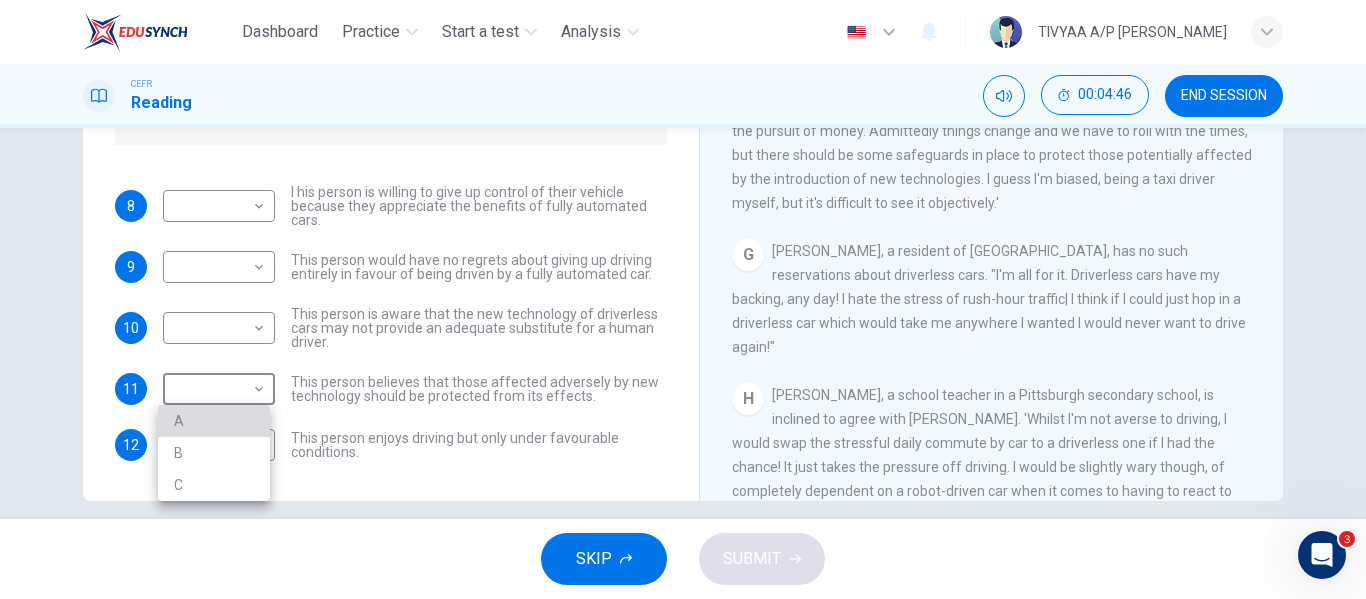 click on "A" at bounding box center (214, 421) 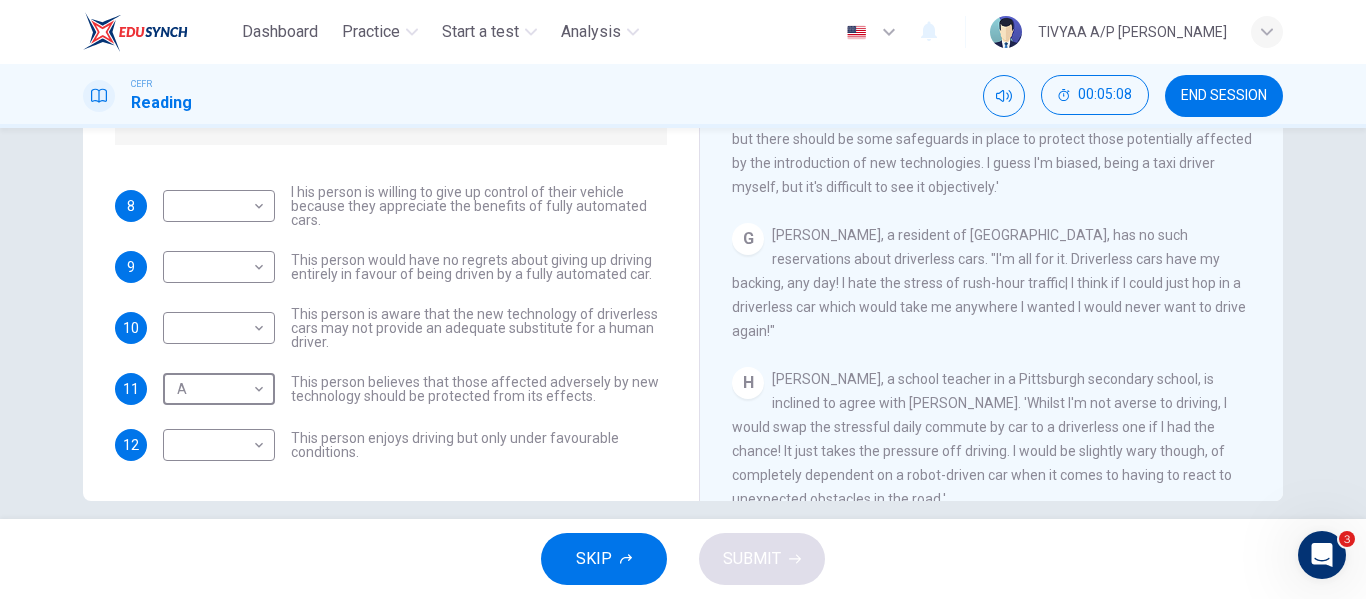 scroll, scrollTop: 1481, scrollLeft: 0, axis: vertical 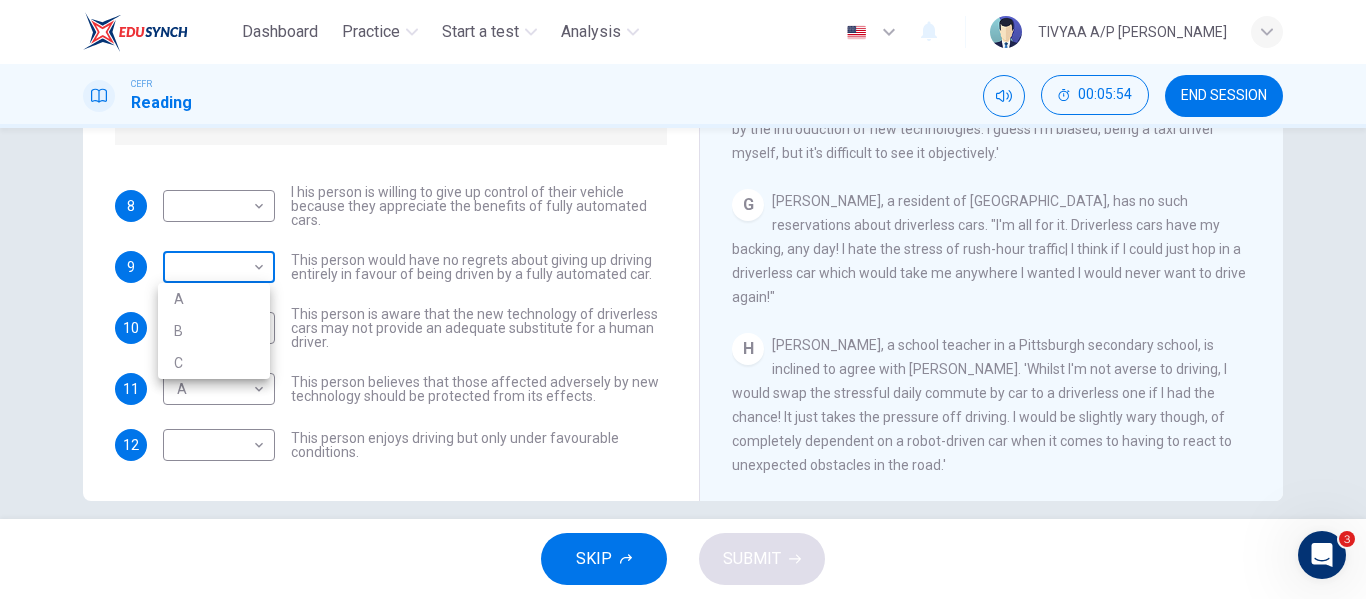 click on "Dashboard Practice Start a test Analysis English en ​ TIVYAA A/P SUGUMAR CEFR Reading 00:05:54 END SESSION Questions 8 - 12 Look at the following statements, and the list of people. Match each statement to the correct person, A-C. You may use any letter more than once.
A John Reynolds B Susie Greenacre C Jason Steiner 8 ​ ​ I his person is willing to give up control of their vehicle because they appreciate the benefits of fully automated cars. 9 ​ ​ This person would have no regrets about giving up driving entirely in favour of being driven by a fully automated car. 10 ​ ​ This person is aware that the new technology of driverless cars may not provide an adequate substitute for a human driver. 11 A A ​ This person believes that those affected adversely by new technology should be protected from its effects. 12 ​ ​ This person enjoys driving but only under favourable conditions. Driverless cars CLICK TO ZOOM Click to Zoom A B C D E F G H SKIP SUBMIT 3 Dashboard Practice Start a test 2025 A" at bounding box center [683, 299] 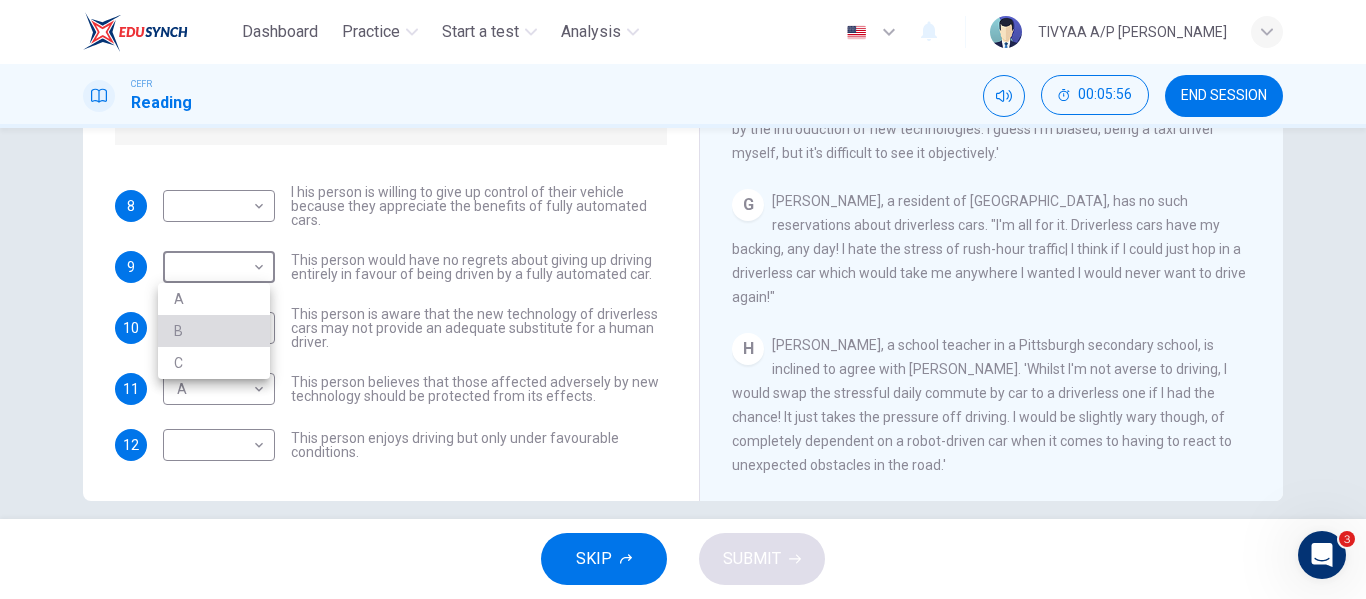 click on "B" at bounding box center [214, 331] 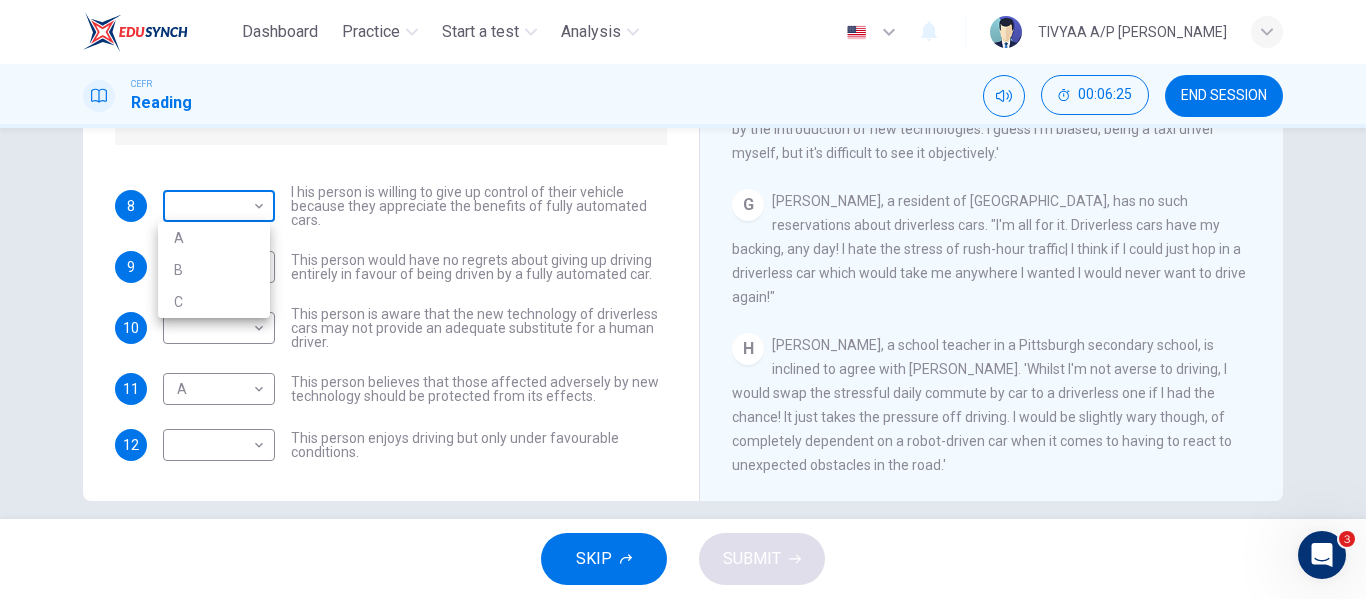 click on "Dashboard Practice Start a test Analysis English en ​ TIVYAA A/P SUGUMAR CEFR Reading 00:06:25 END SESSION Questions 8 - 12 Look at the following statements, and the list of people. Match each statement to the correct person, A-C. You may use any letter more than once.
A John Reynolds B Susie Greenacre C Jason Steiner 8 ​ ​ I his person is willing to give up control of their vehicle because they appreciate the benefits of fully automated cars. 9 B B ​ This person would have no regrets about giving up driving entirely in favour of being driven by a fully automated car. 10 ​ ​ This person is aware that the new technology of driverless cars may not provide an adequate substitute for a human driver. 11 A A ​ This person believes that those affected adversely by new technology should be protected from its effects. 12 ​ ​ This person enjoys driving but only under favourable conditions. Driverless cars CLICK TO ZOOM Click to Zoom A B C D E F G H SKIP SUBMIT 3 Dashboard Practice Start a test 2025 A" at bounding box center (683, 299) 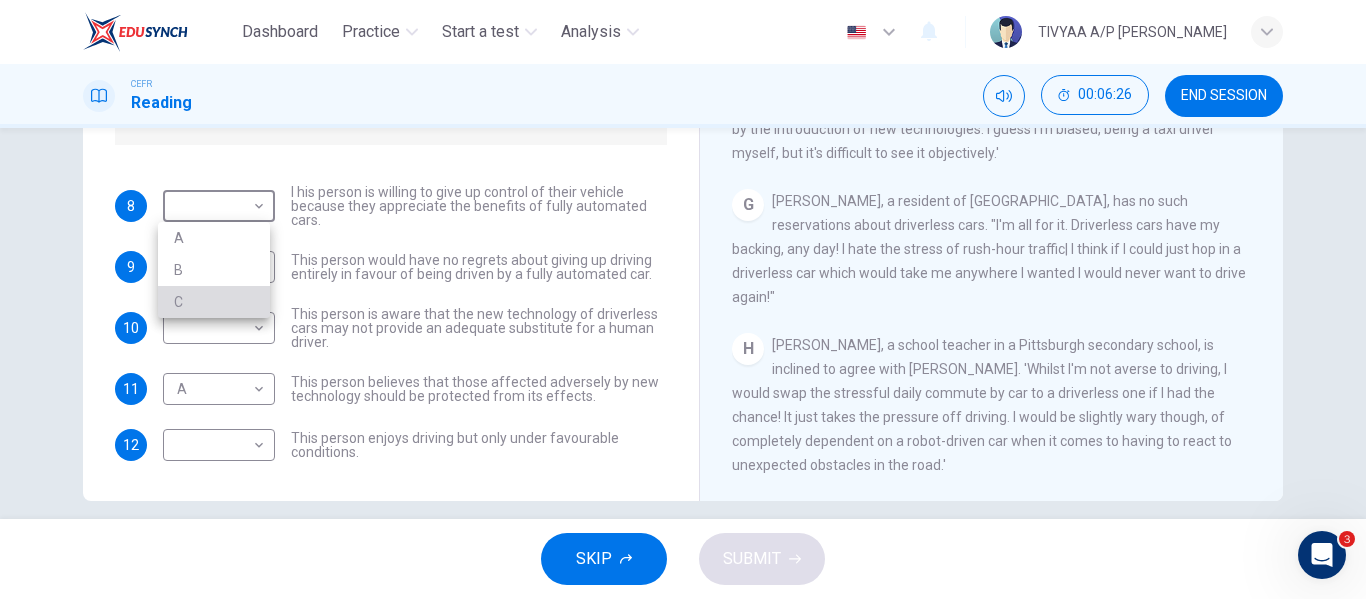 click on "C" at bounding box center [214, 302] 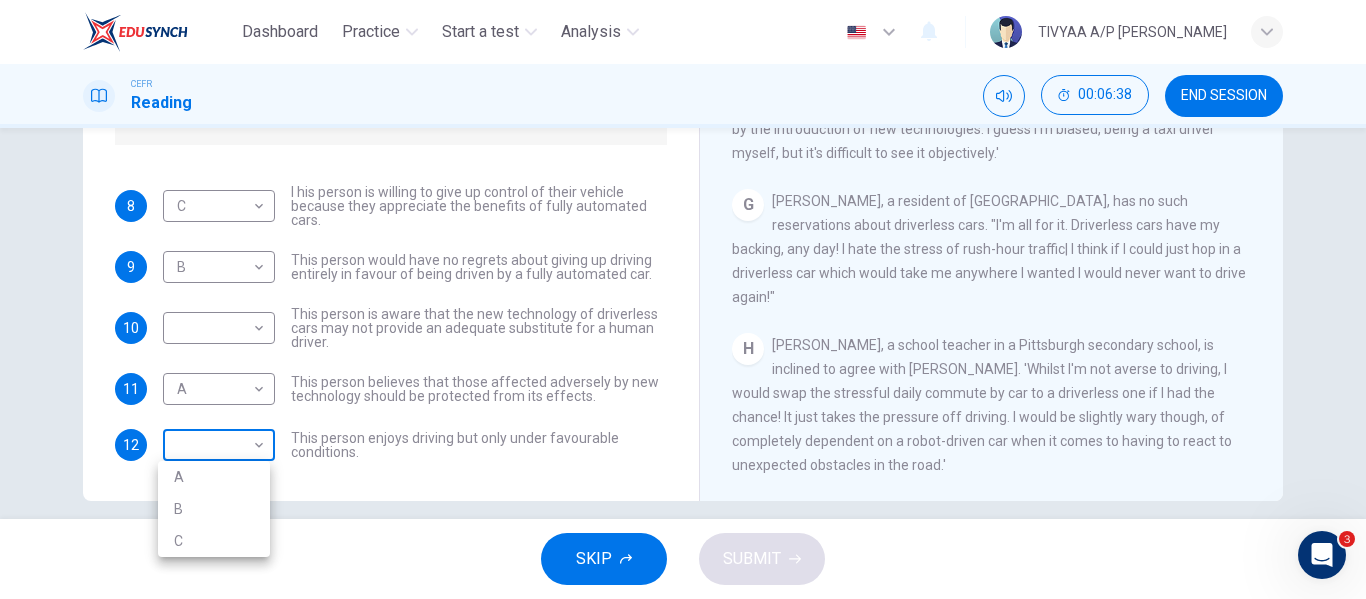 click on "Dashboard Practice Start a test Analysis English en ​ TIVYAA A/P SUGUMAR CEFR Reading 00:06:38 END SESSION Questions 8 - 12 Look at the following statements, and the list of people. Match each statement to the correct person, A-C. You may use any letter more than once.
A John Reynolds B Susie Greenacre C Jason Steiner 8 C C ​ I his person is willing to give up control of their vehicle because they appreciate the benefits of fully automated cars. 9 B B ​ This person would have no regrets about giving up driving entirely in favour of being driven by a fully automated car. 10 ​ ​ This person is aware that the new technology of driverless cars may not provide an adequate substitute for a human driver. 11 A A ​ This person believes that those affected adversely by new technology should be protected from its effects. 12 ​ ​ This person enjoys driving but only under favourable conditions. Driverless cars CLICK TO ZOOM Click to Zoom A B C D E F G H SKIP SUBMIT 3 Dashboard Practice Start a test 2025 A" at bounding box center (683, 299) 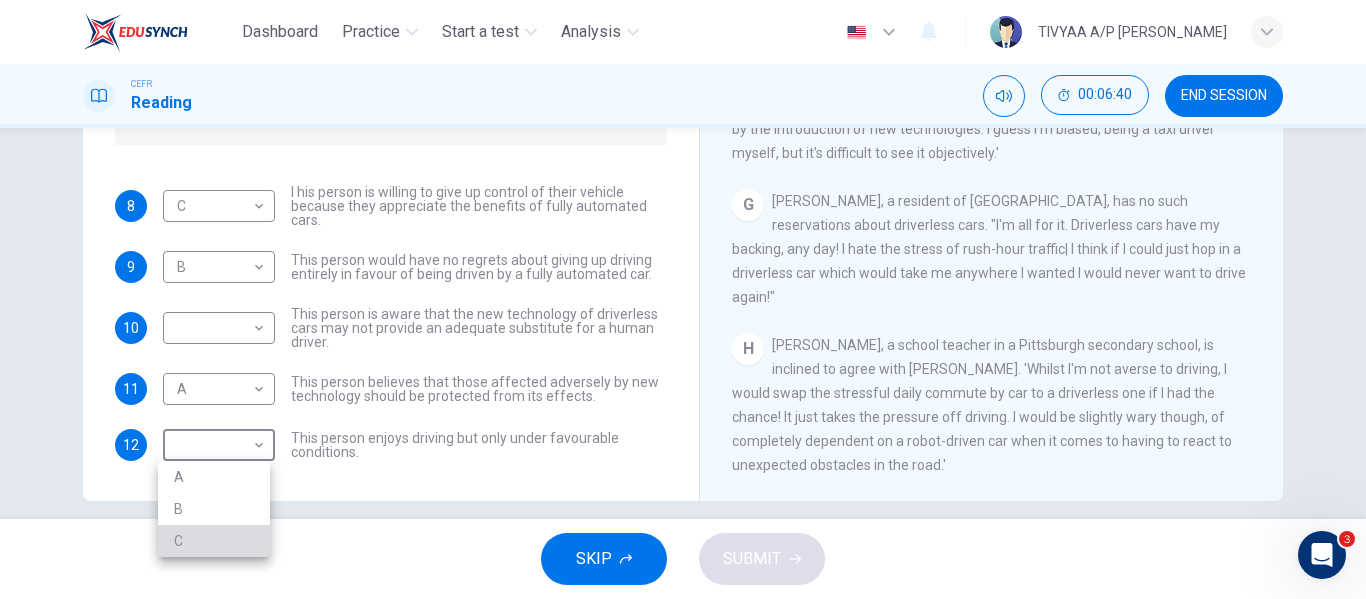 click on "C" at bounding box center (214, 541) 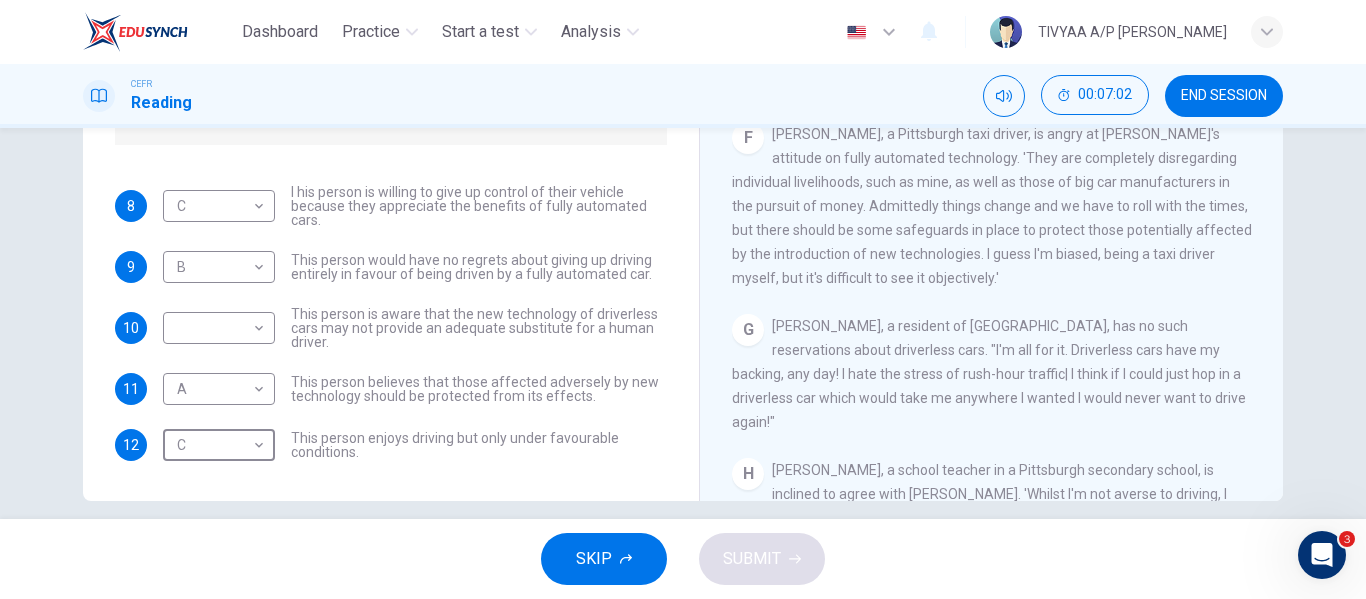 scroll, scrollTop: 1320, scrollLeft: 0, axis: vertical 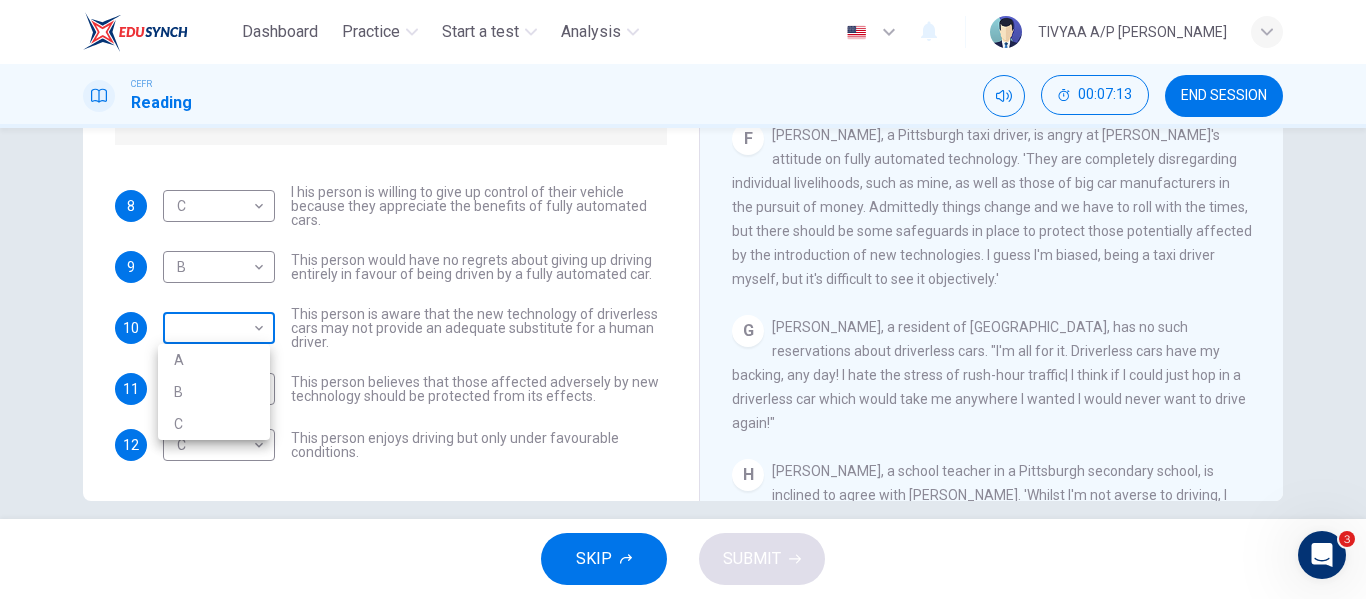 click on "Dashboard Practice Start a test Analysis English en ​ TIVYAA A/P SUGUMAR CEFR Reading 00:07:13 END SESSION Questions 8 - 12 Look at the following statements, and the list of people. Match each statement to the correct person, A-C. You may use any letter more than once.
A John Reynolds B Susie Greenacre C Jason Steiner 8 C C ​ I his person is willing to give up control of their vehicle because they appreciate the benefits of fully automated cars. 9 B B ​ This person would have no regrets about giving up driving entirely in favour of being driven by a fully automated car. 10 ​ ​ This person is aware that the new technology of driverless cars may not provide an adequate substitute for a human driver. 11 A A ​ This person believes that those affected adversely by new technology should be protected from its effects. 12 C C ​ This person enjoys driving but only under favourable conditions. Driverless cars CLICK TO ZOOM Click to Zoom A B C D E F G H SKIP SUBMIT 3 Dashboard Practice Start a test 2025 A" at bounding box center [683, 299] 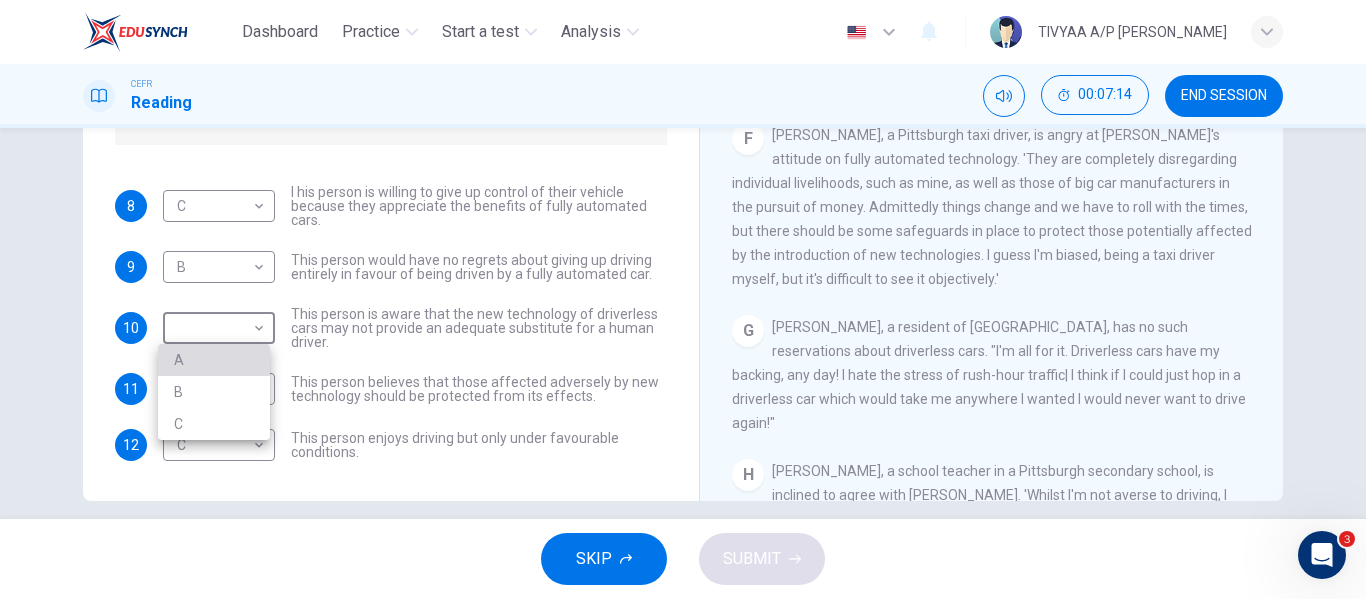 click on "A" at bounding box center [214, 360] 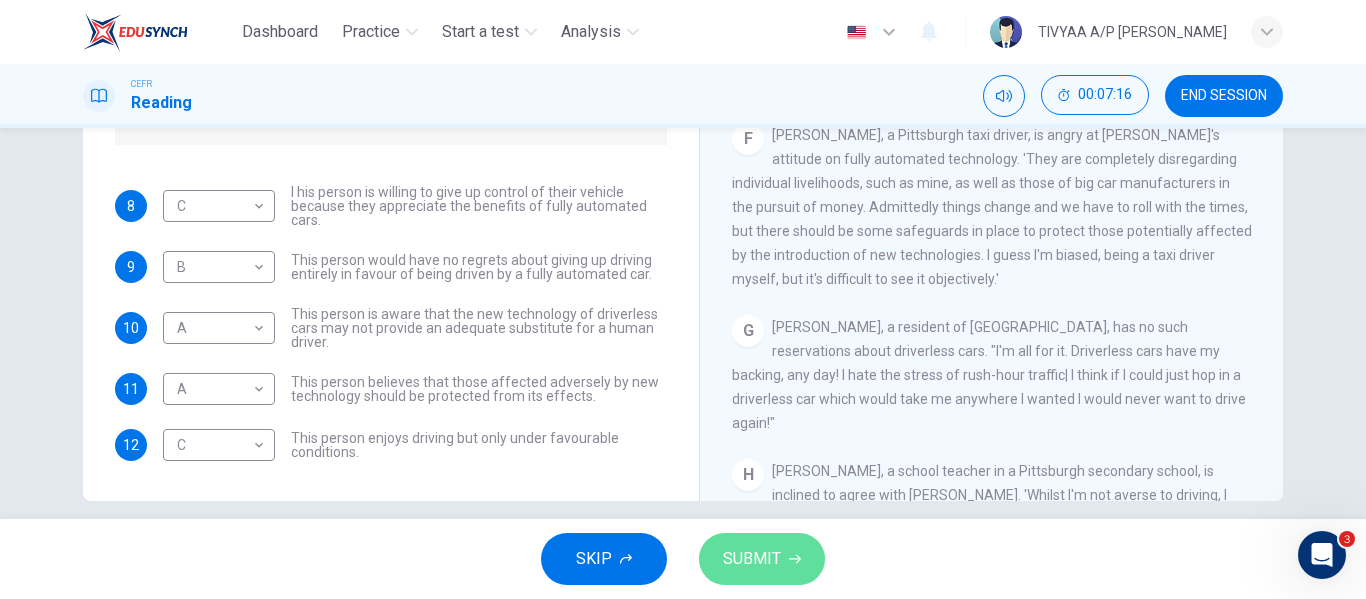 click on "SUBMIT" at bounding box center [762, 559] 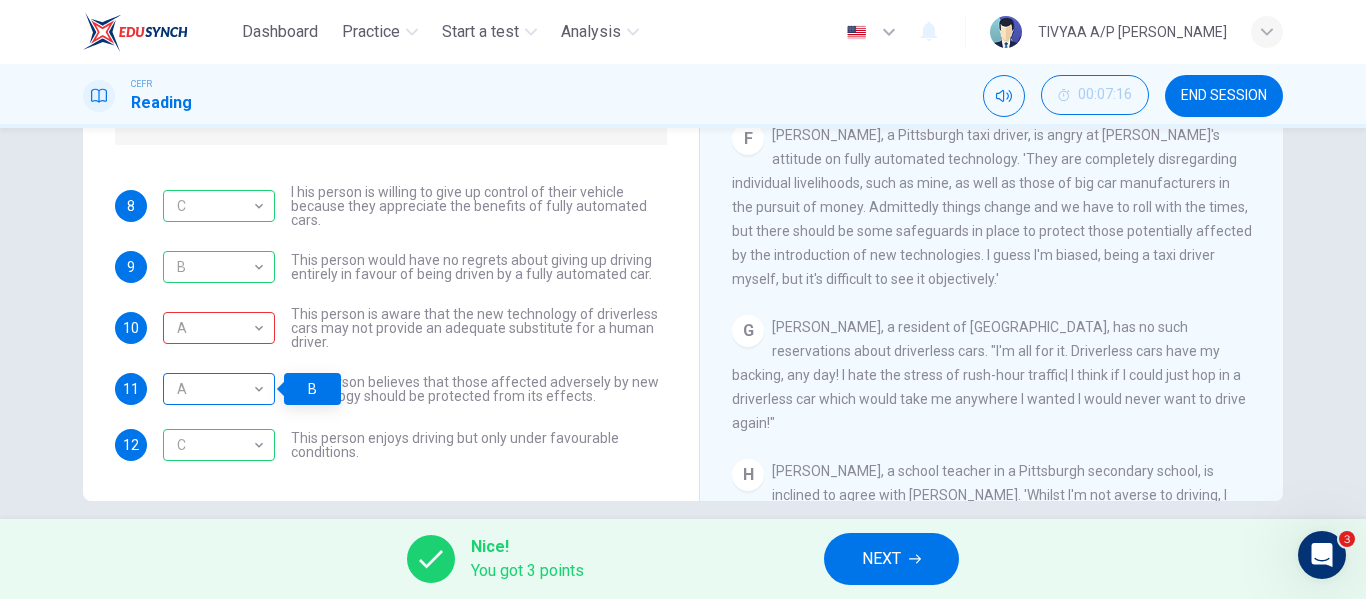 click on "A" at bounding box center [215, 389] 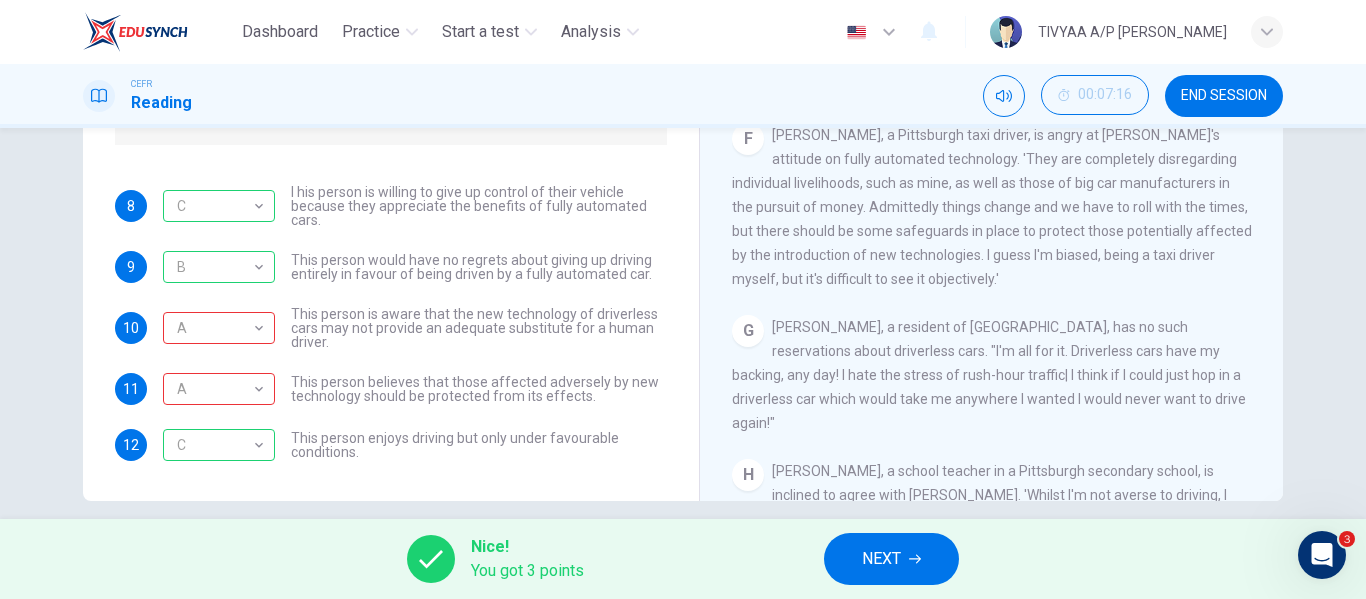 scroll, scrollTop: 384, scrollLeft: 0, axis: vertical 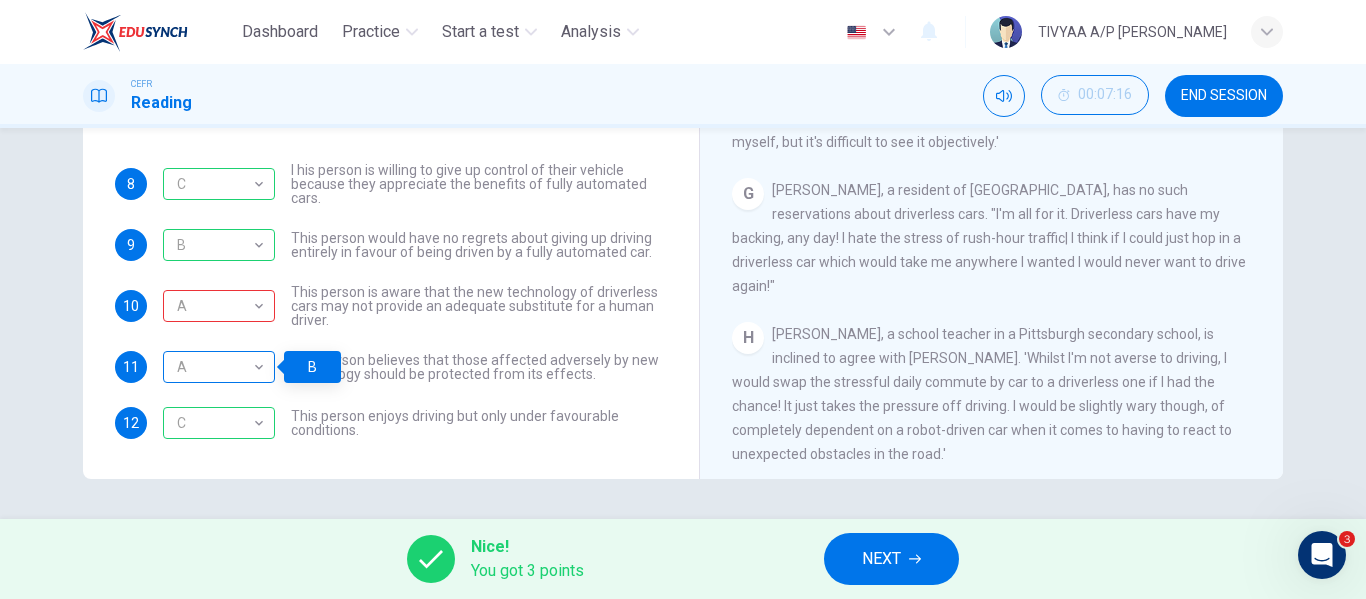 click on "A" at bounding box center (215, 367) 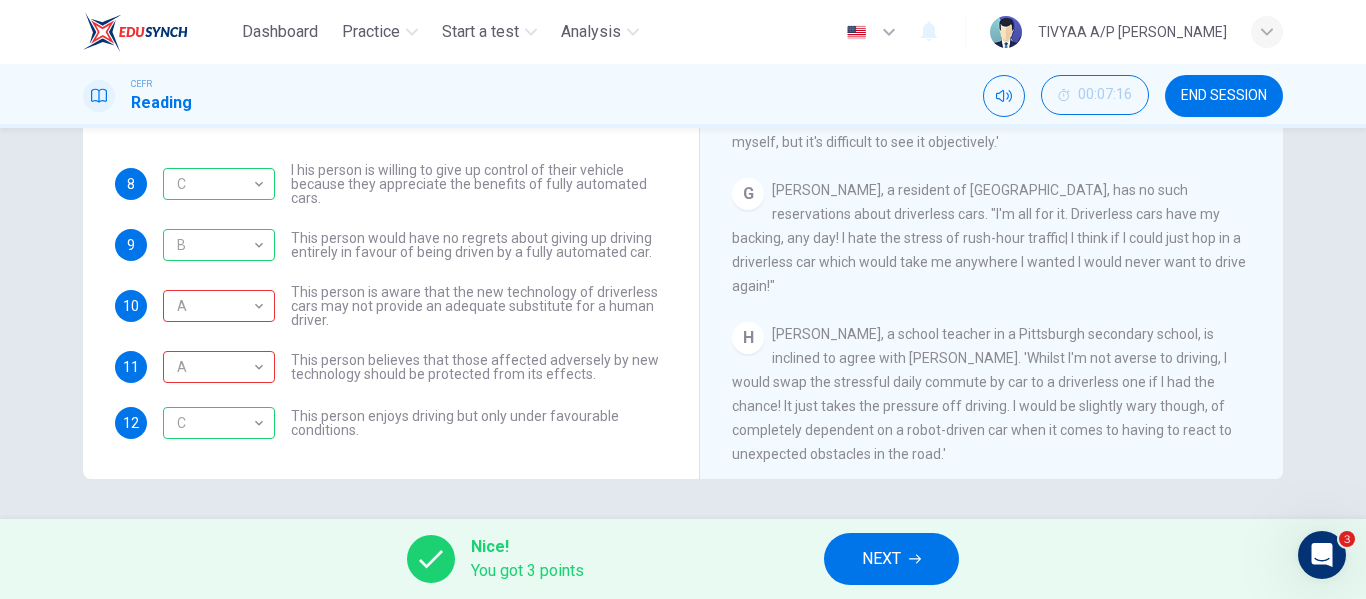 scroll, scrollTop: 0, scrollLeft: 0, axis: both 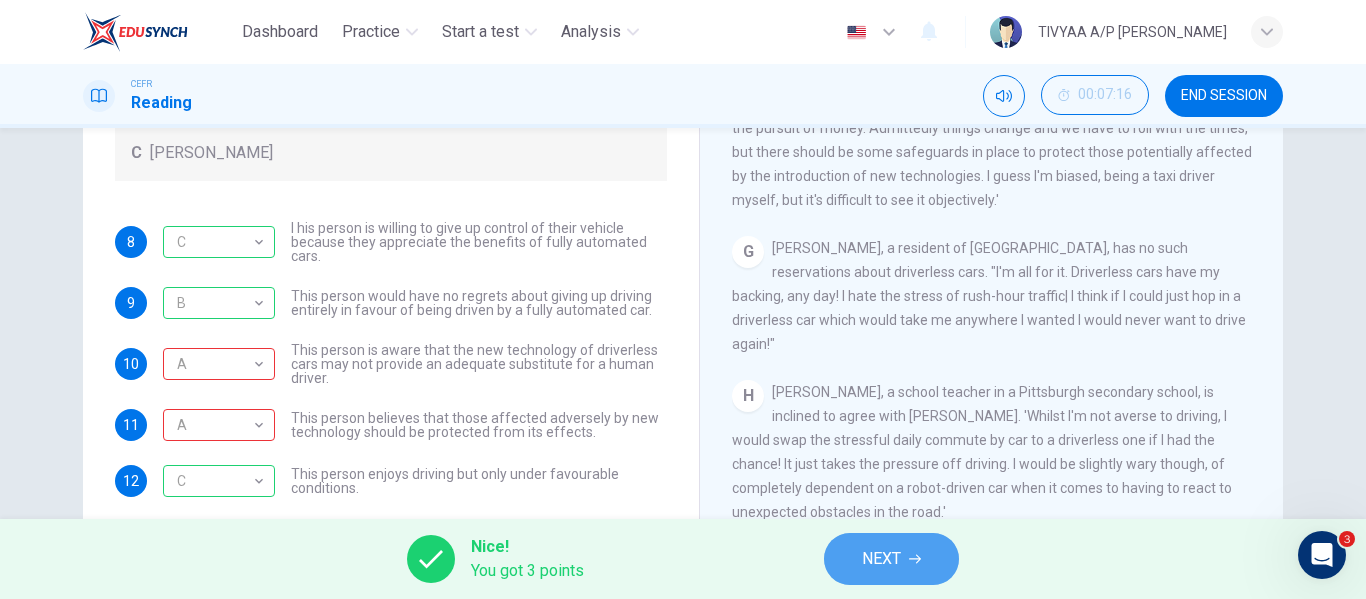 click on "NEXT" at bounding box center (881, 559) 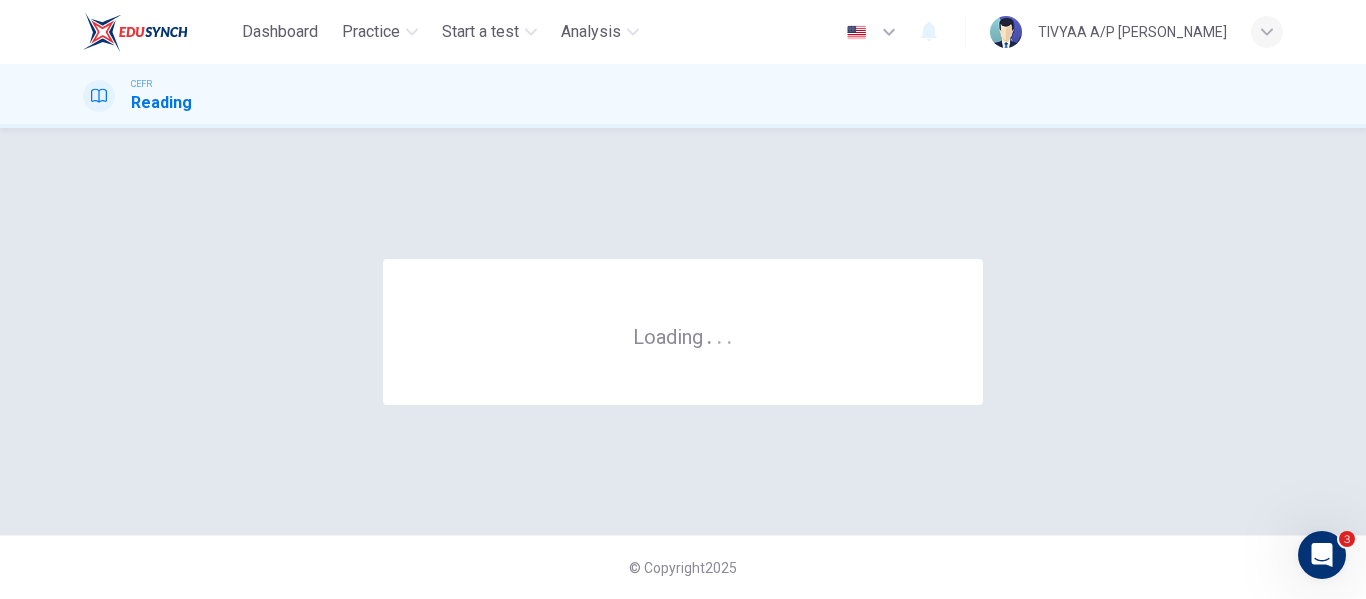 scroll, scrollTop: 0, scrollLeft: 0, axis: both 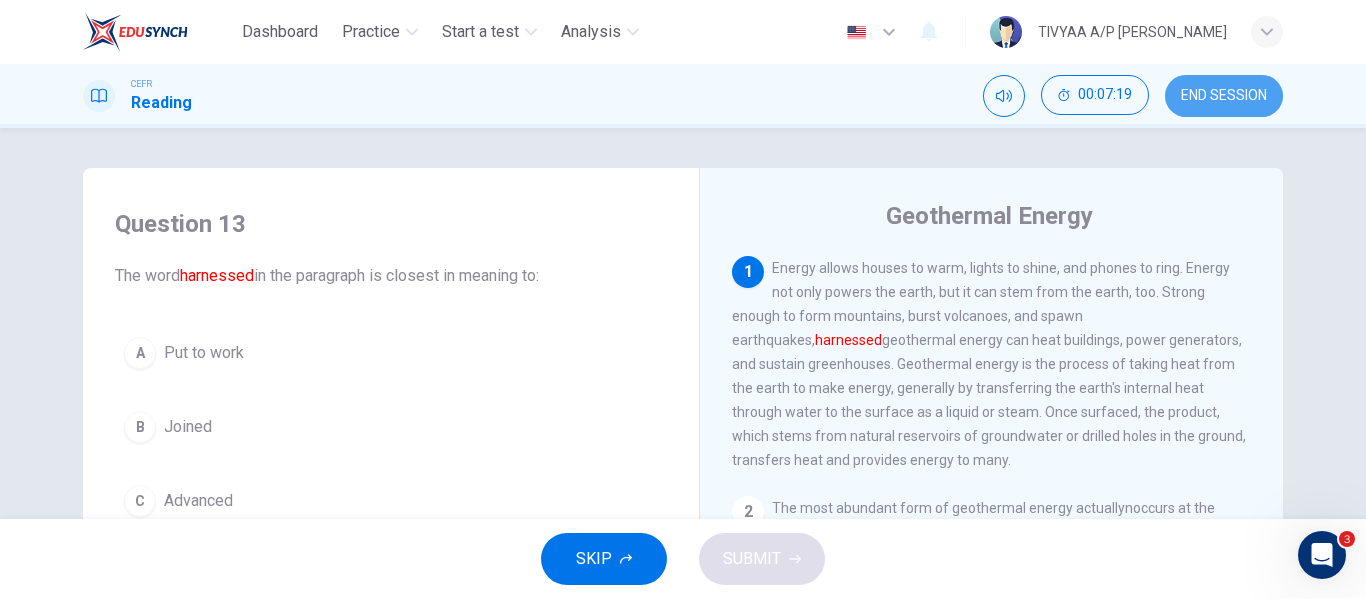click on "END SESSION" at bounding box center (1224, 96) 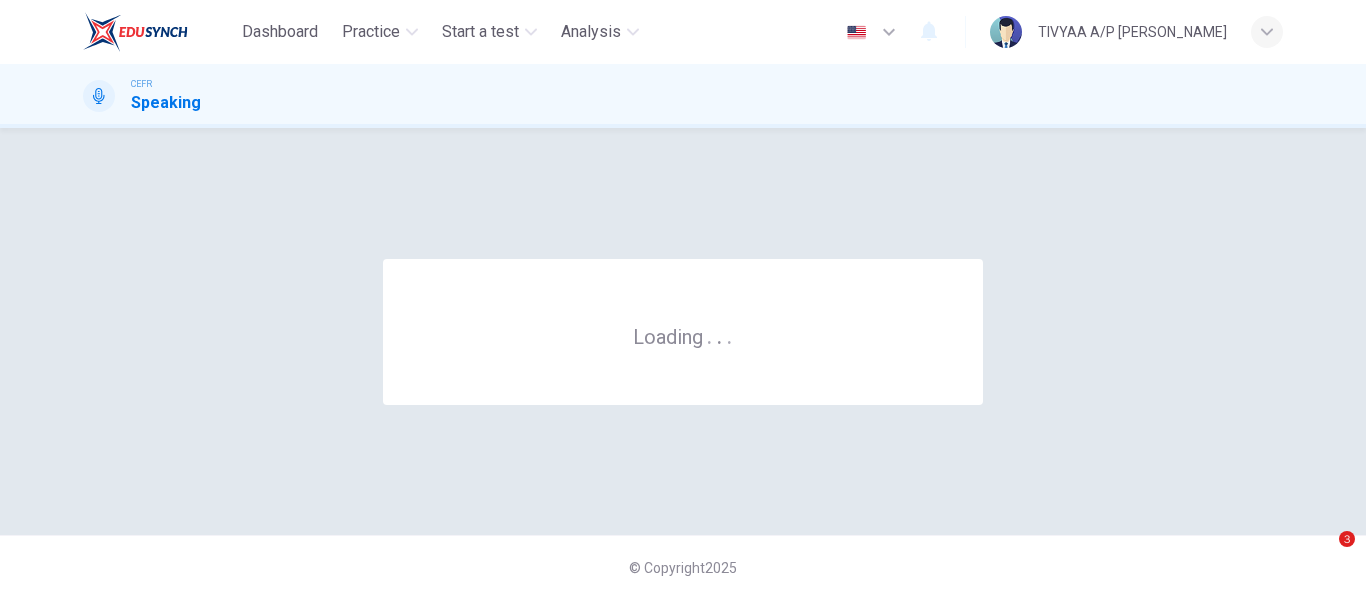 scroll, scrollTop: 0, scrollLeft: 0, axis: both 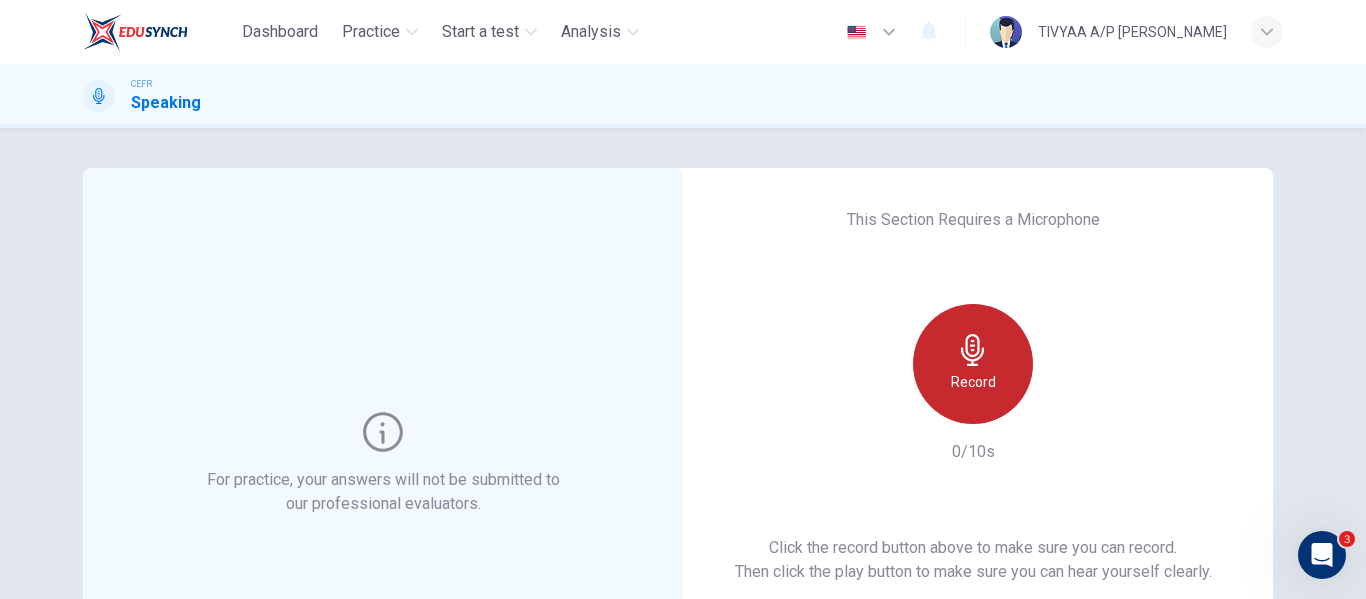 click on "Record" at bounding box center (973, 364) 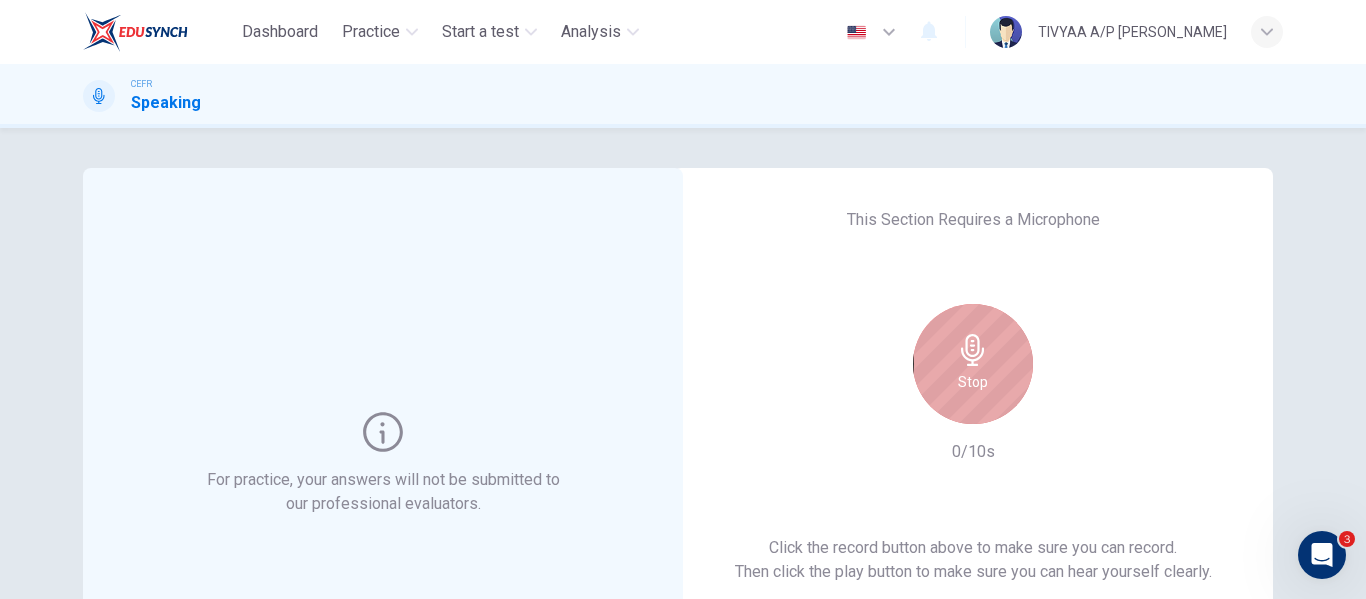 click on "Stop" at bounding box center [973, 364] 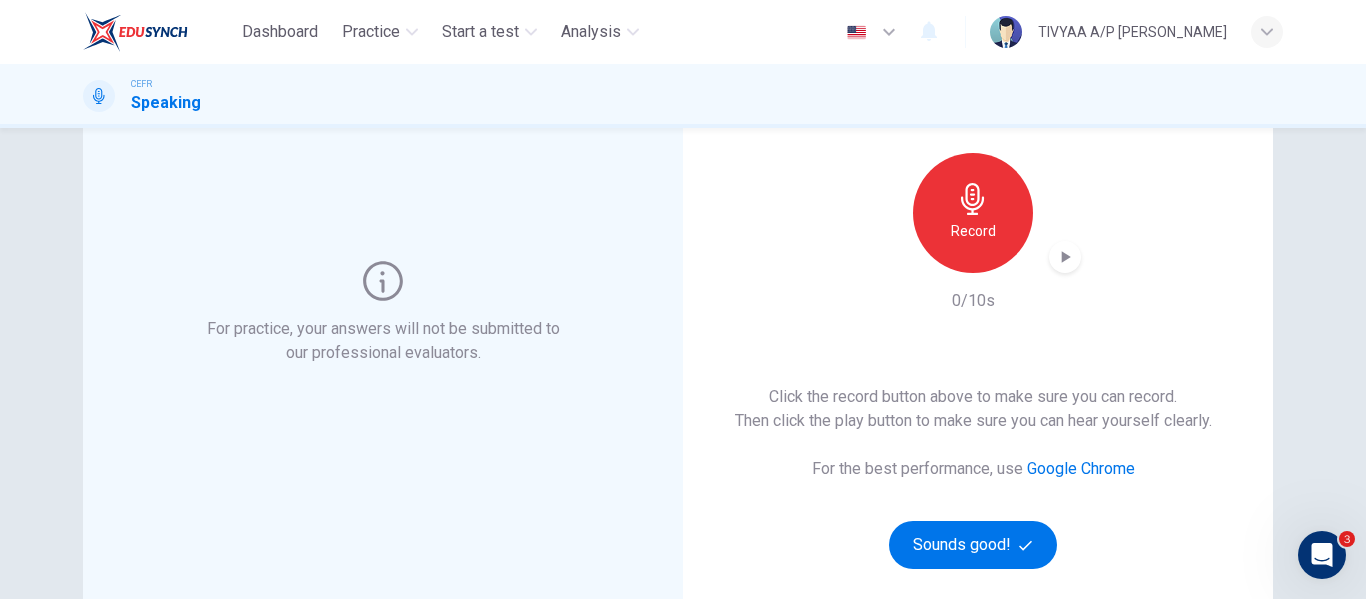 scroll, scrollTop: 156, scrollLeft: 0, axis: vertical 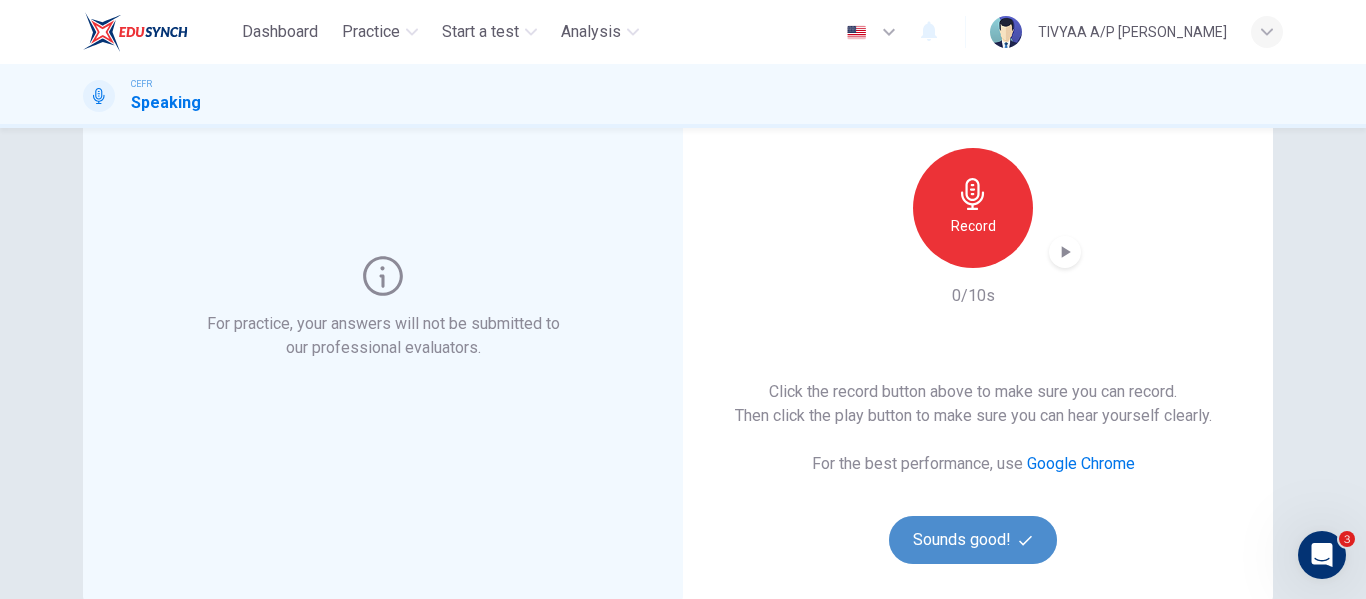 click on "Sounds good!" at bounding box center [973, 540] 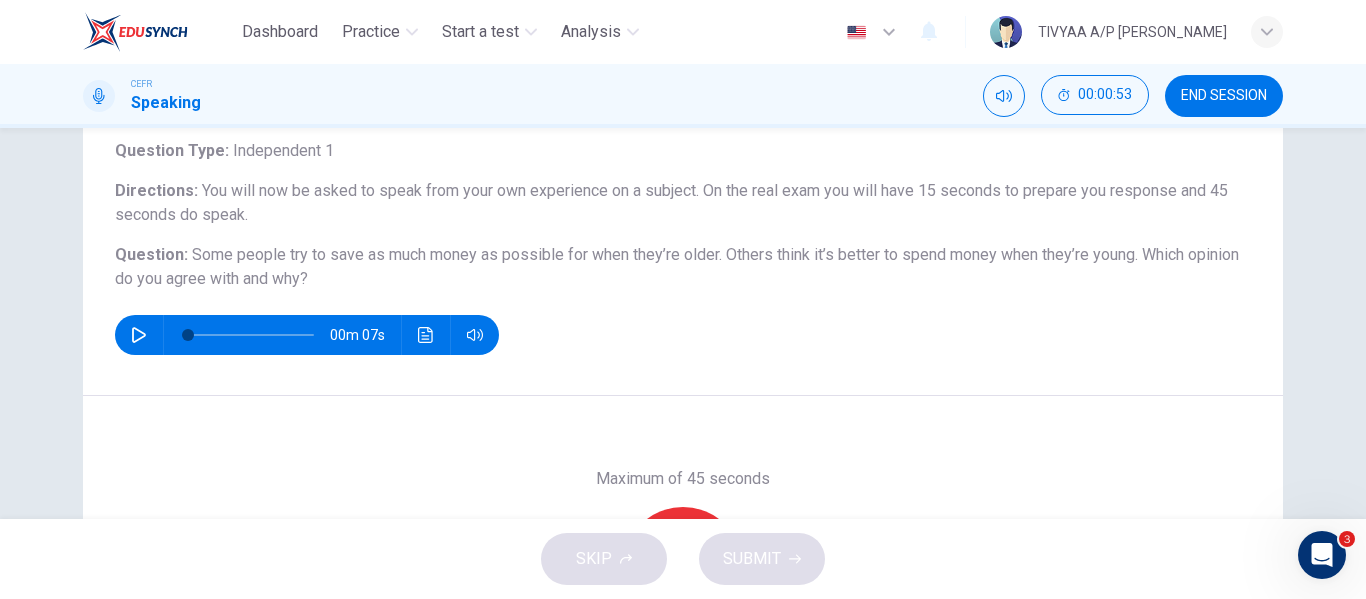 scroll, scrollTop: 384, scrollLeft: 0, axis: vertical 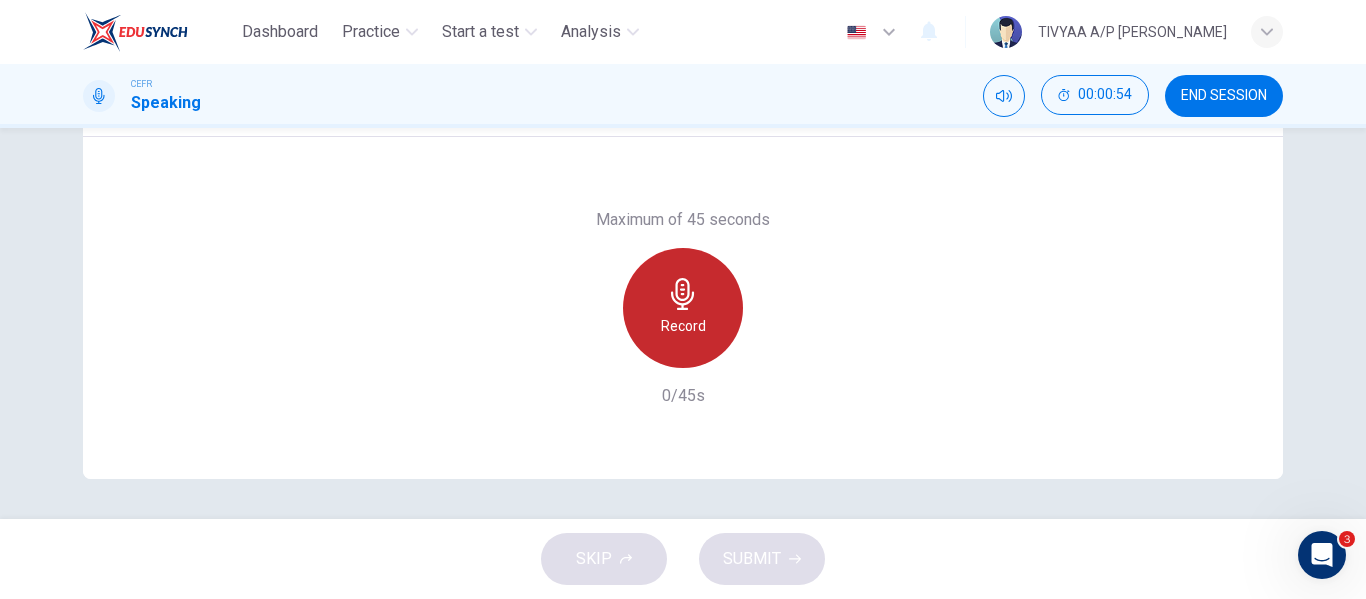 click on "Record" at bounding box center (683, 308) 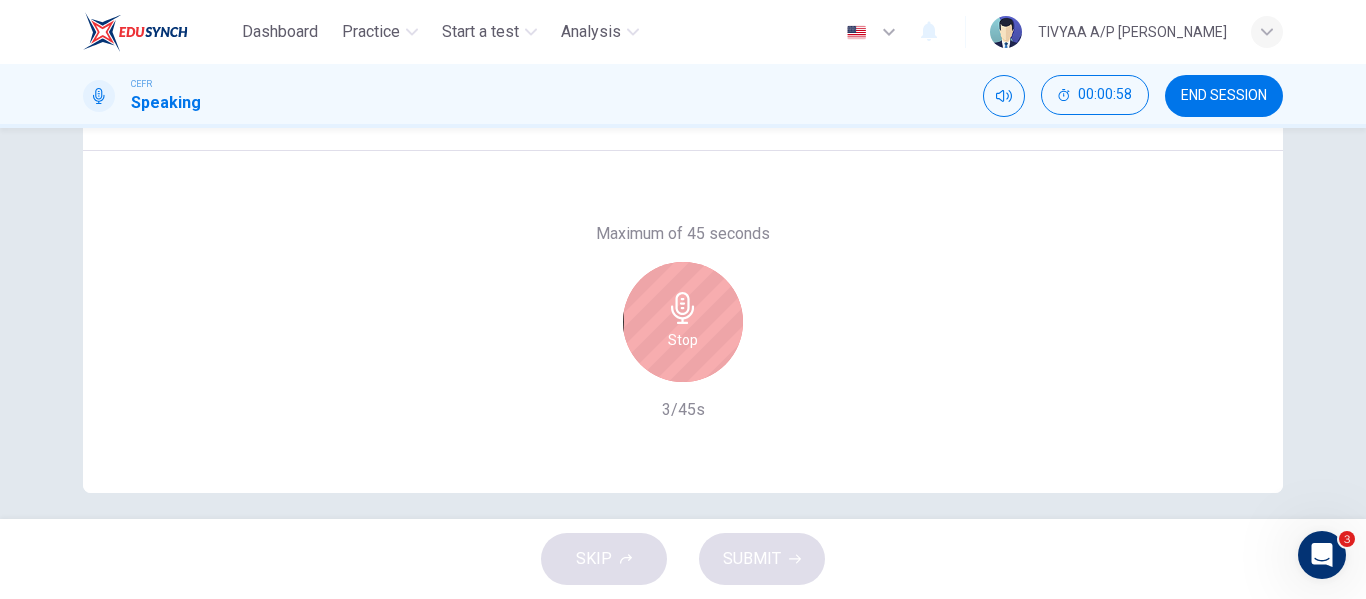 scroll, scrollTop: 383, scrollLeft: 0, axis: vertical 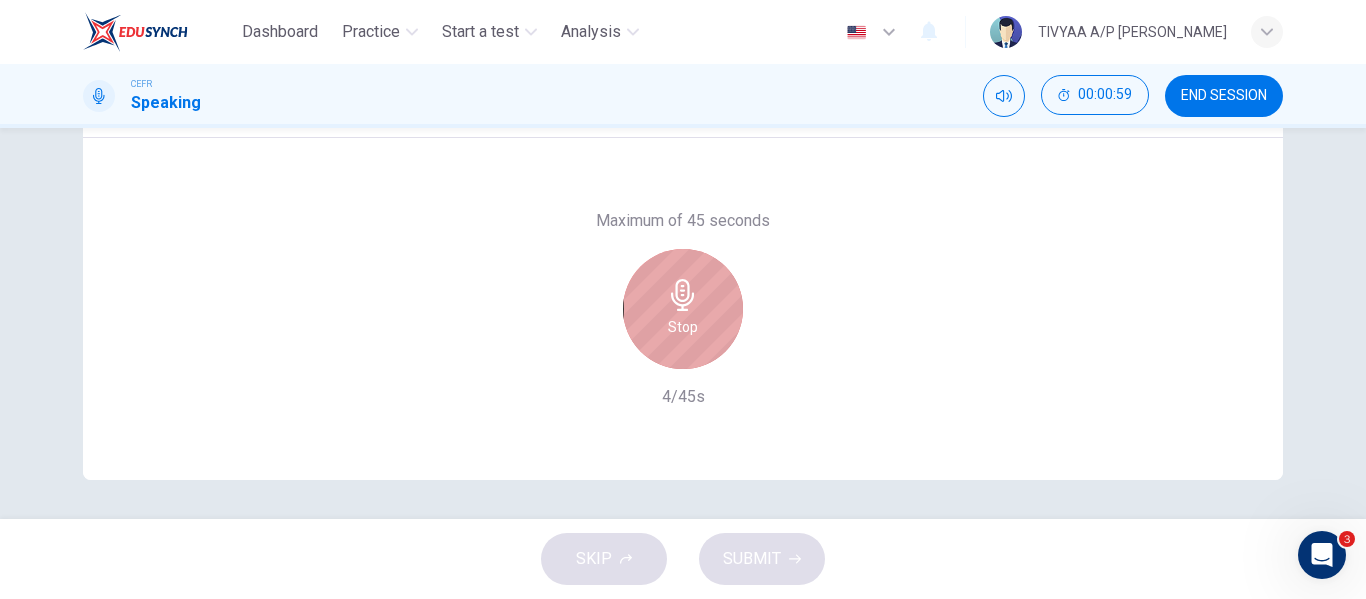 click on "Stop" at bounding box center (683, 309) 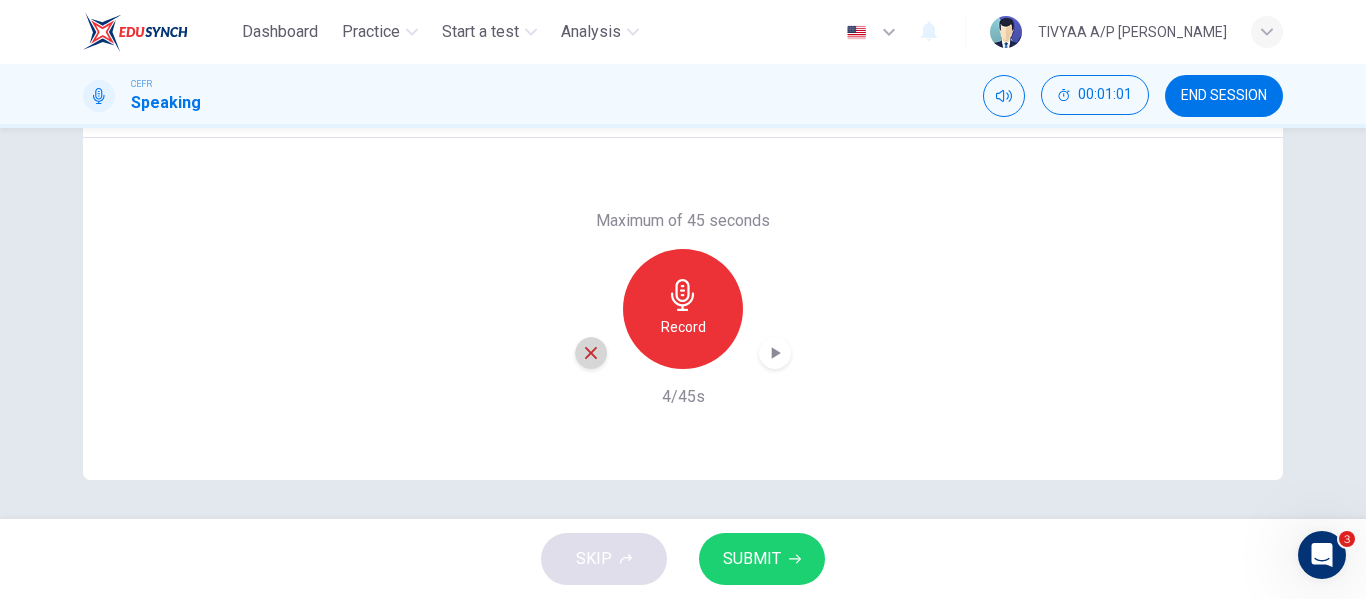 click 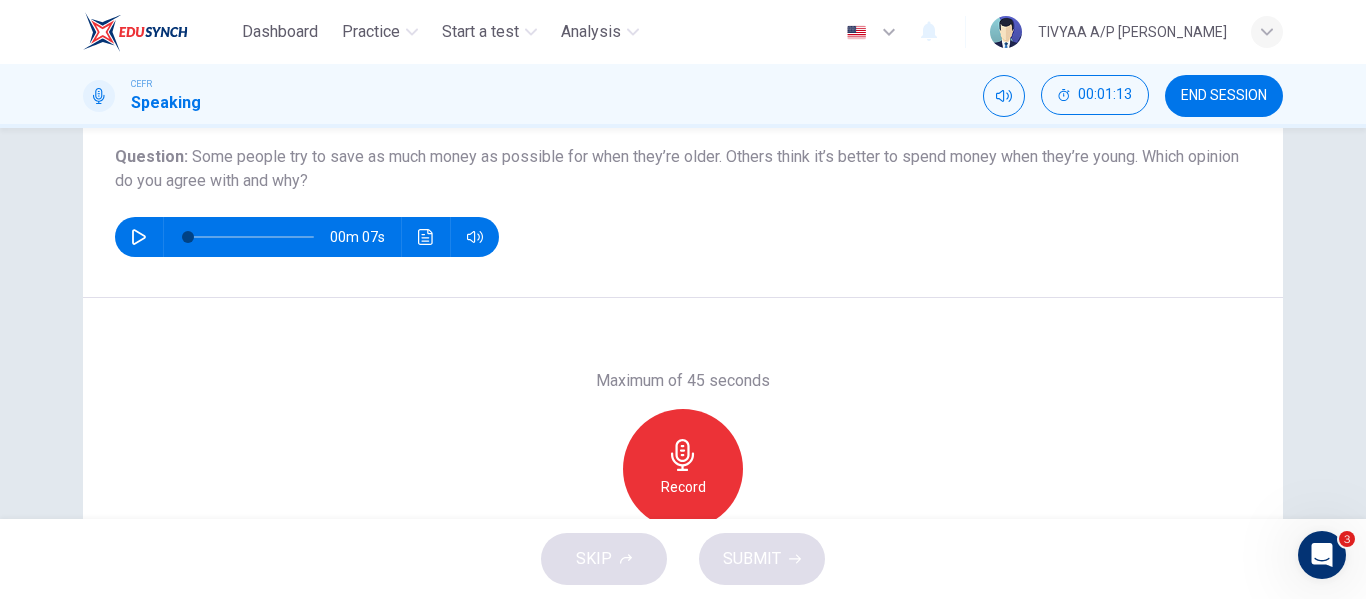 scroll, scrollTop: 224, scrollLeft: 0, axis: vertical 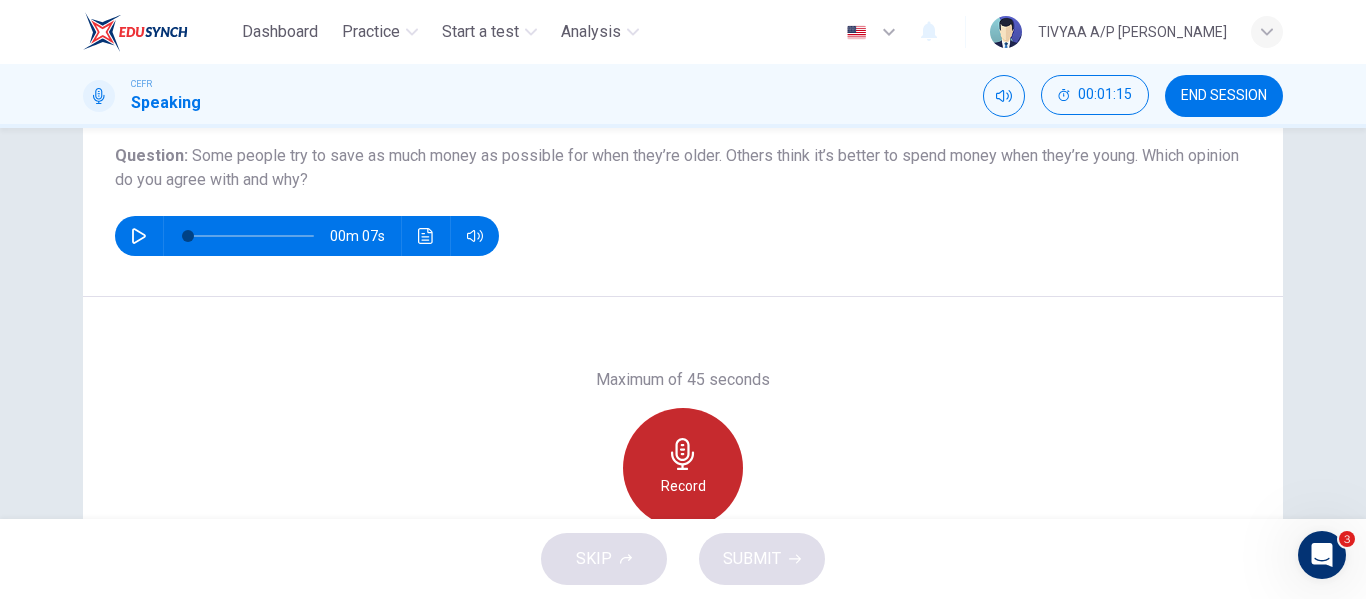 click 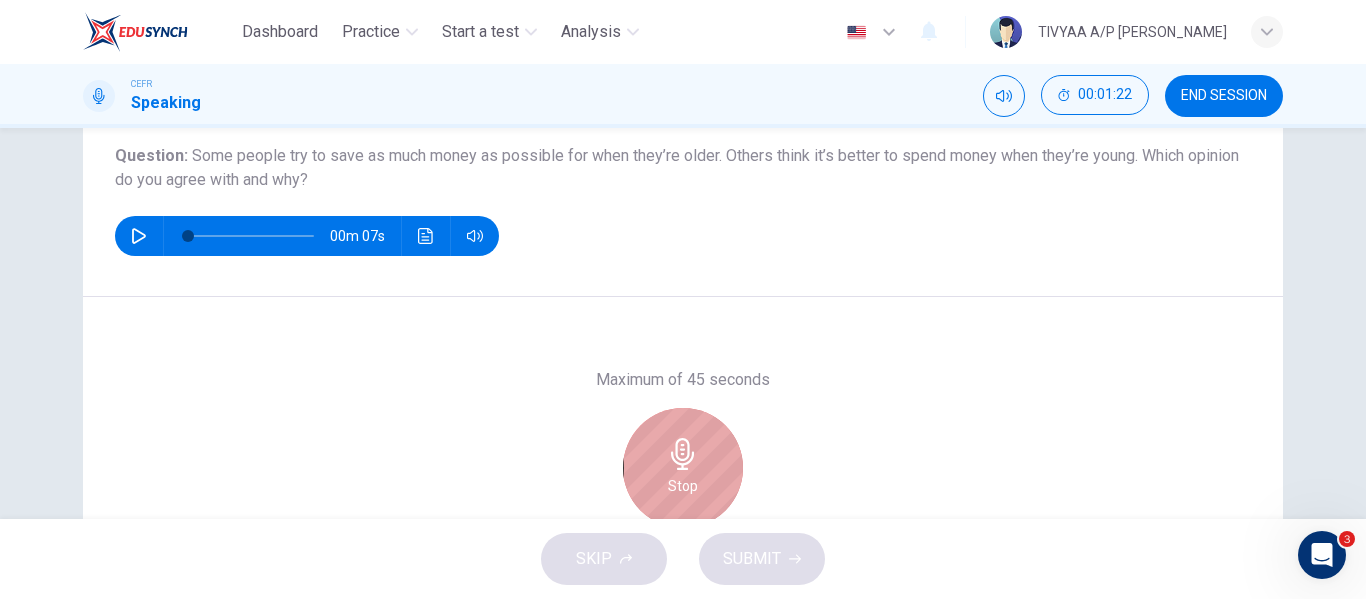 click on "Stop" at bounding box center (683, 468) 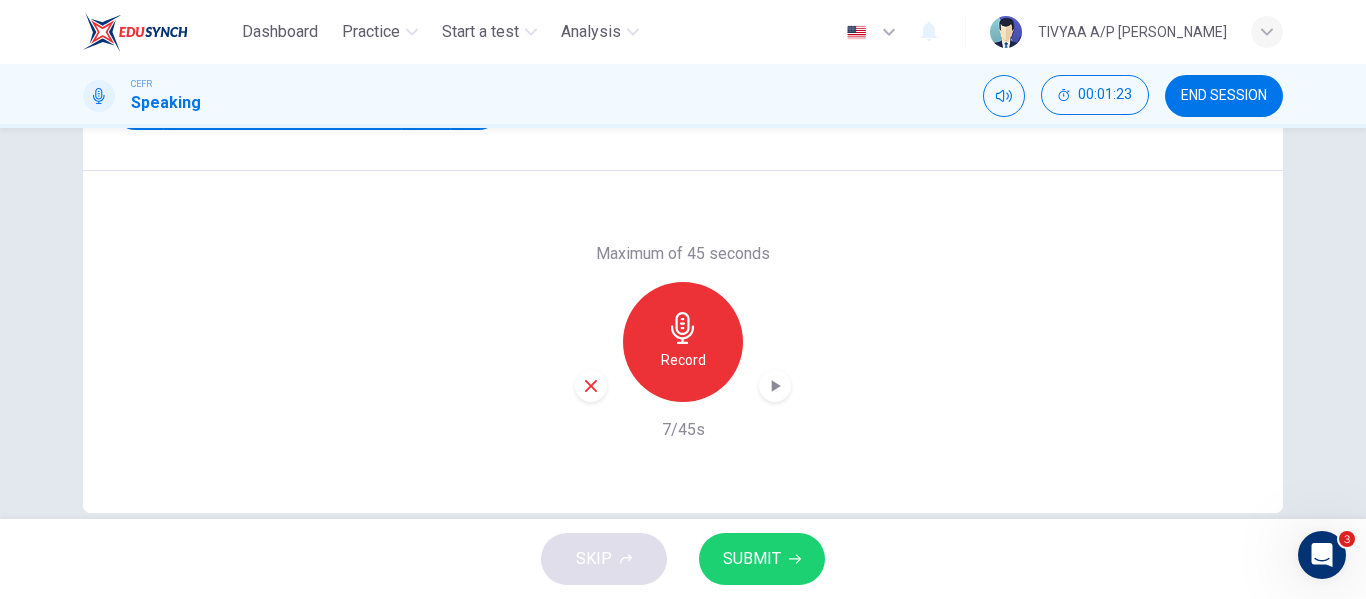 scroll, scrollTop: 351, scrollLeft: 0, axis: vertical 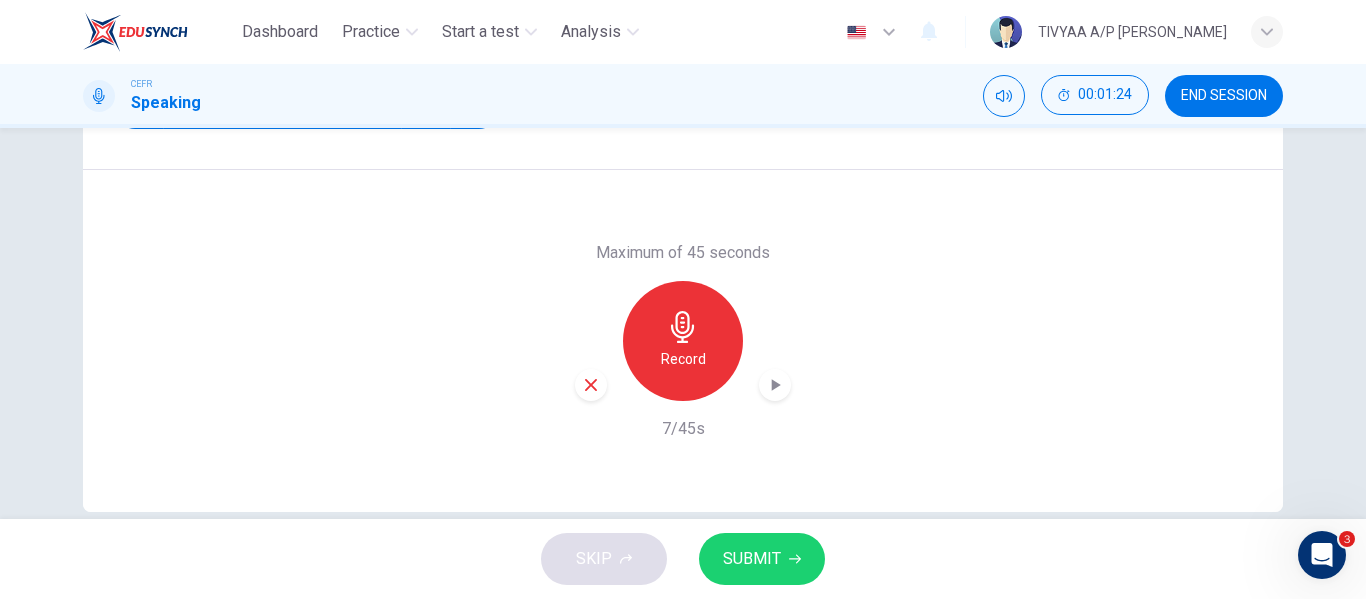 click at bounding box center [591, 385] 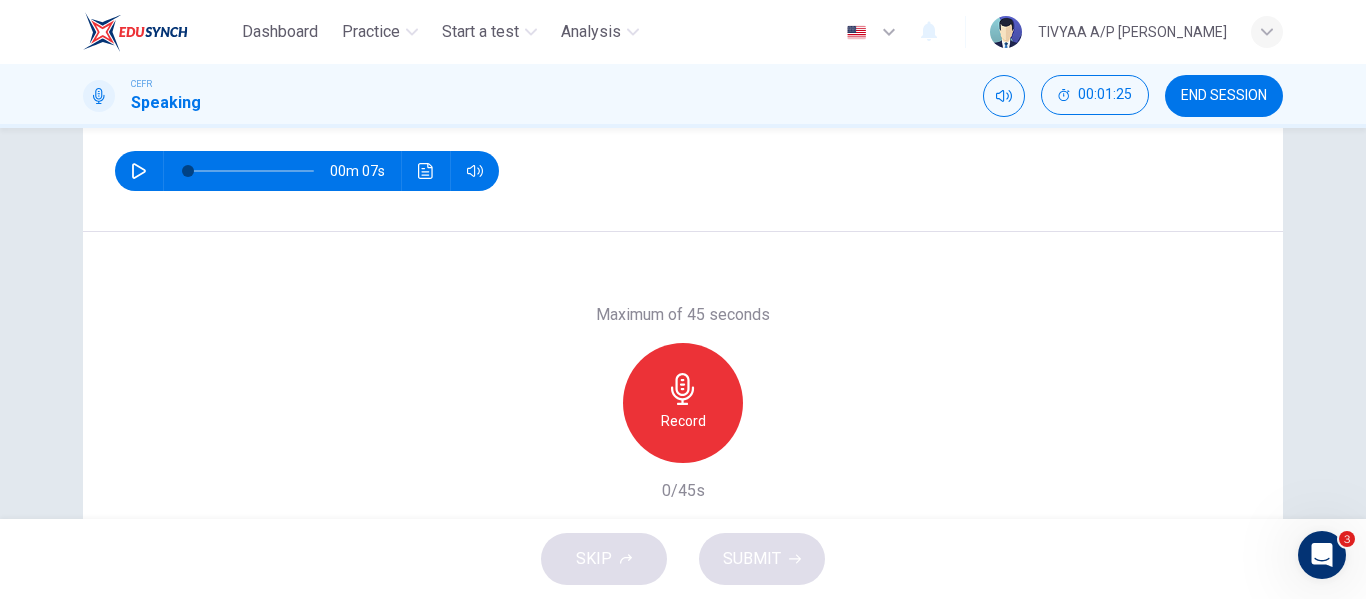 scroll, scrollTop: 287, scrollLeft: 0, axis: vertical 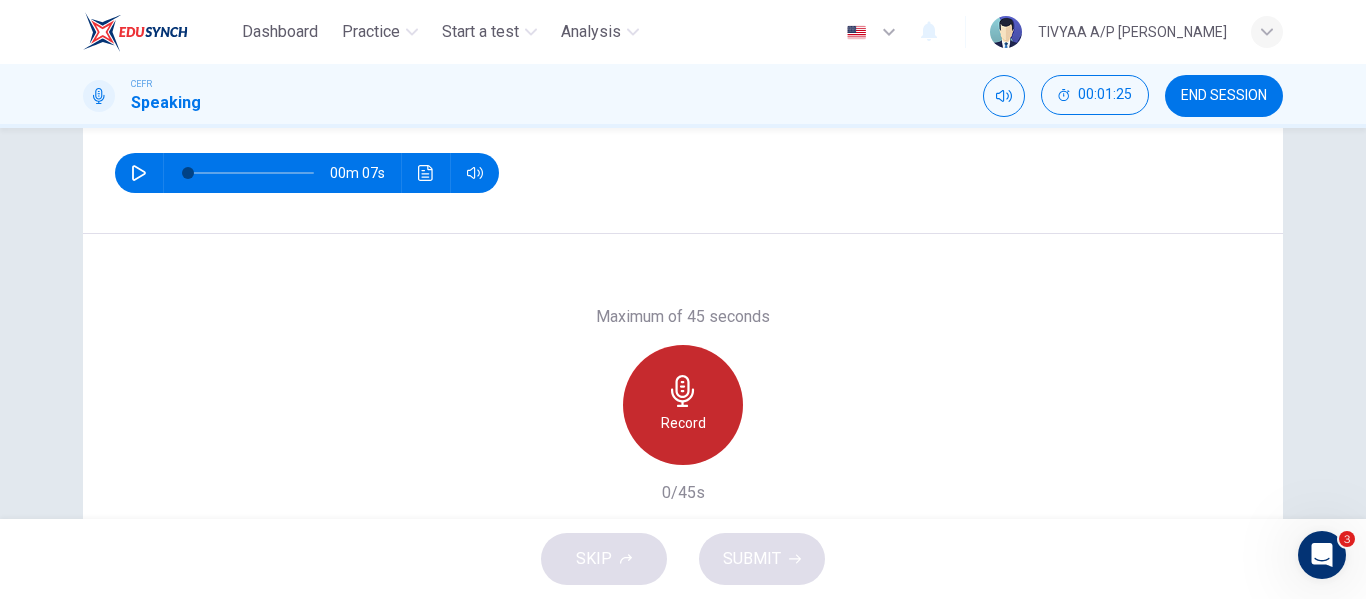 click 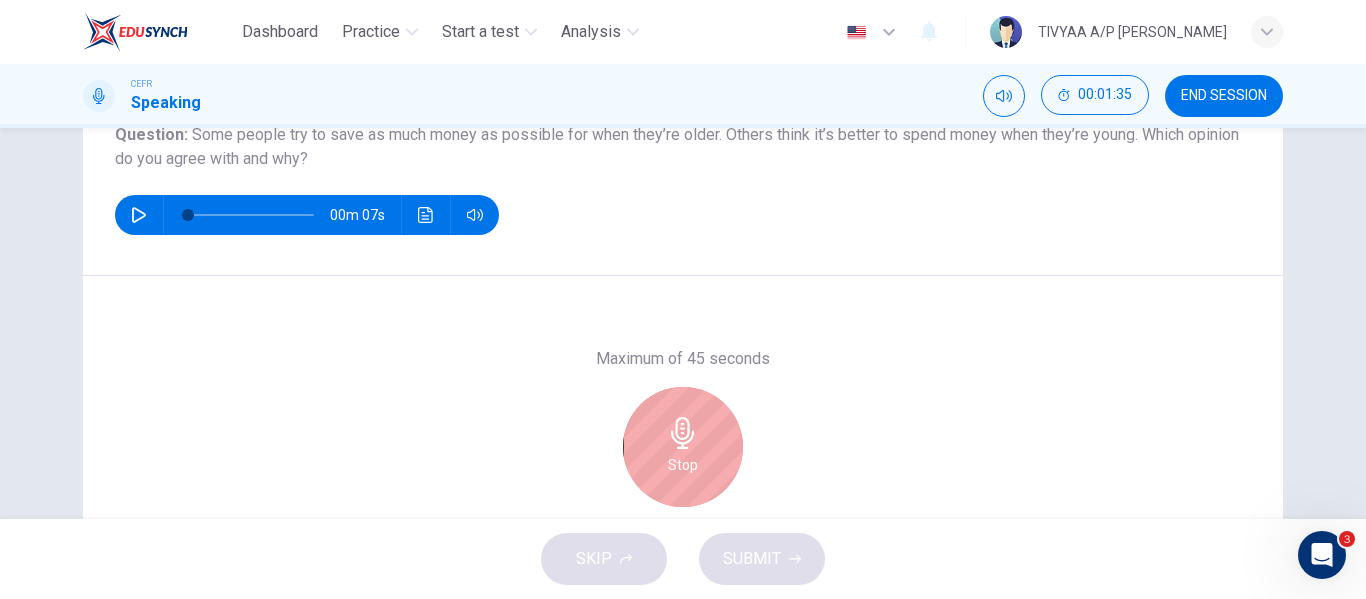 scroll, scrollTop: 307, scrollLeft: 0, axis: vertical 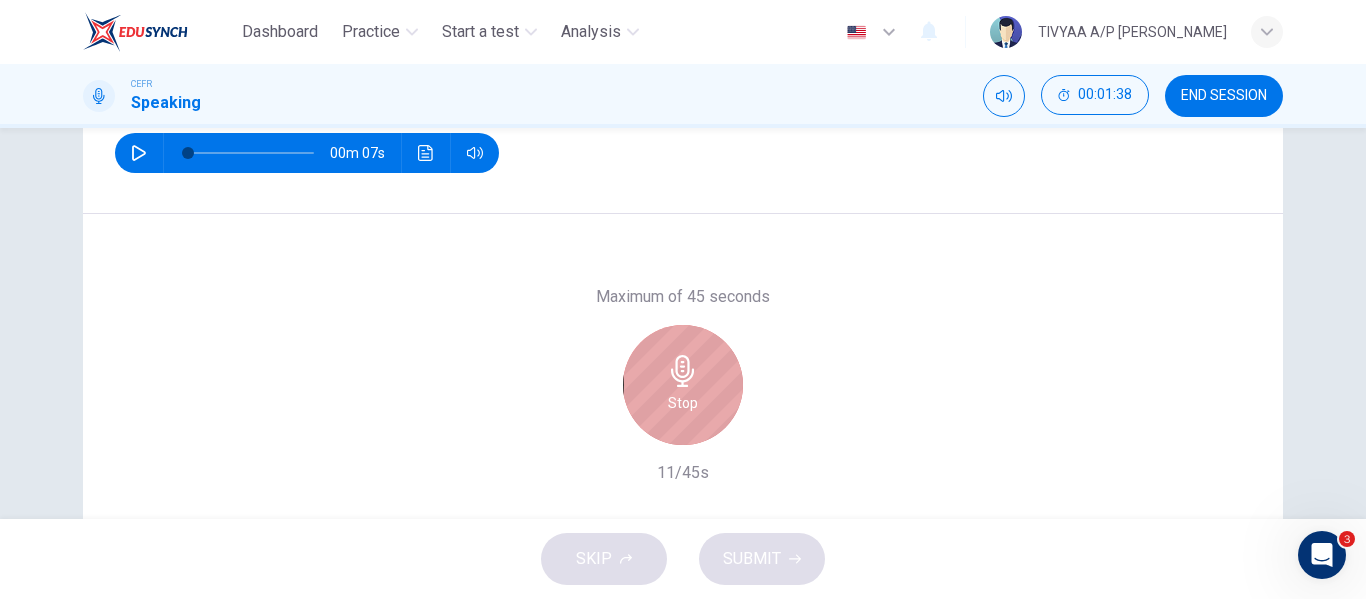 click 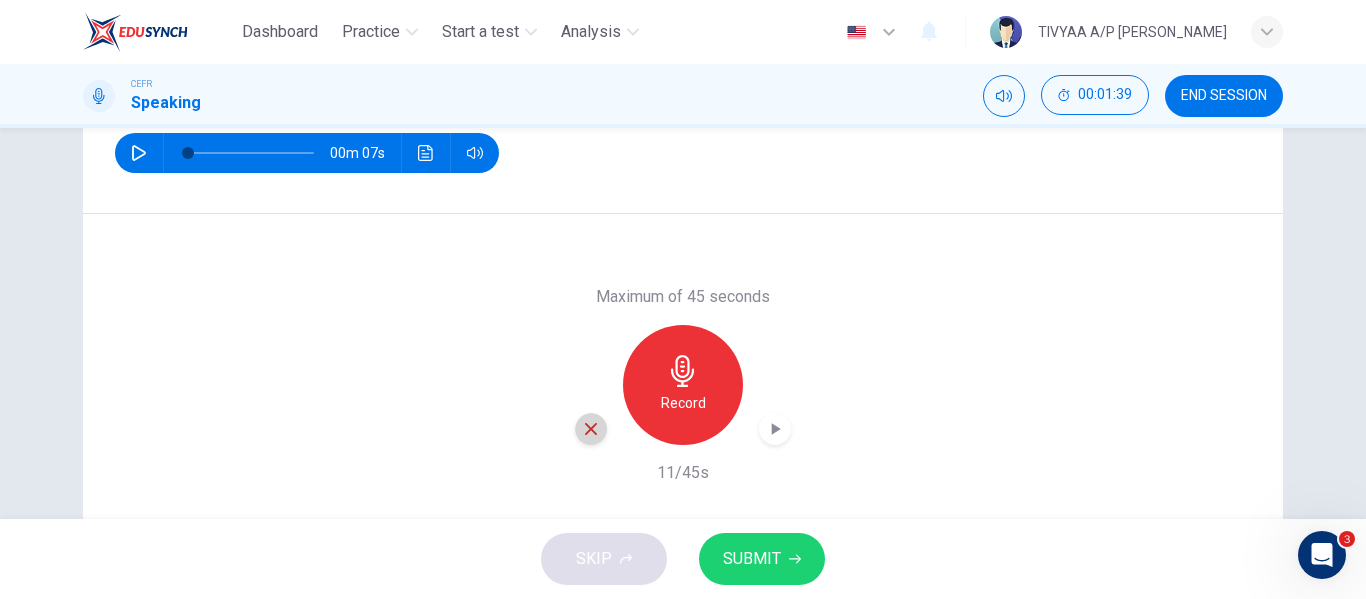 click 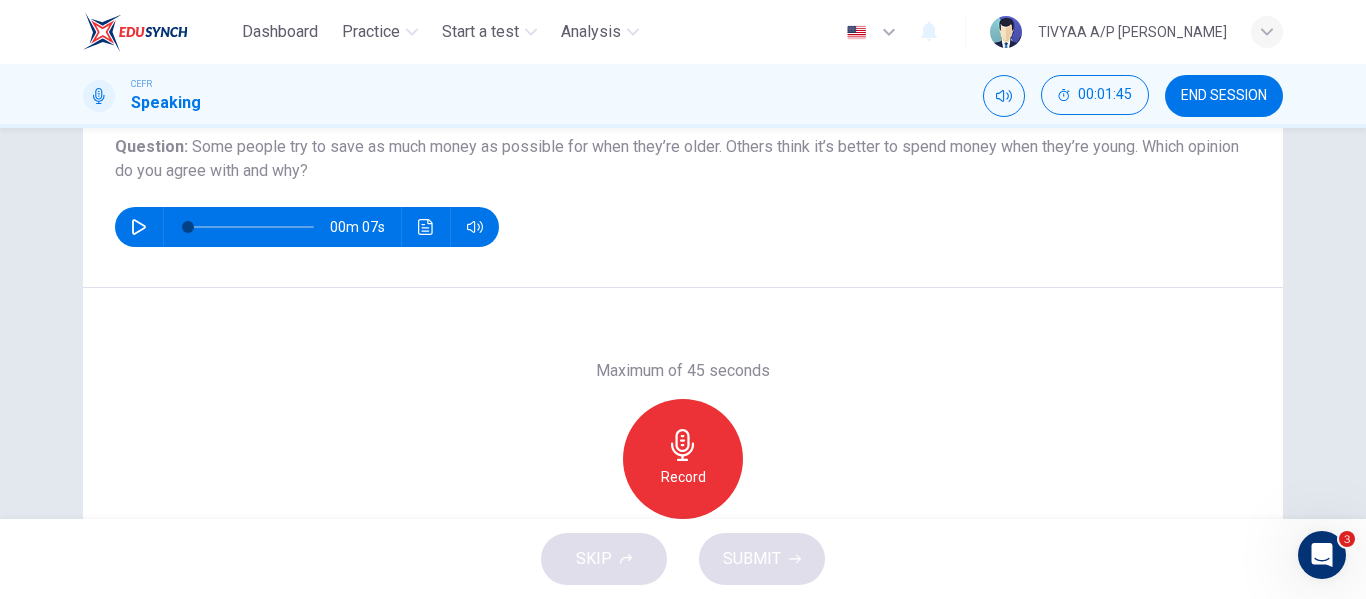 scroll, scrollTop: 227, scrollLeft: 0, axis: vertical 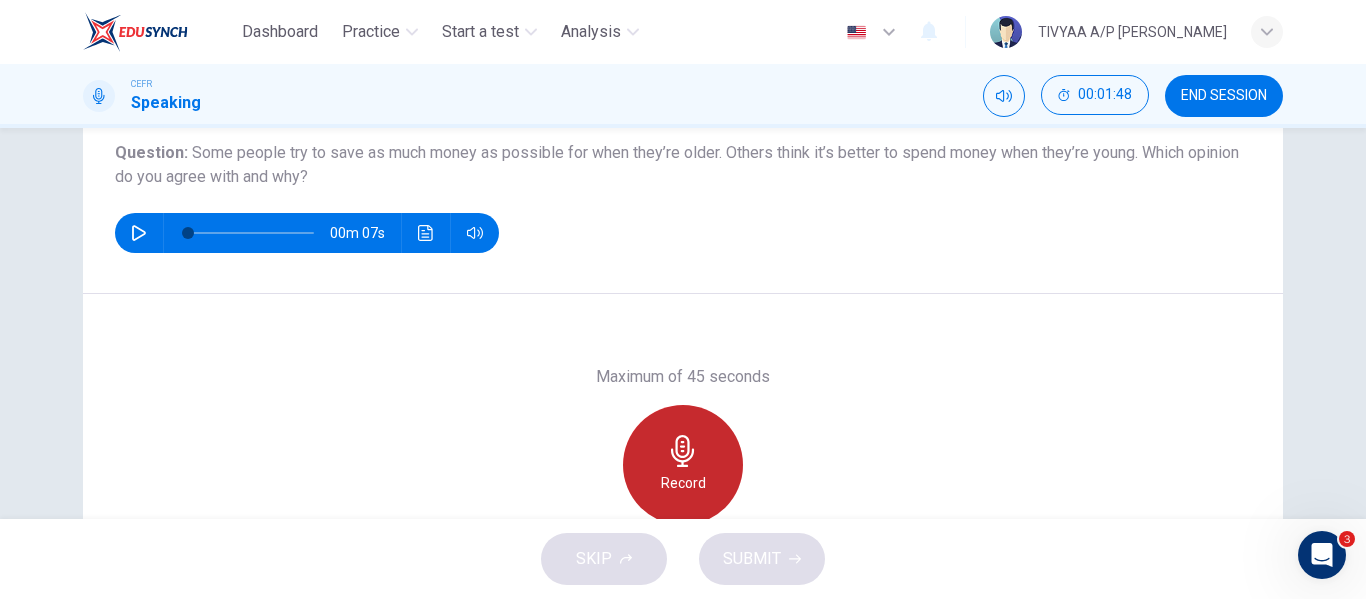 click 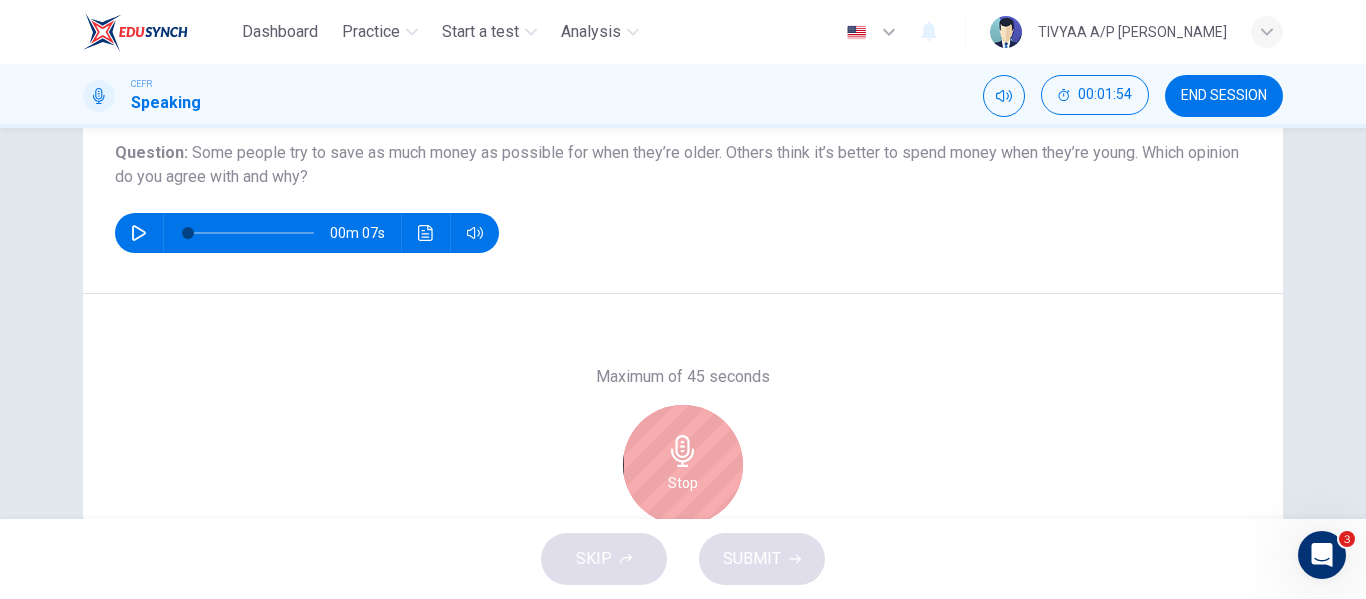 scroll, scrollTop: 350, scrollLeft: 0, axis: vertical 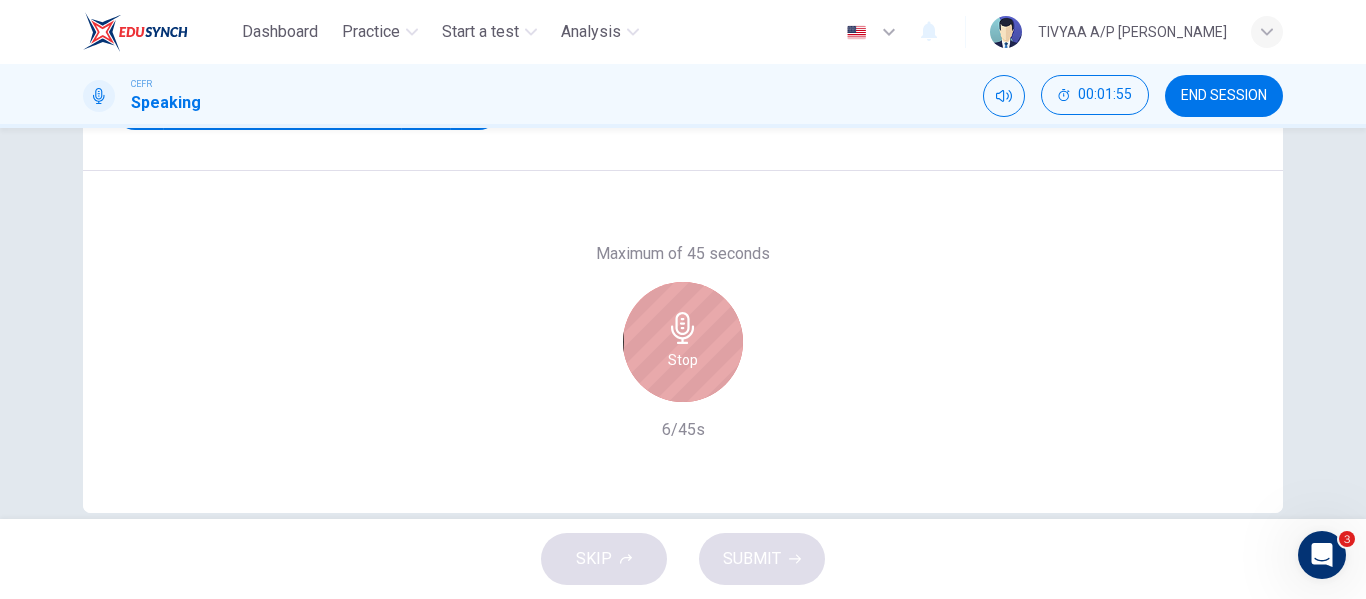 click on "Stop" at bounding box center (683, 342) 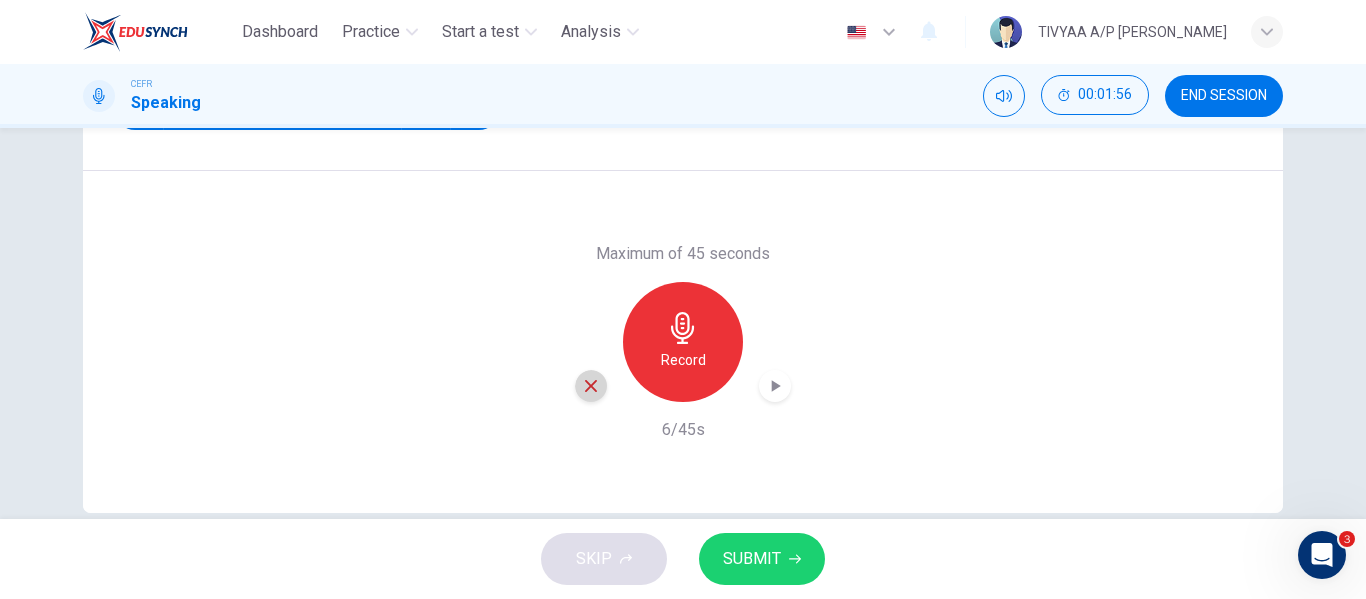 click at bounding box center [591, 386] 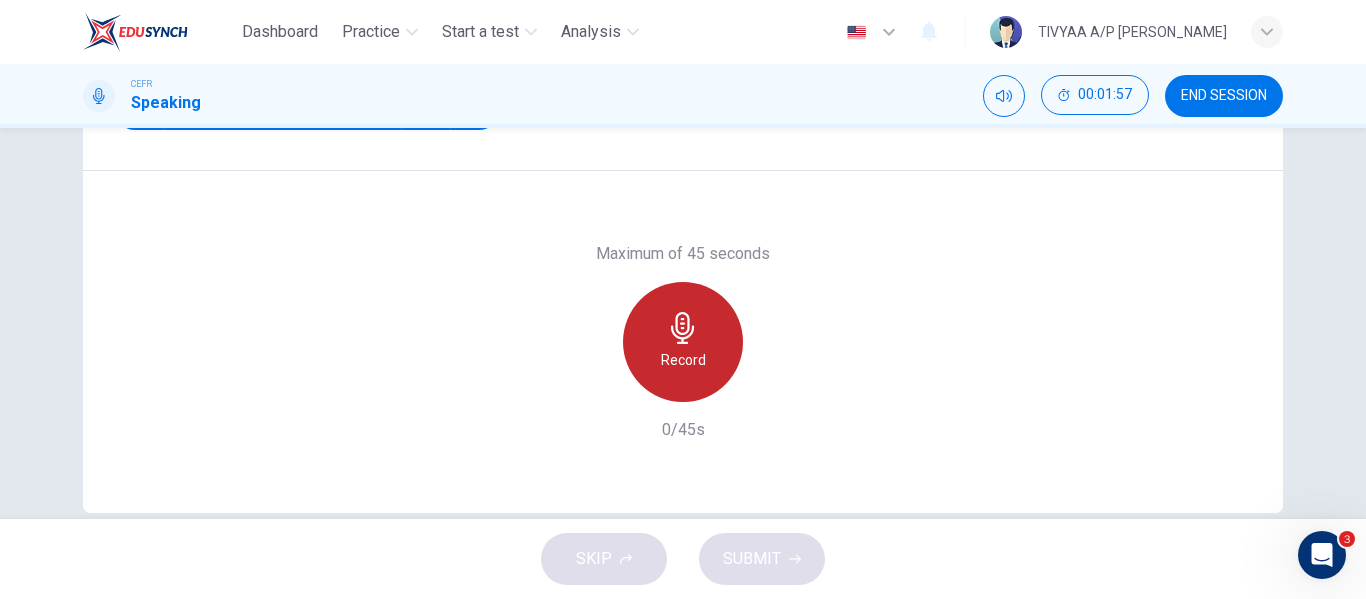 click 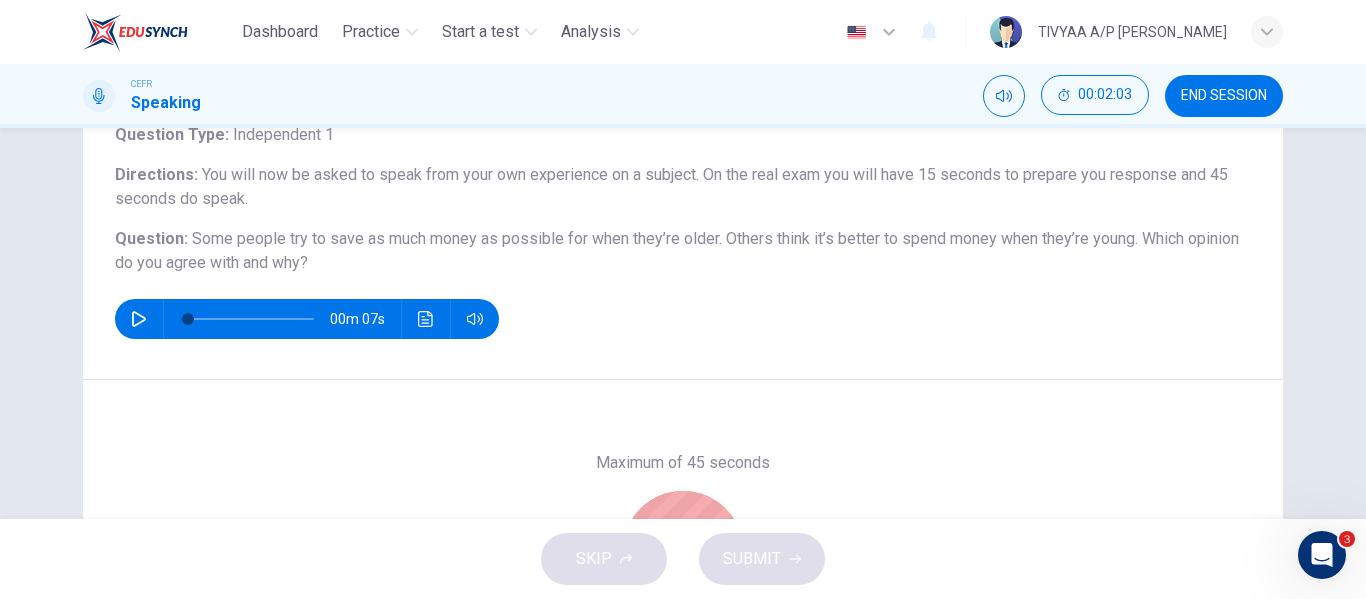 scroll, scrollTop: 384, scrollLeft: 0, axis: vertical 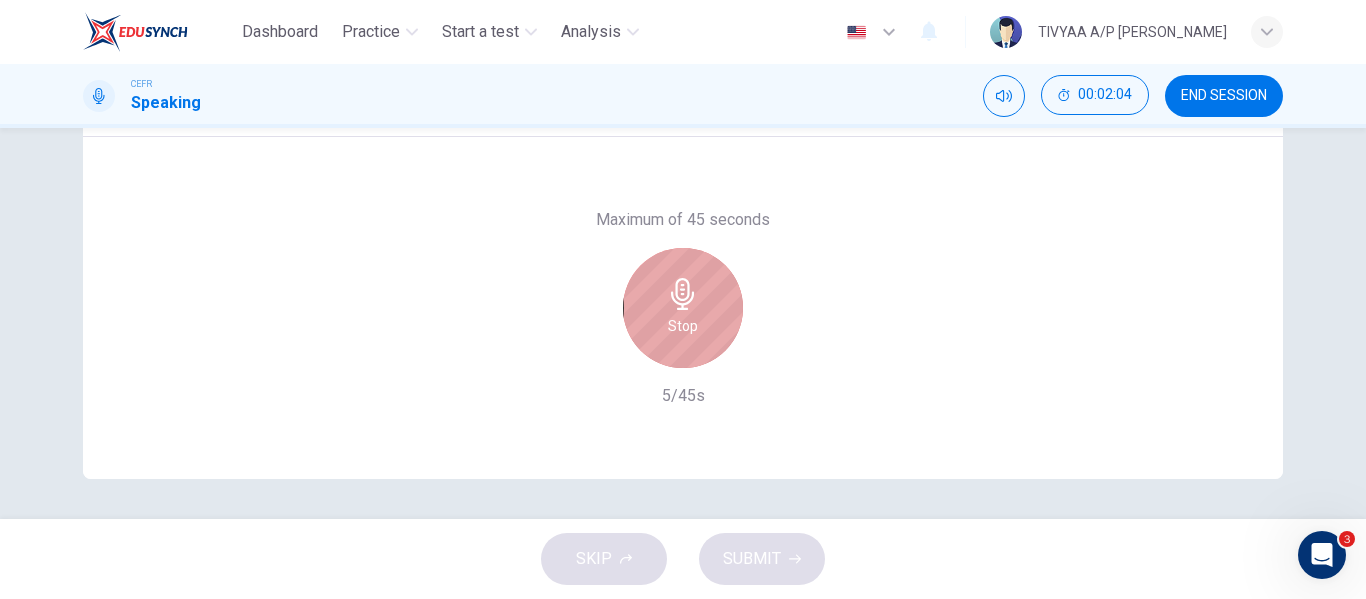 click on "Stop" at bounding box center (683, 308) 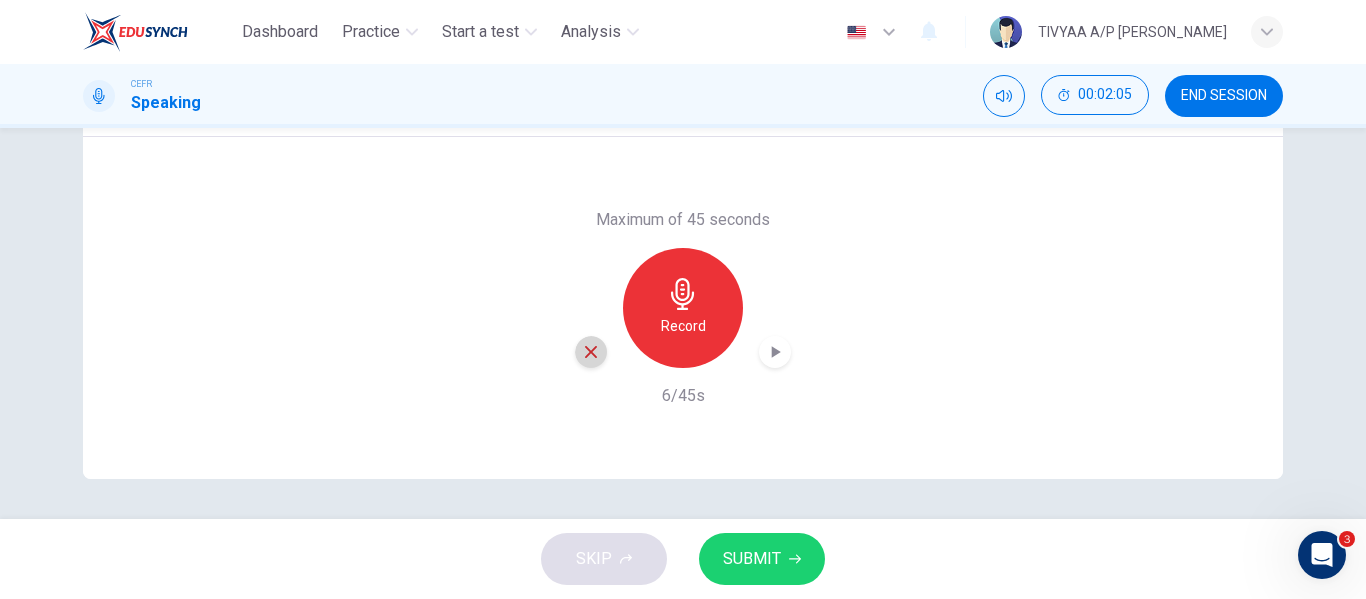 click at bounding box center [591, 352] 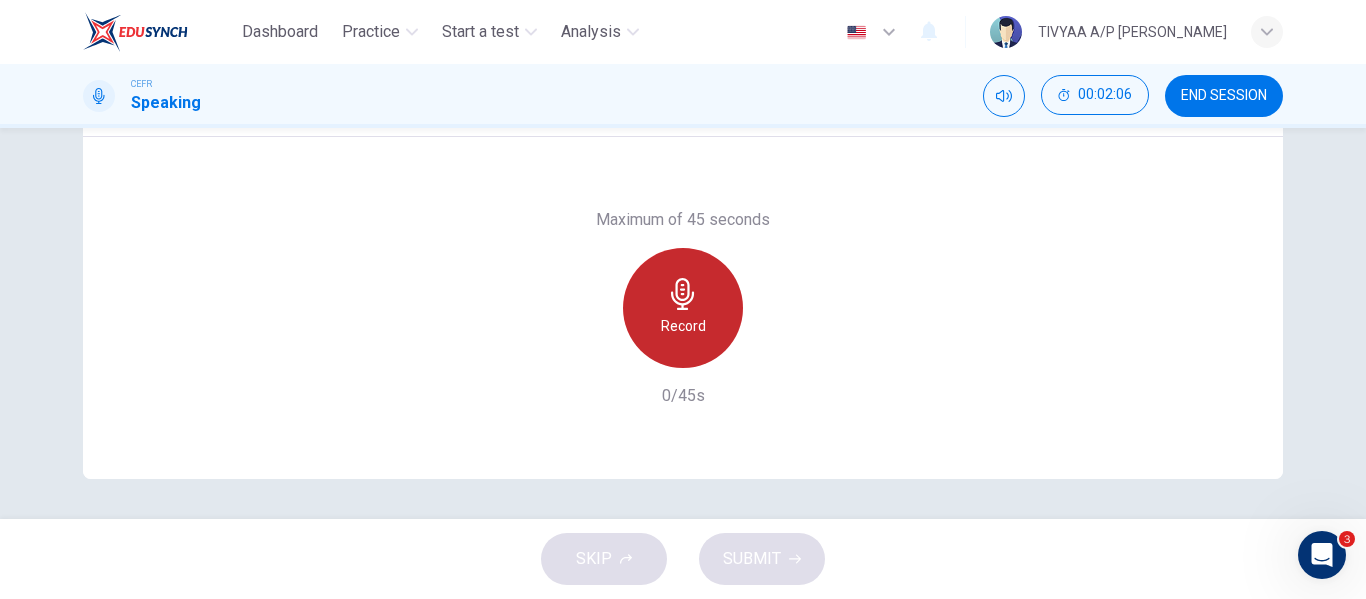 click 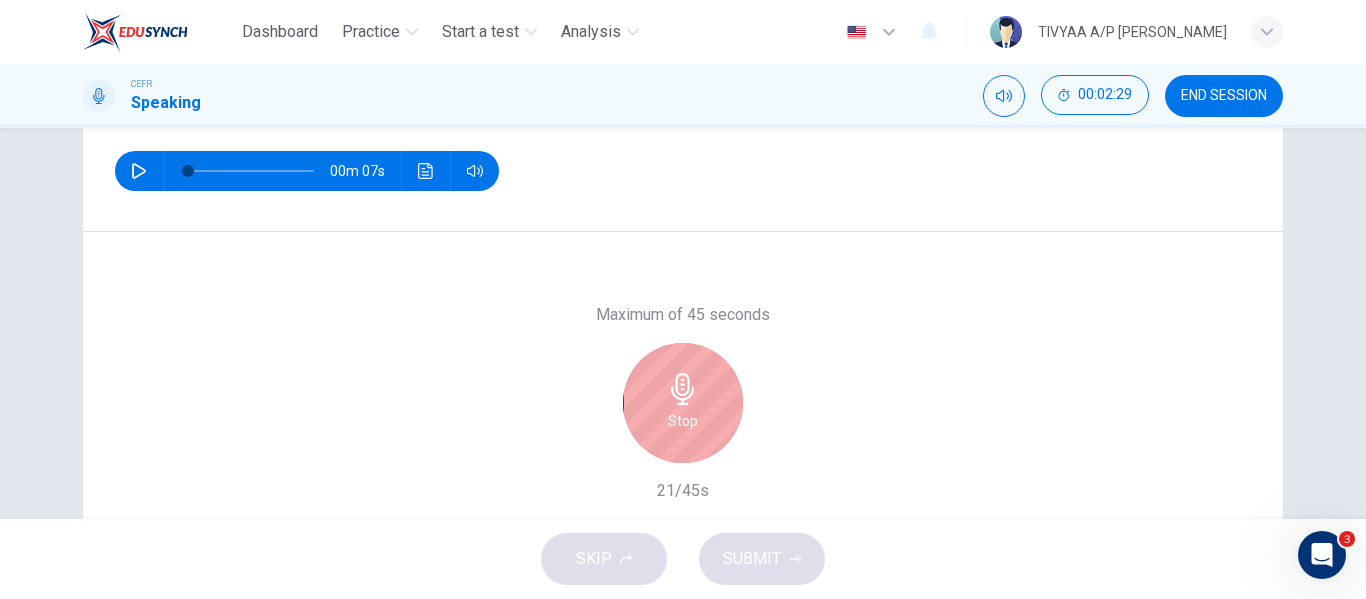 scroll, scrollTop: 336, scrollLeft: 0, axis: vertical 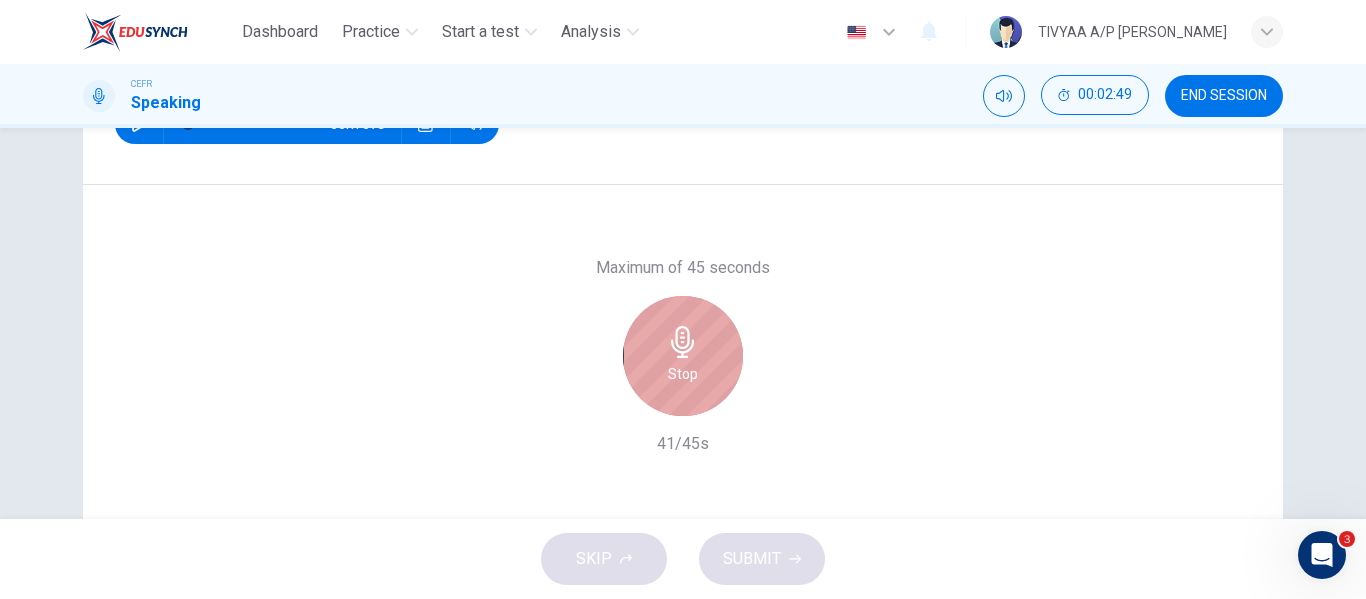 click 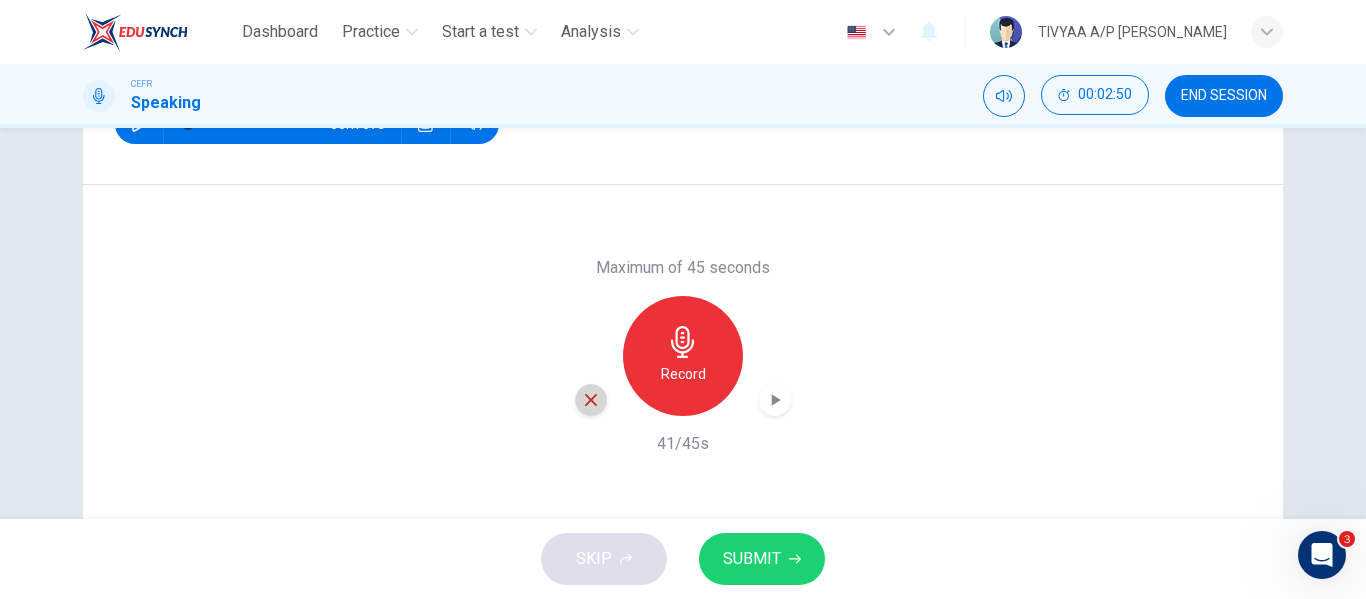 click 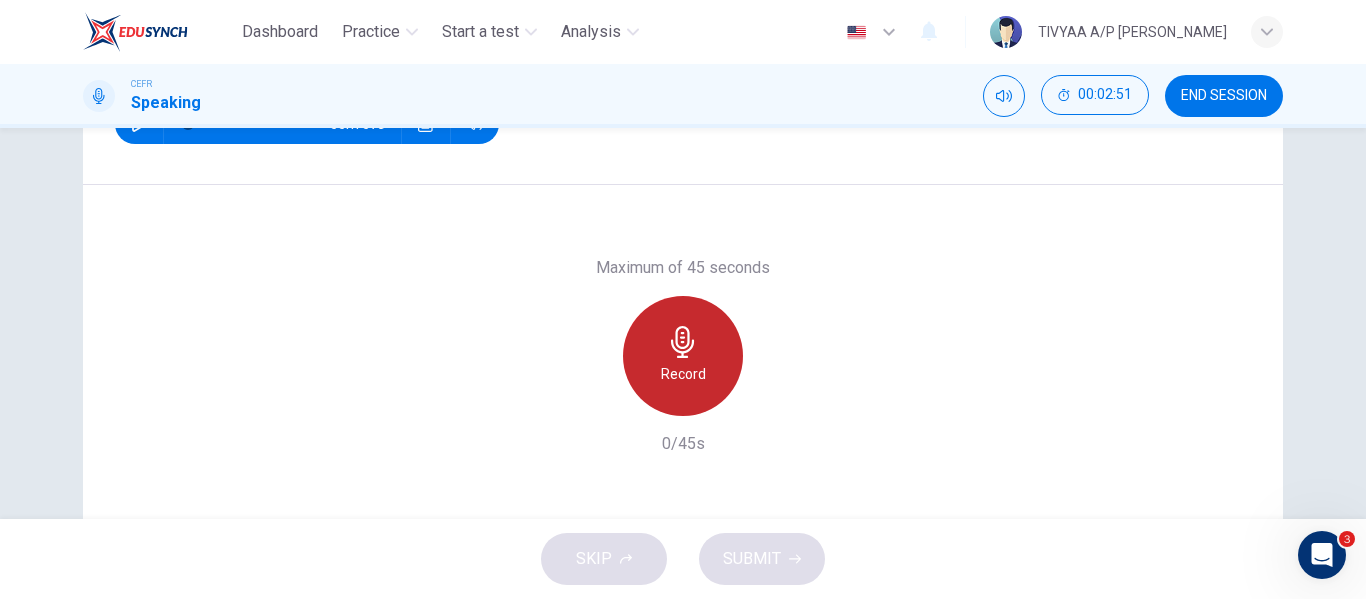 click on "Record" at bounding box center [683, 356] 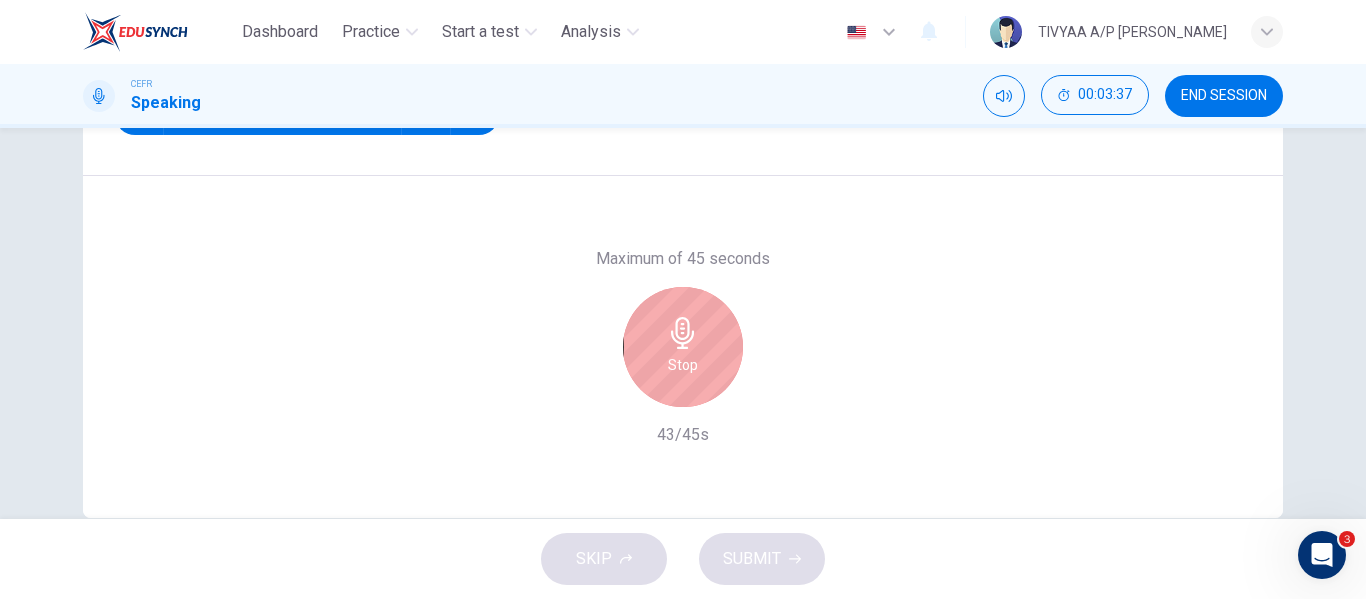 scroll, scrollTop: 347, scrollLeft: 0, axis: vertical 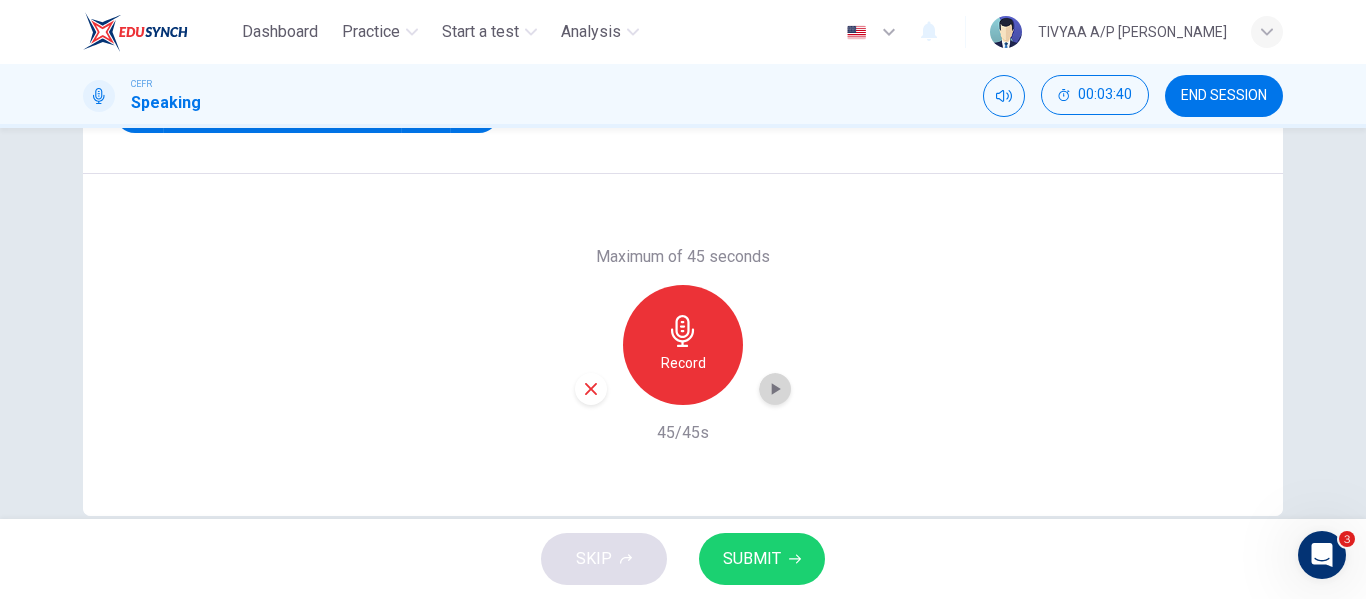 click 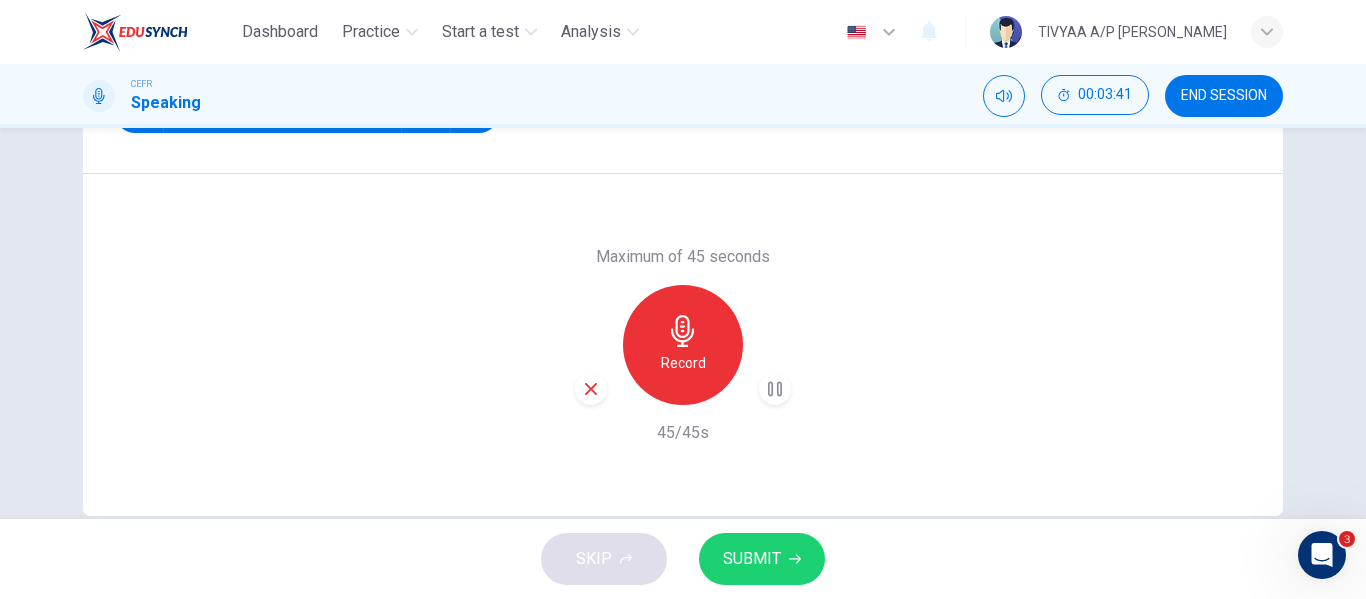 type 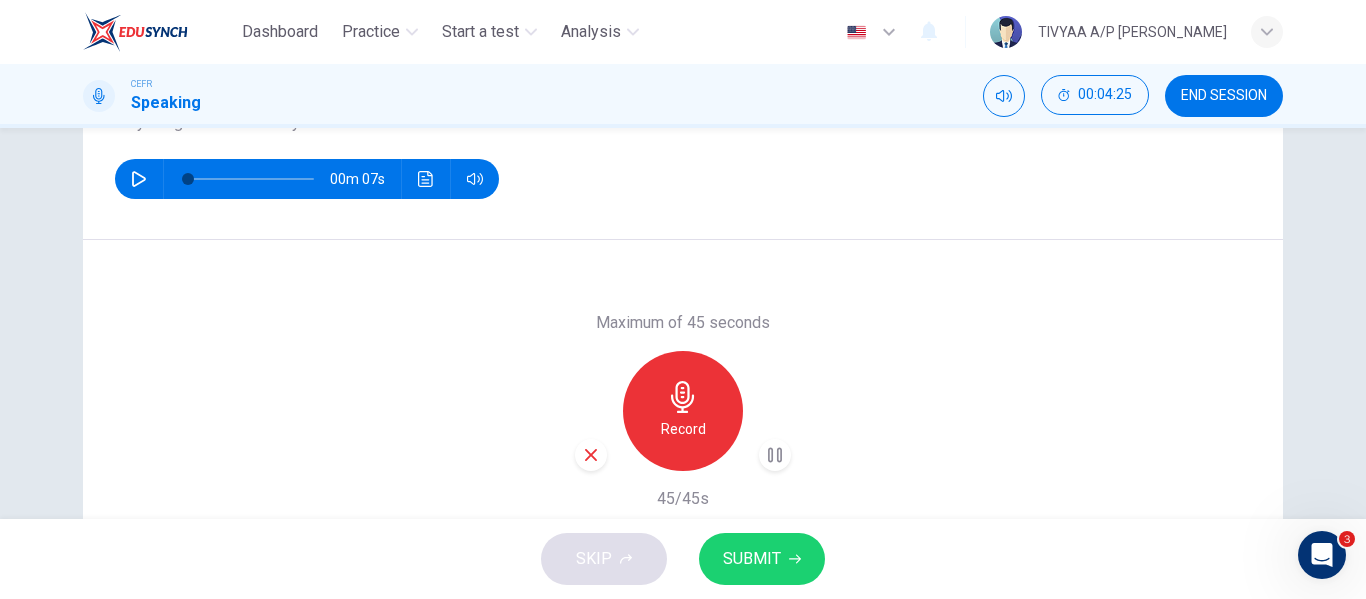 scroll, scrollTop: 282, scrollLeft: 0, axis: vertical 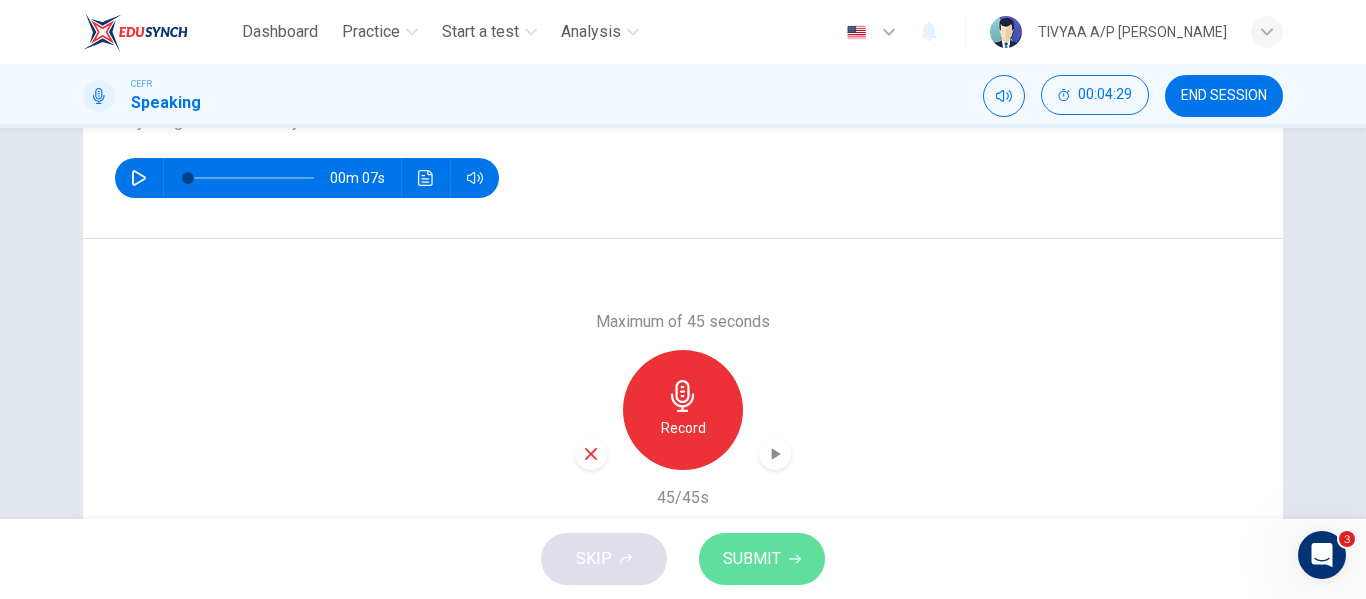 click on "SUBMIT" at bounding box center [752, 559] 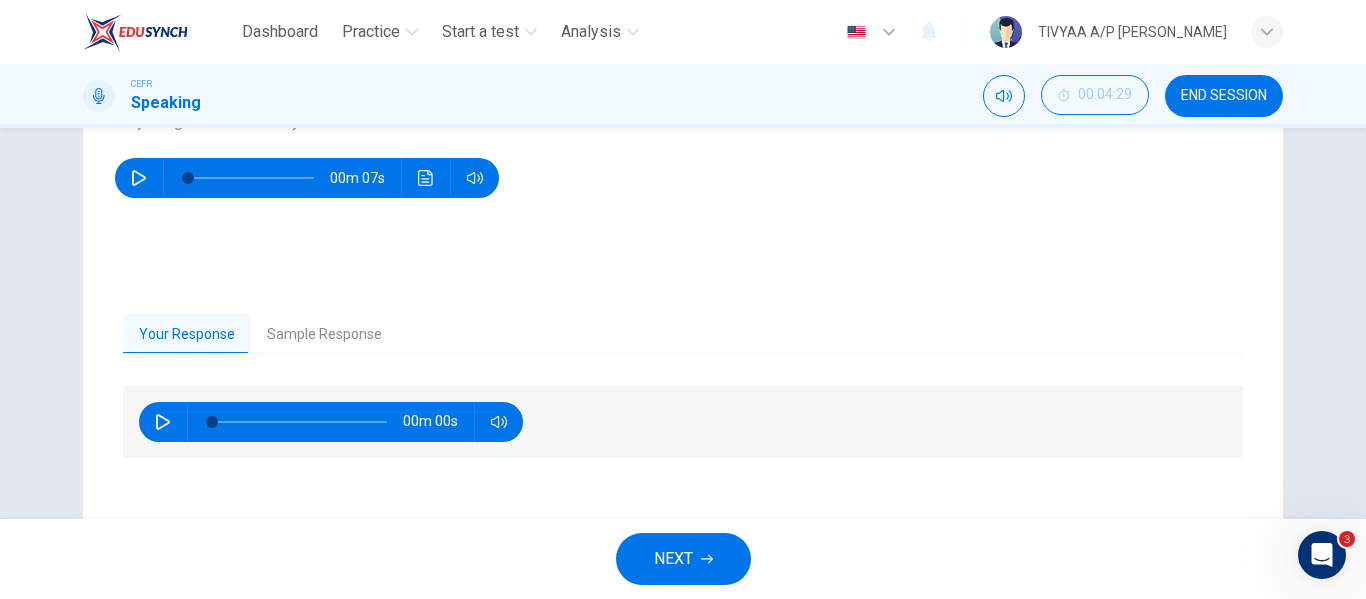 scroll, scrollTop: 209, scrollLeft: 0, axis: vertical 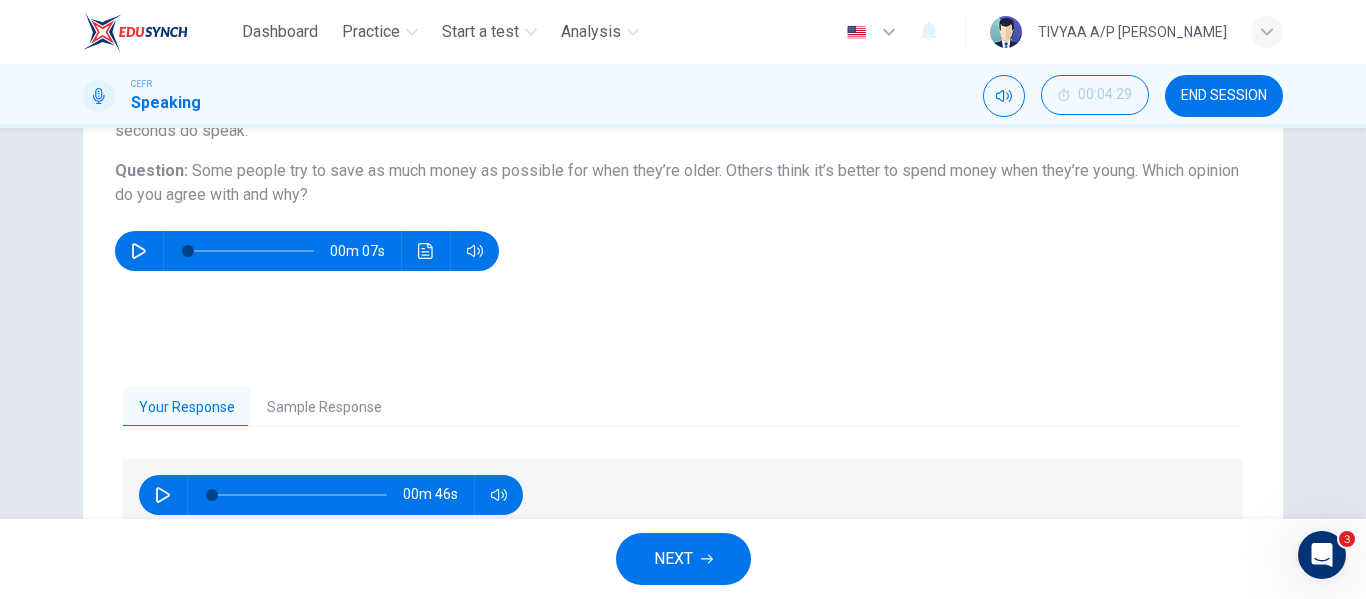 click on "Sample Response" at bounding box center [324, 408] 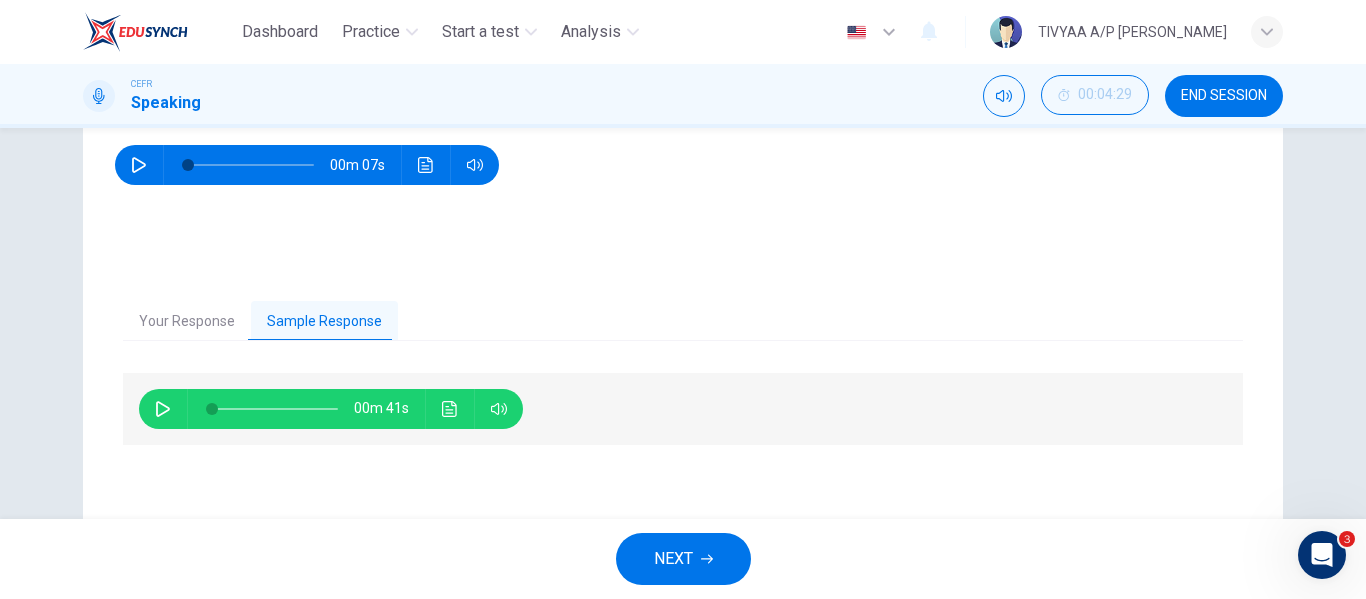 scroll, scrollTop: 297, scrollLeft: 0, axis: vertical 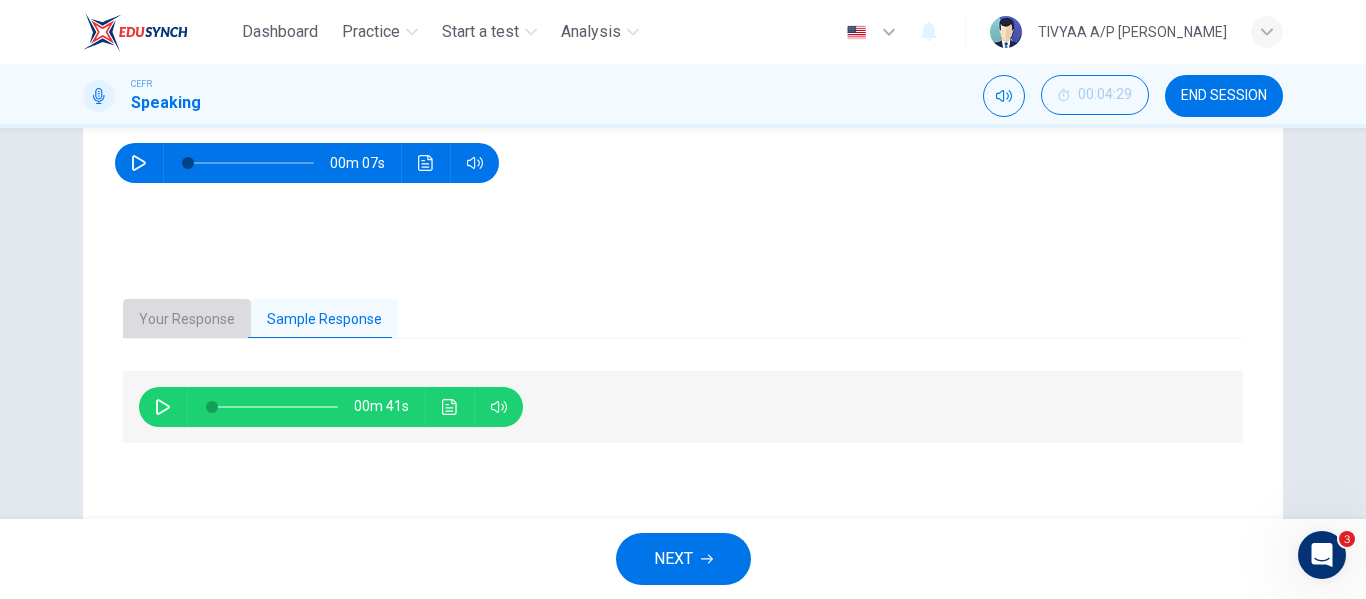 click on "Your Response" at bounding box center (187, 320) 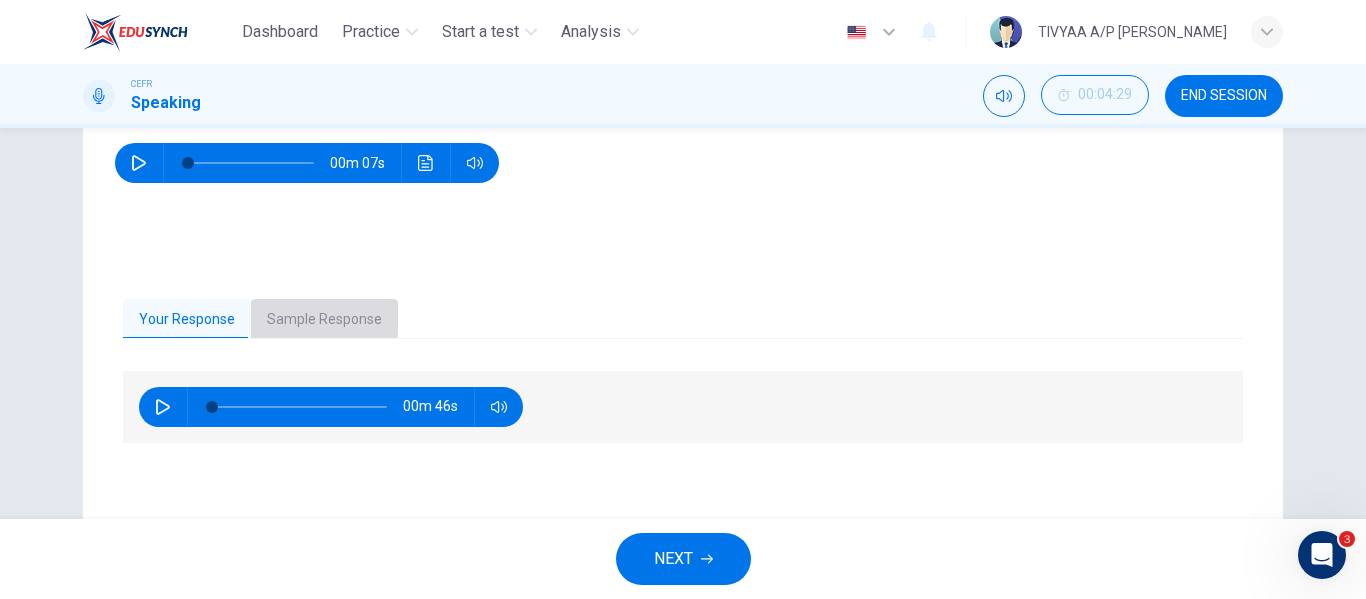 click on "Sample Response" at bounding box center (324, 320) 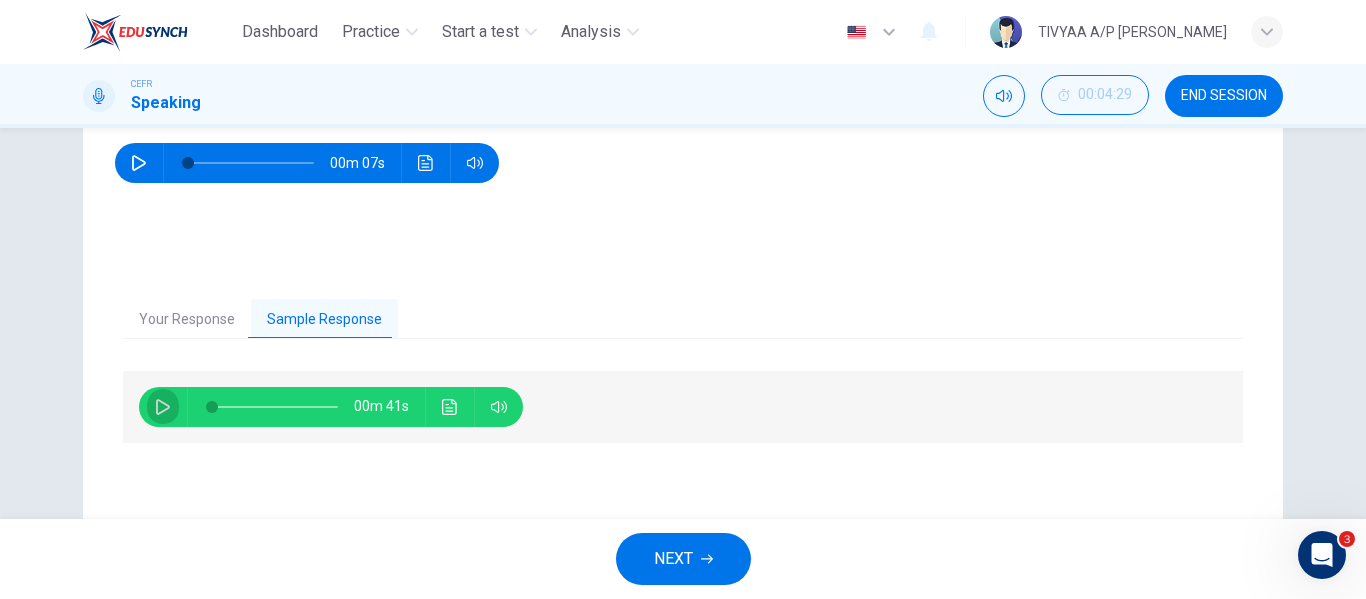 click 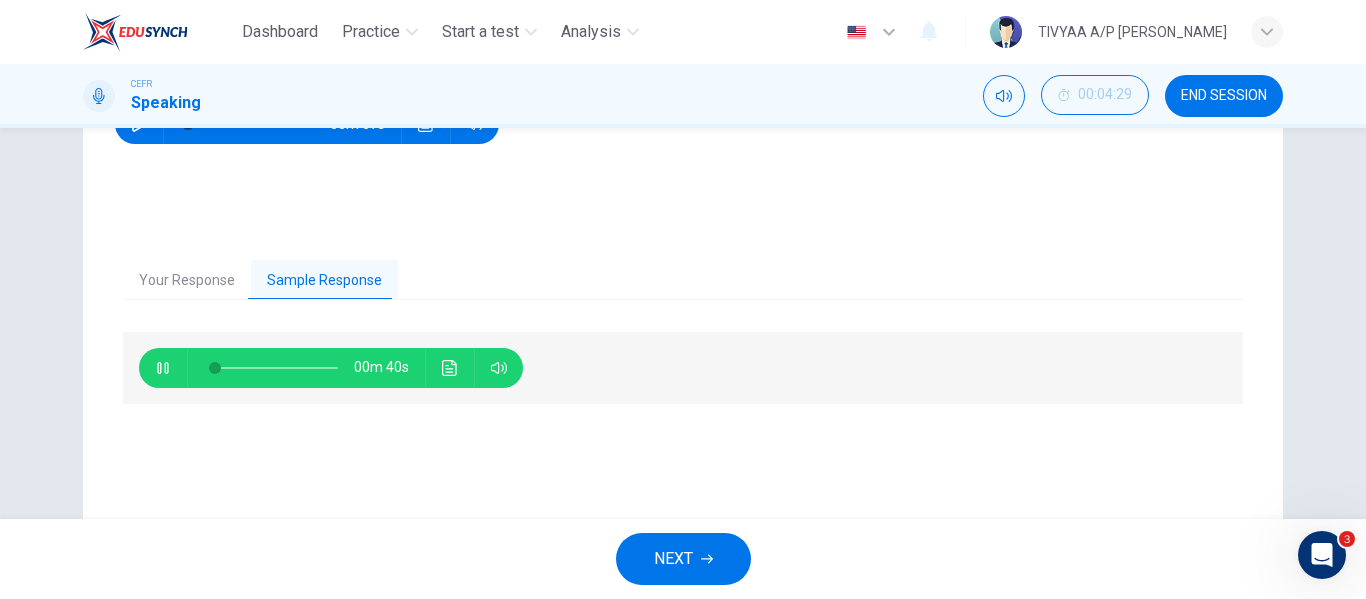 scroll, scrollTop: 337, scrollLeft: 0, axis: vertical 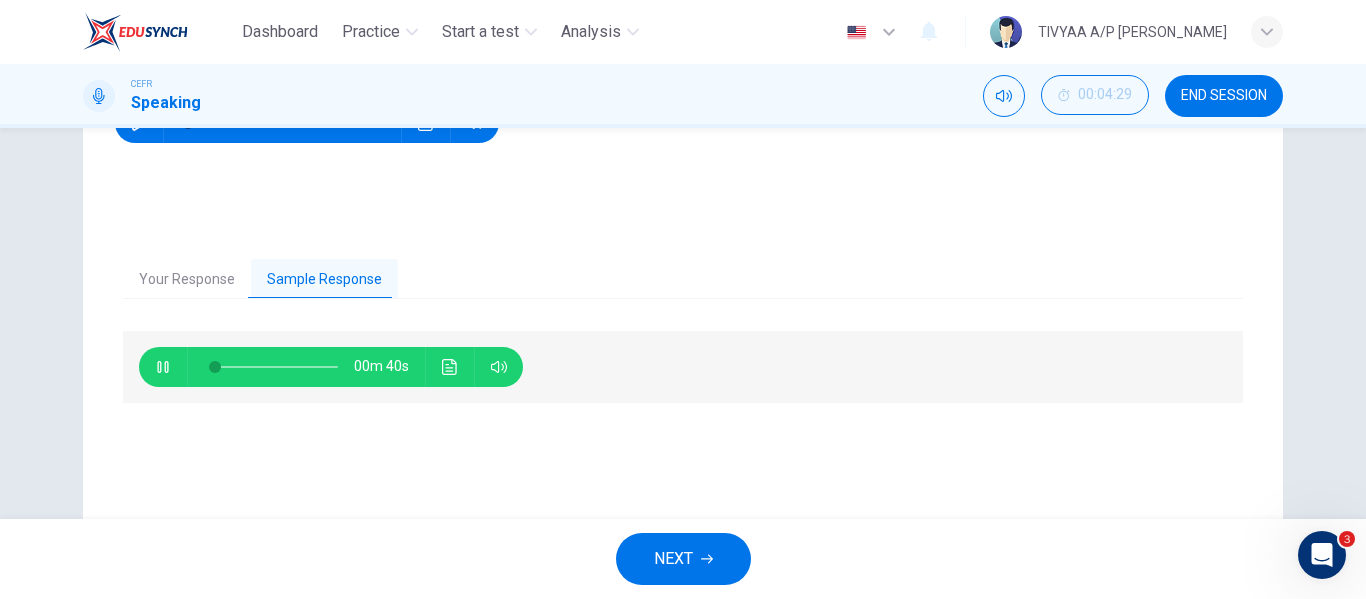 type on "5" 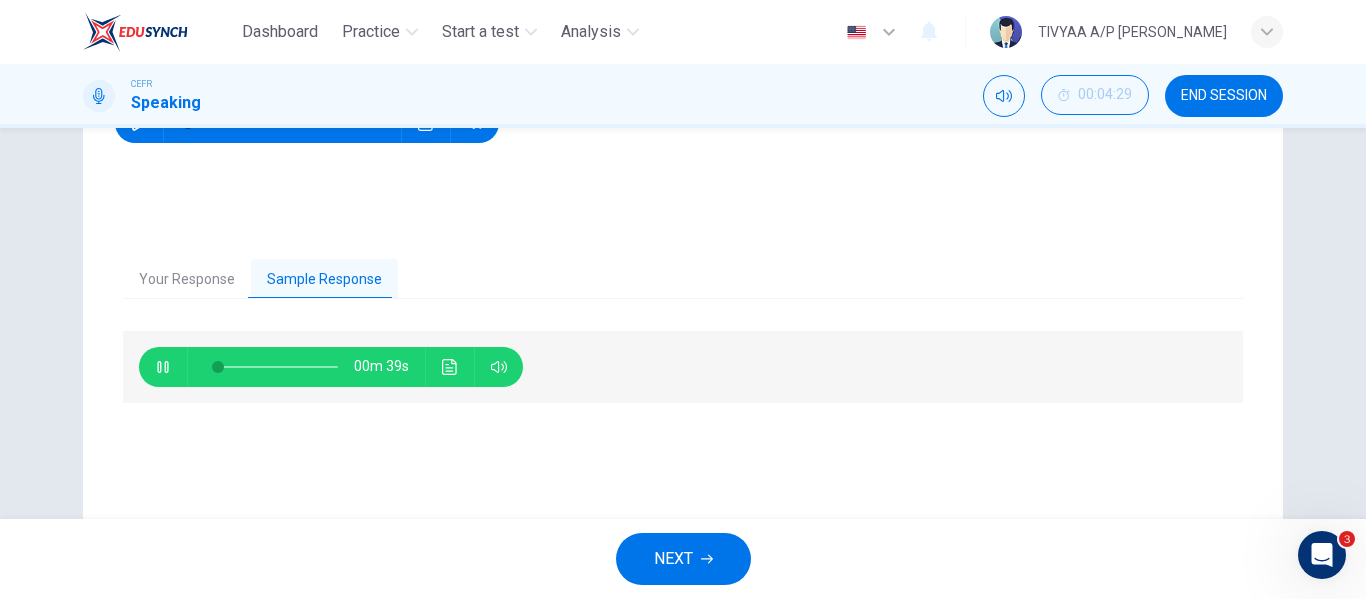 type 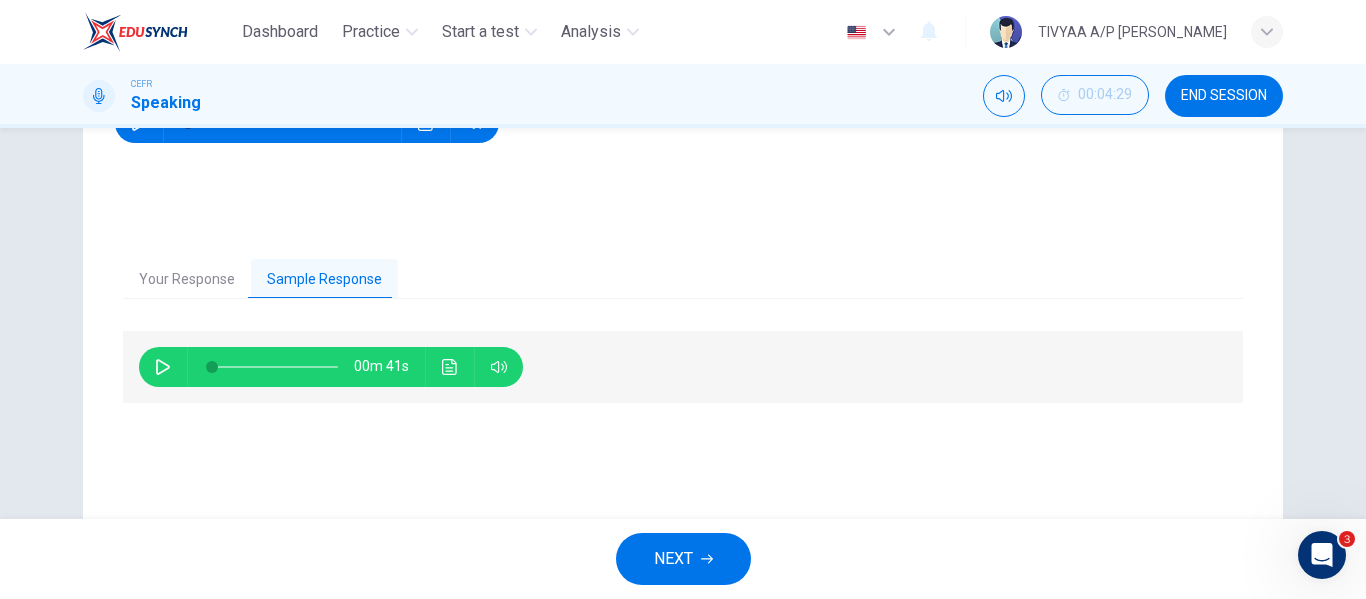 type on "0" 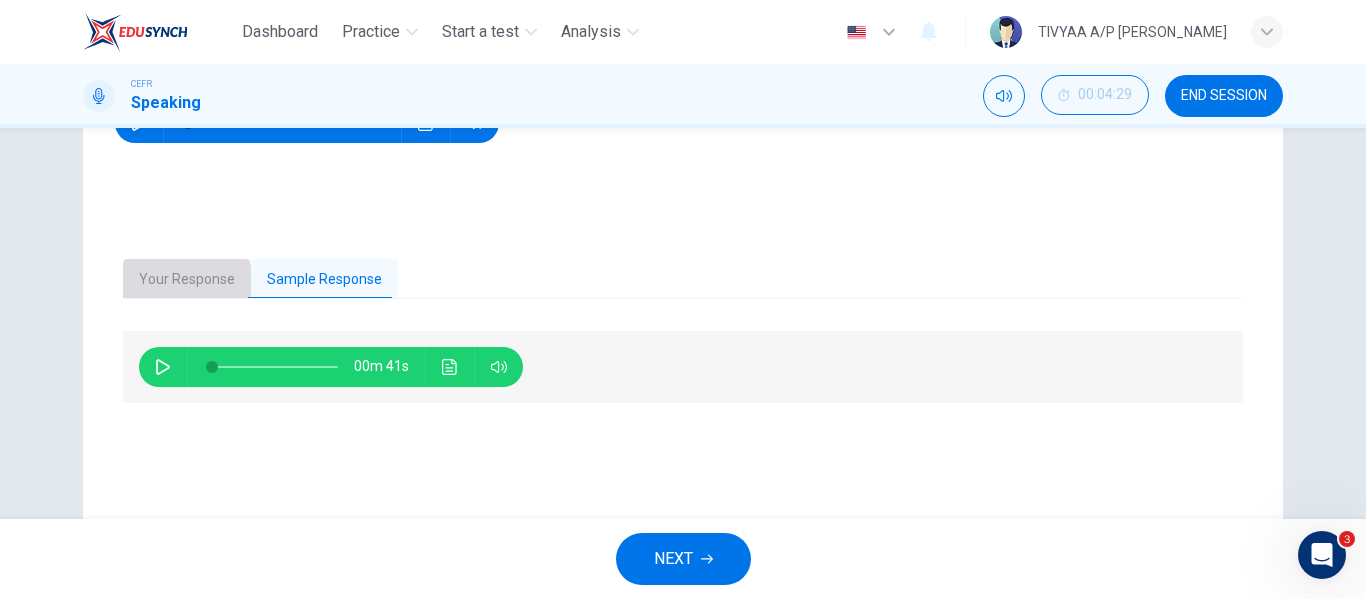 click on "Your Response" at bounding box center (187, 280) 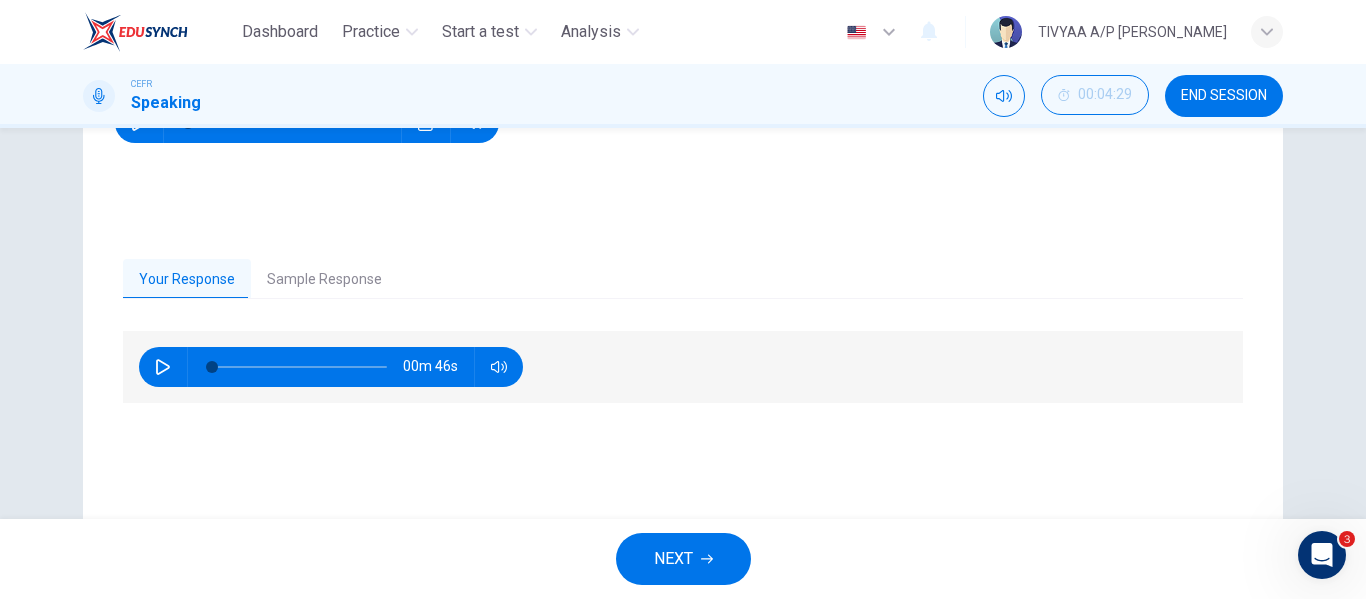 click 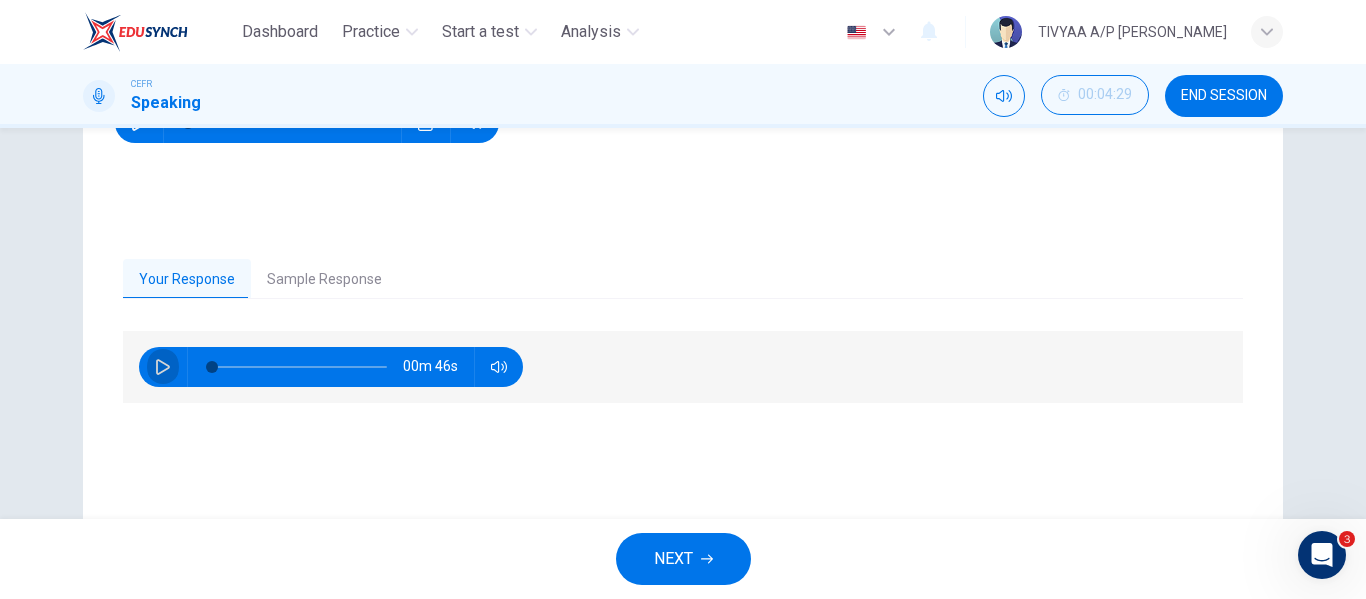 click 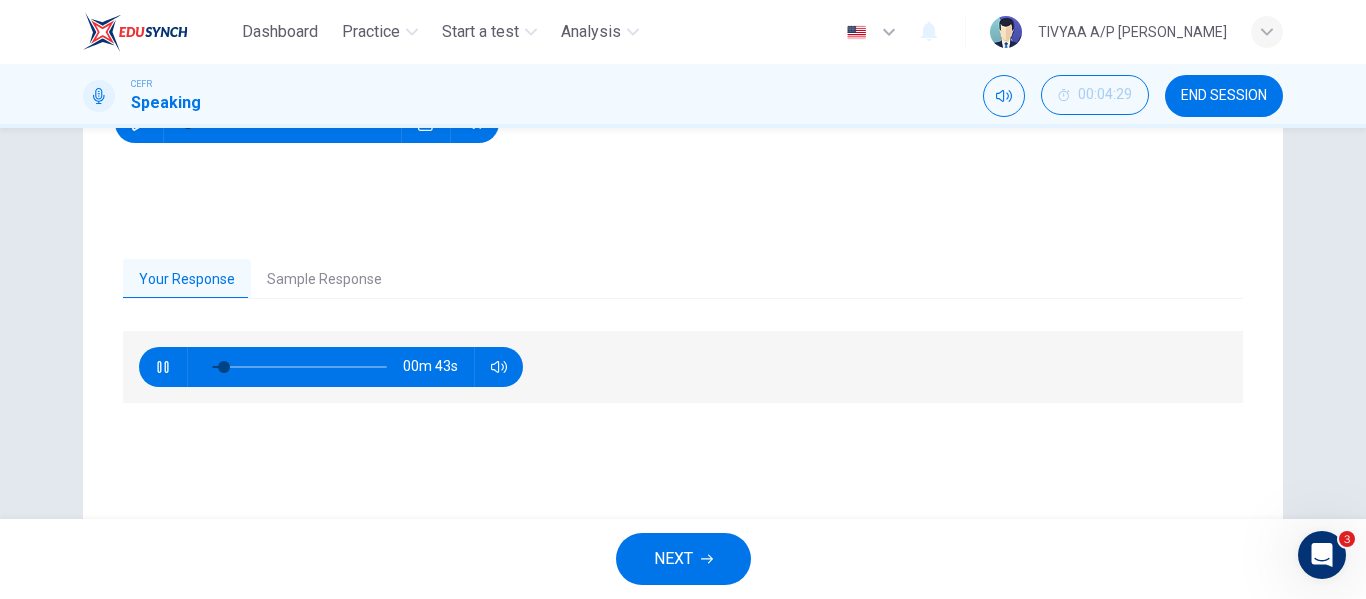 type on "9" 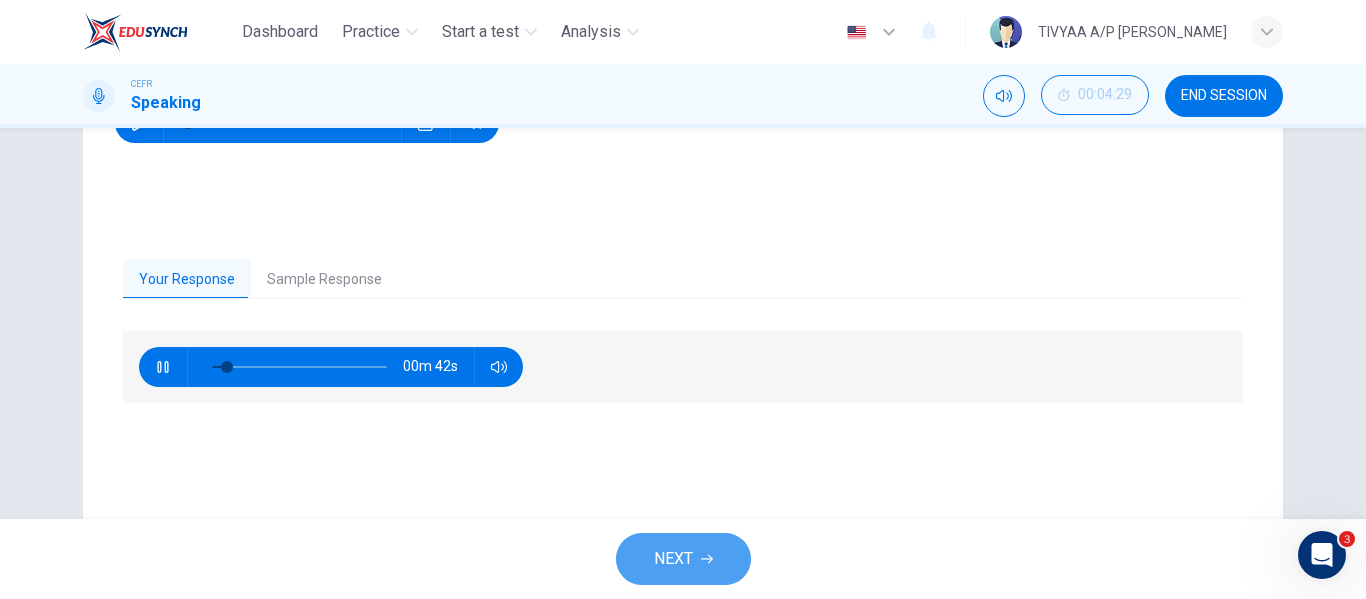 click on "NEXT" at bounding box center [673, 559] 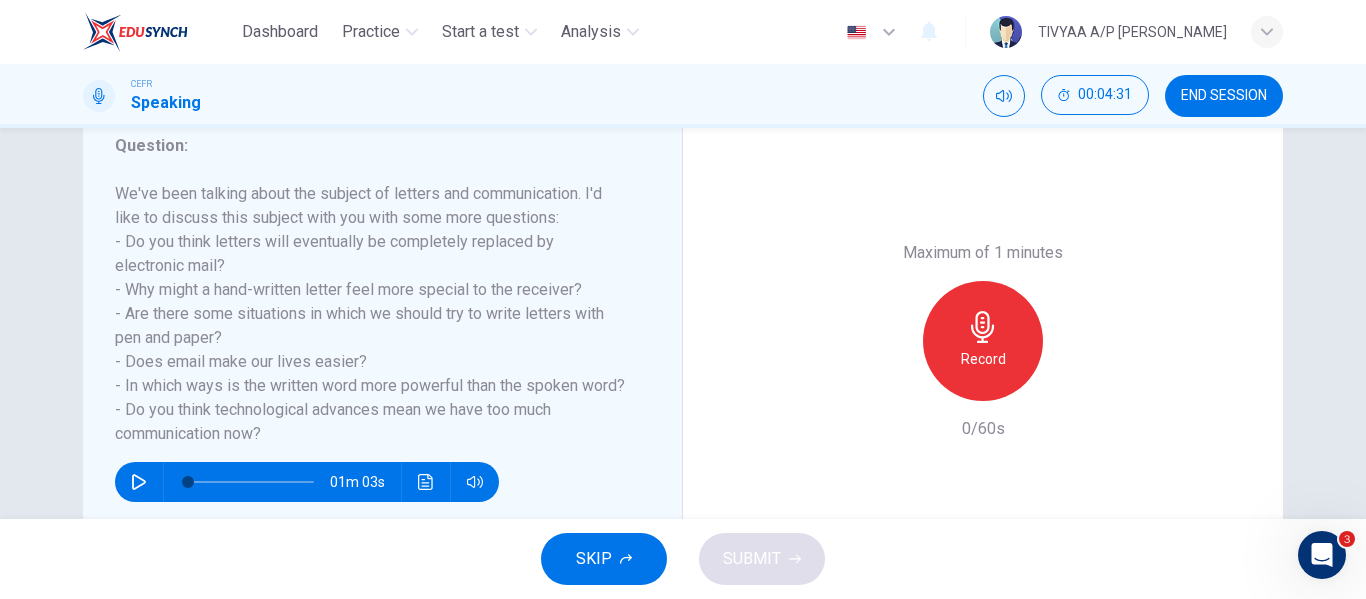 scroll, scrollTop: 276, scrollLeft: 0, axis: vertical 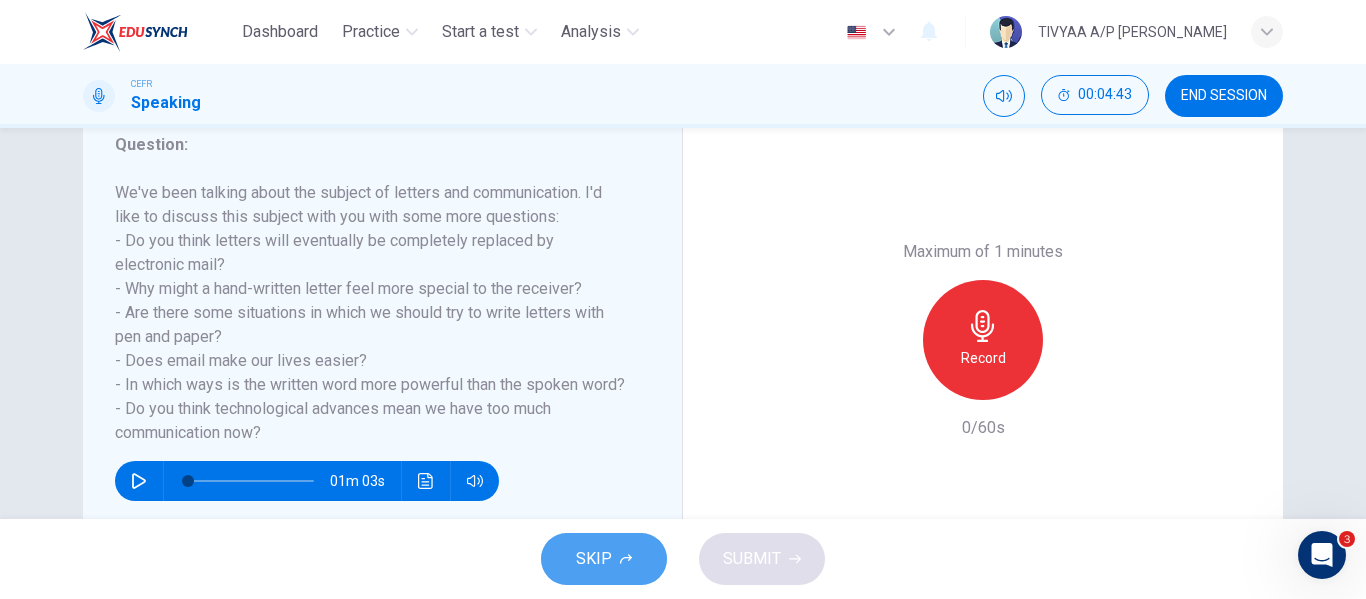 click on "SKIP" at bounding box center (594, 559) 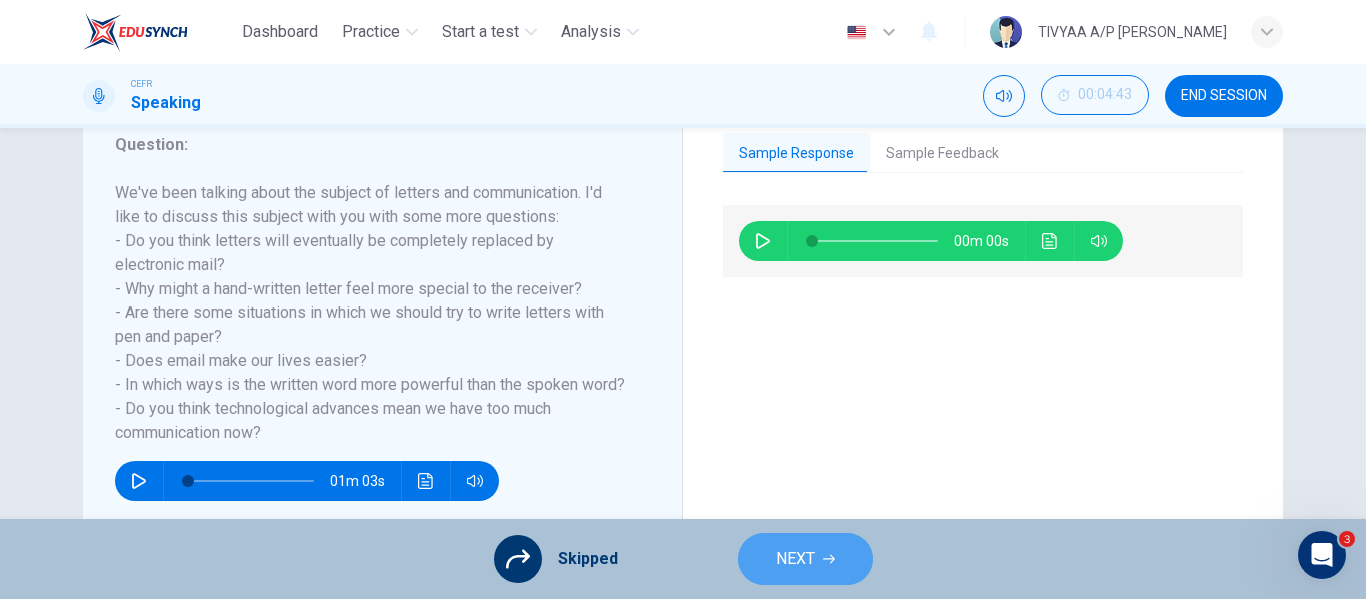 click on "NEXT" at bounding box center (795, 559) 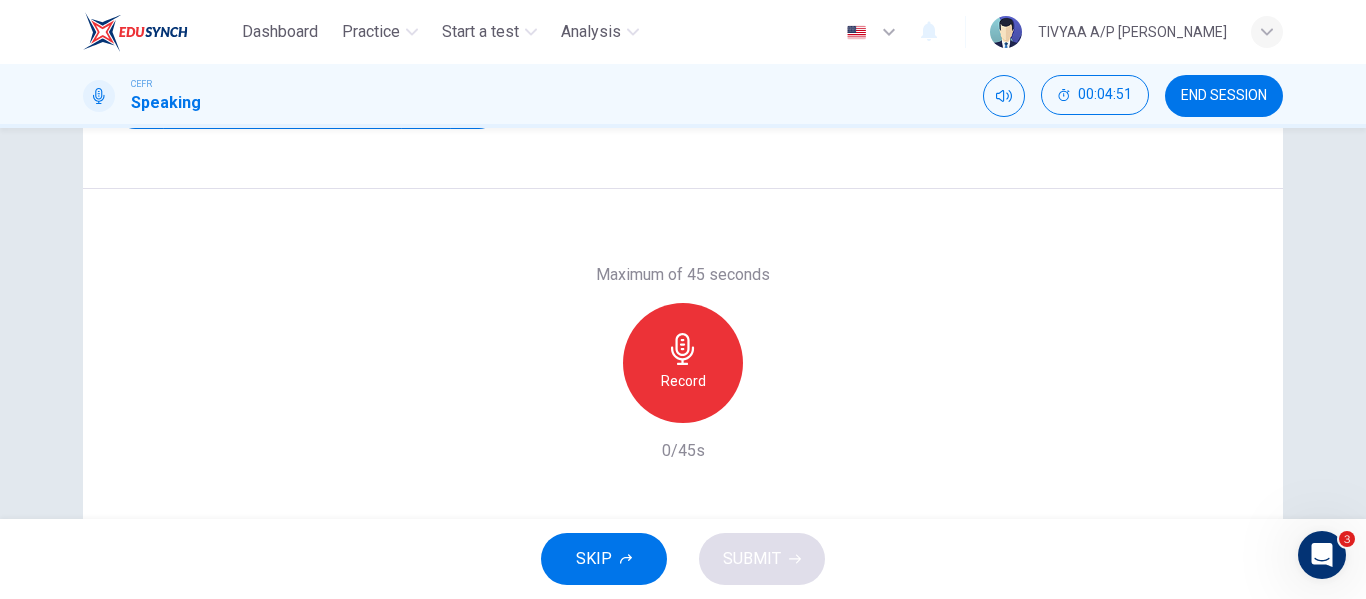 scroll, scrollTop: 328, scrollLeft: 0, axis: vertical 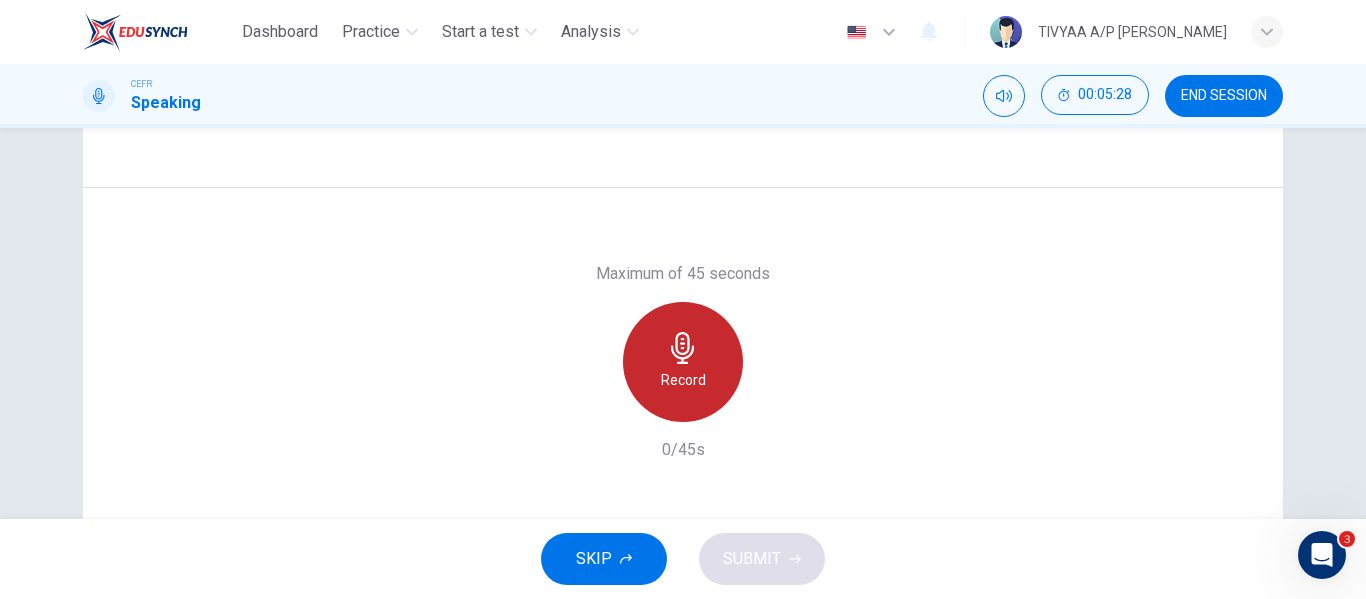 click 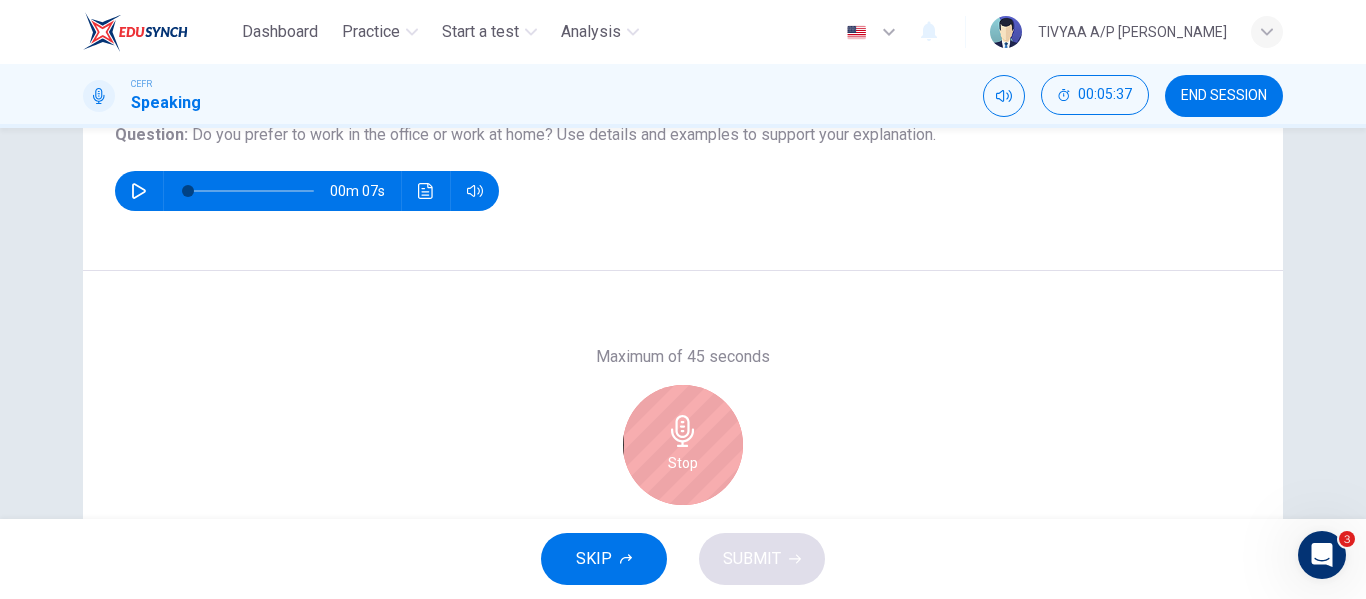 scroll, scrollTop: 376, scrollLeft: 0, axis: vertical 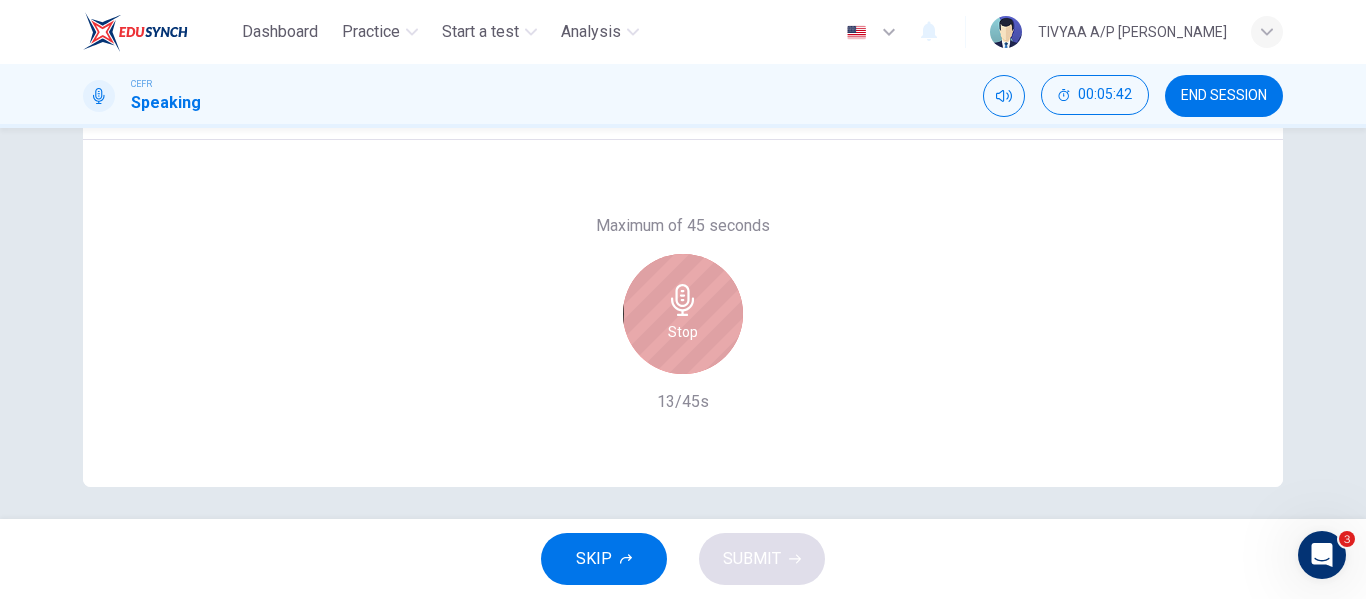 click on "Stop" at bounding box center (683, 314) 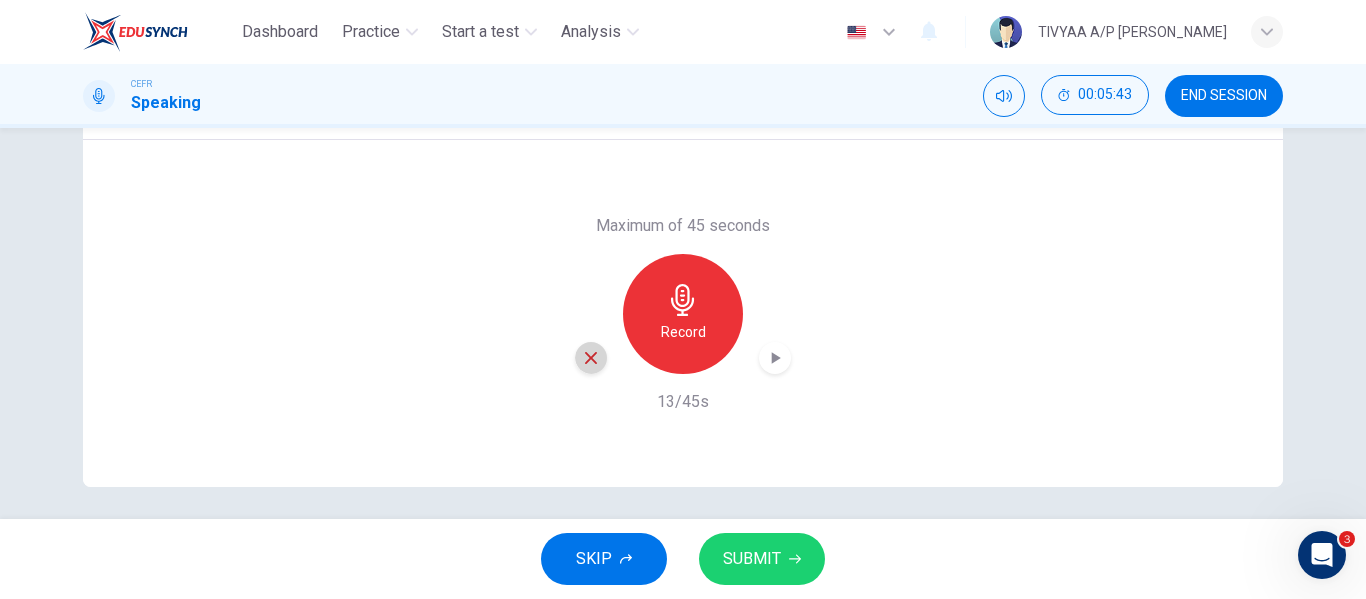 click 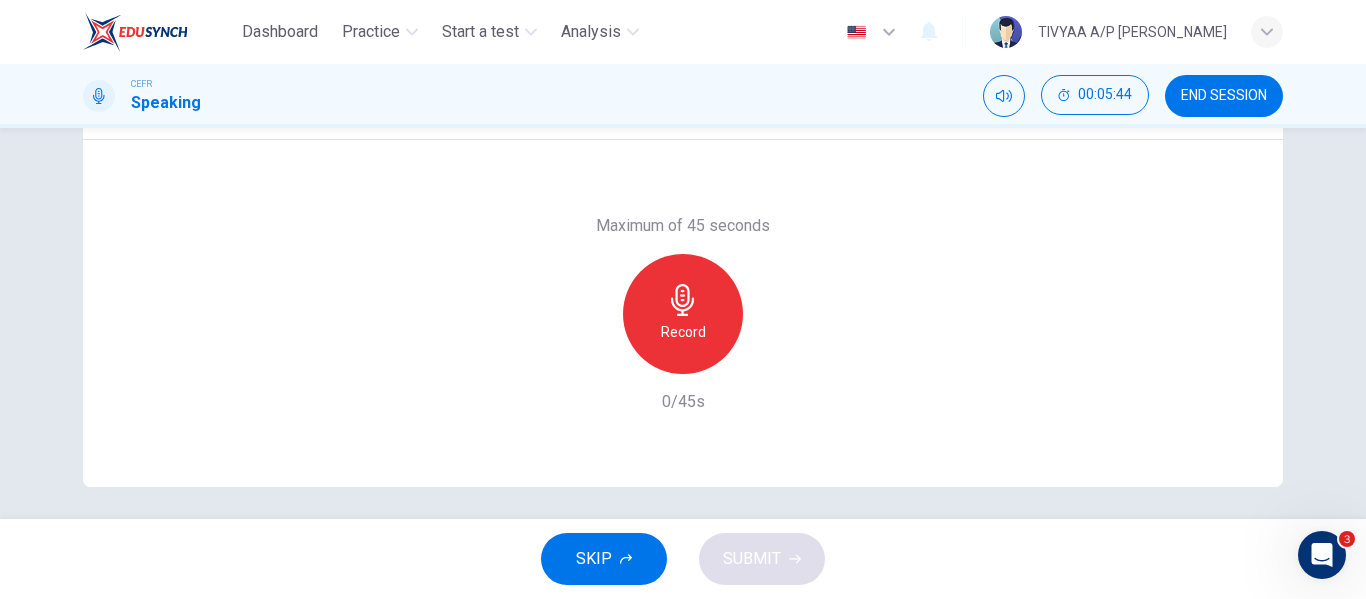 click 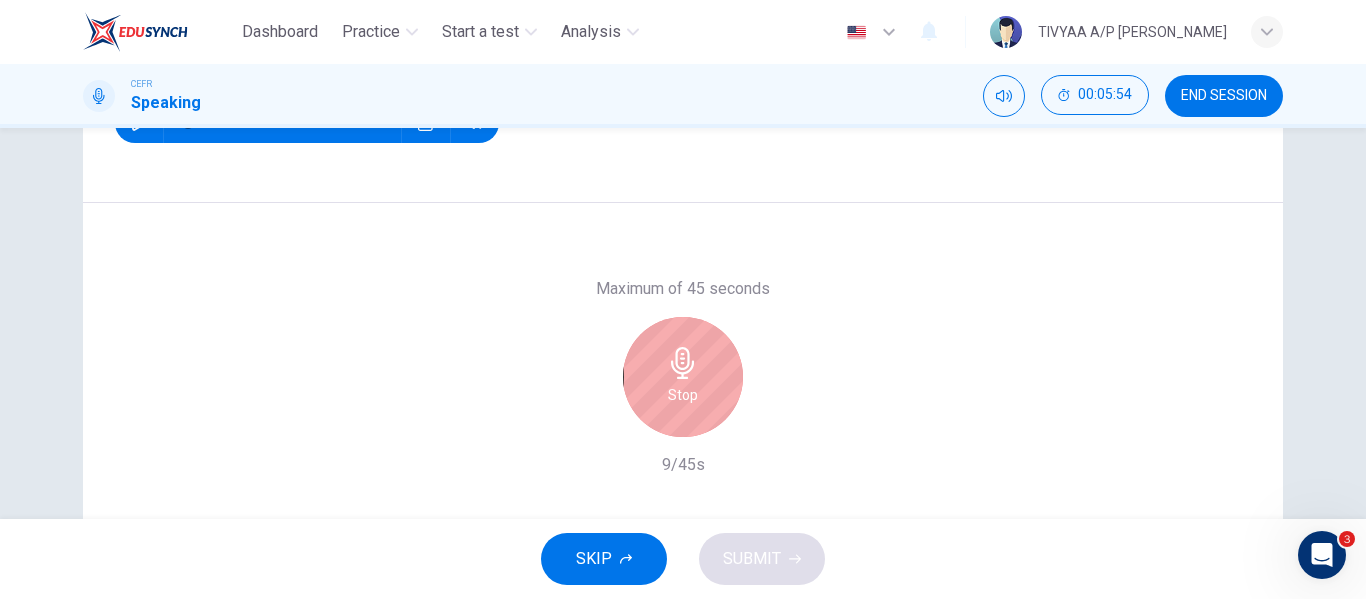 scroll, scrollTop: 314, scrollLeft: 0, axis: vertical 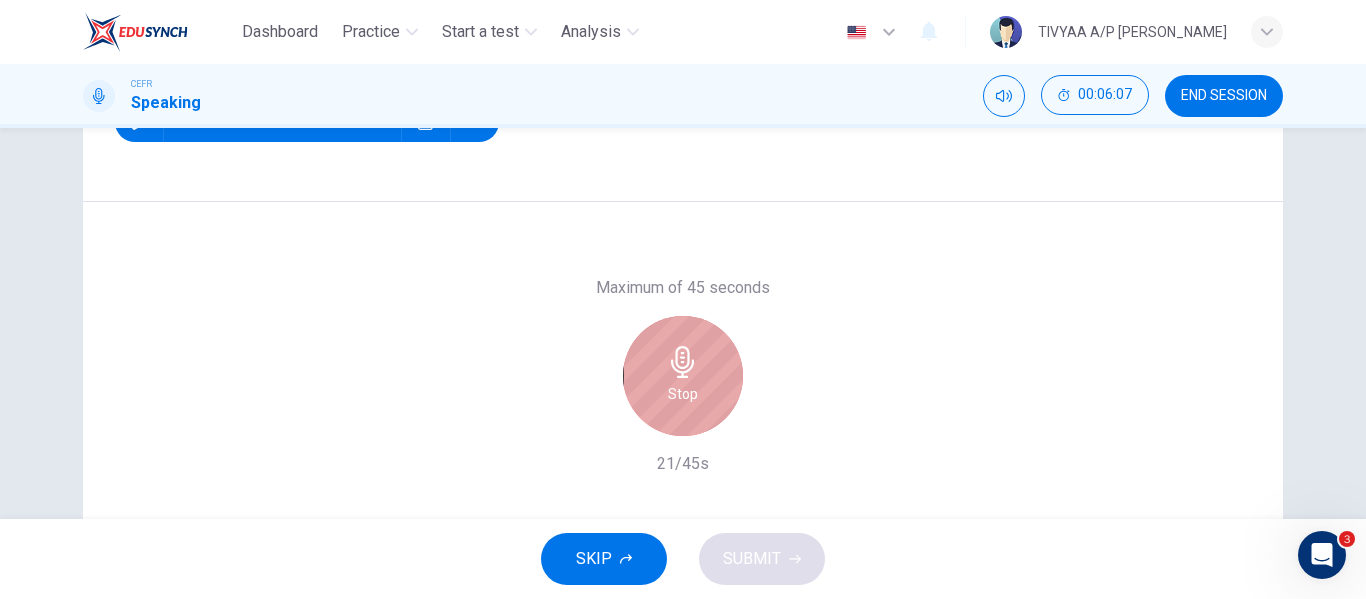 click on "Stop" at bounding box center (683, 376) 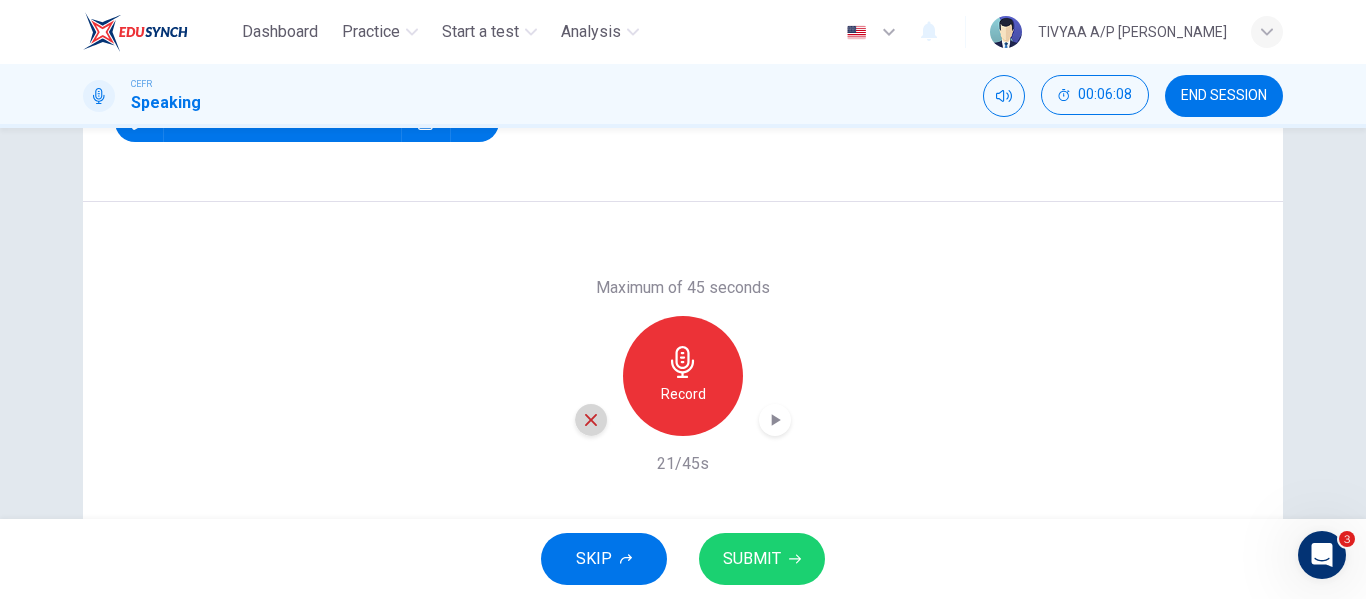 click 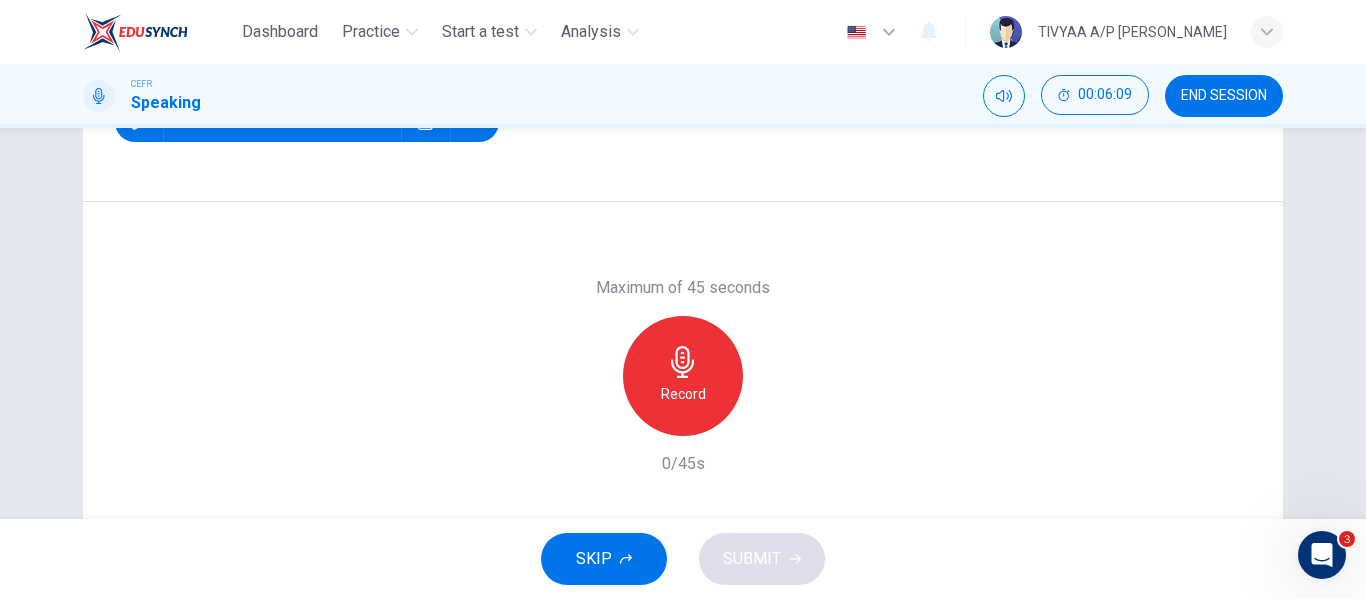 click on "Record" at bounding box center (683, 376) 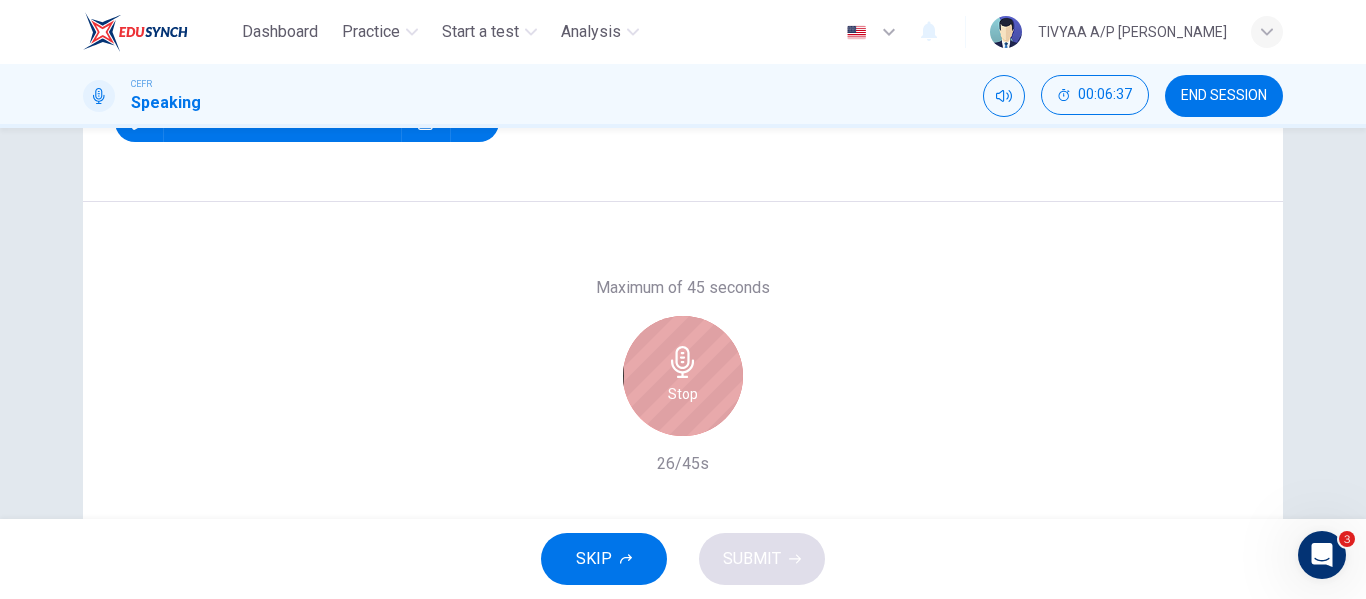 click on "Stop" at bounding box center (683, 394) 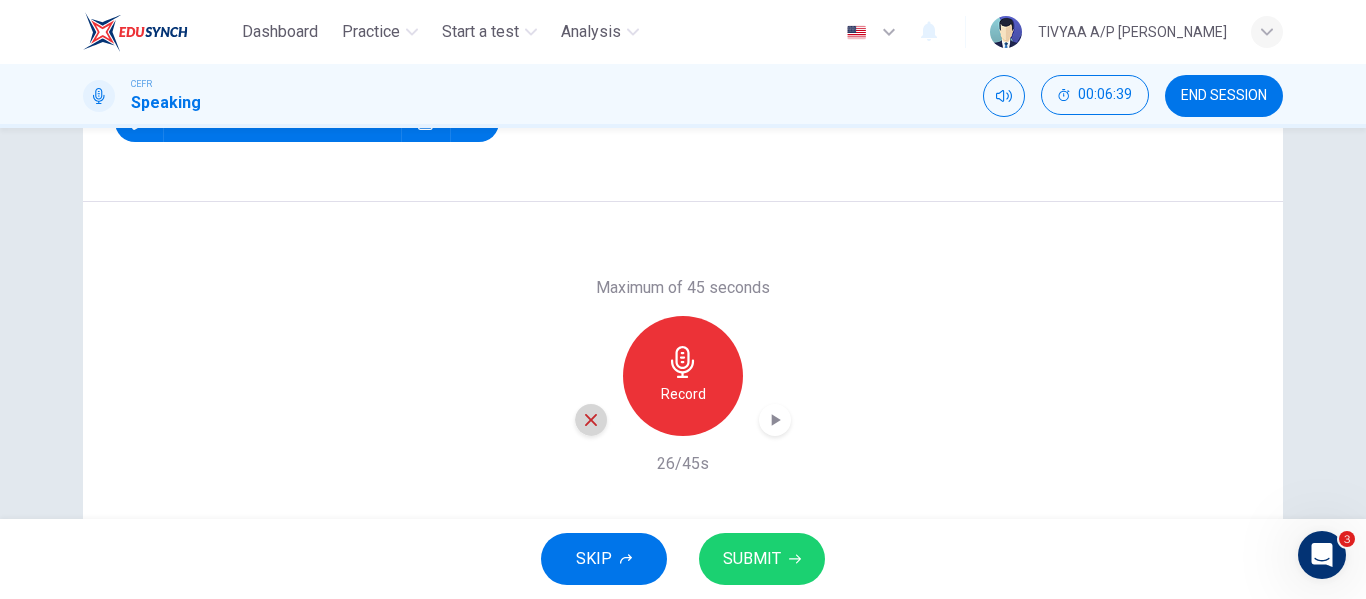 click 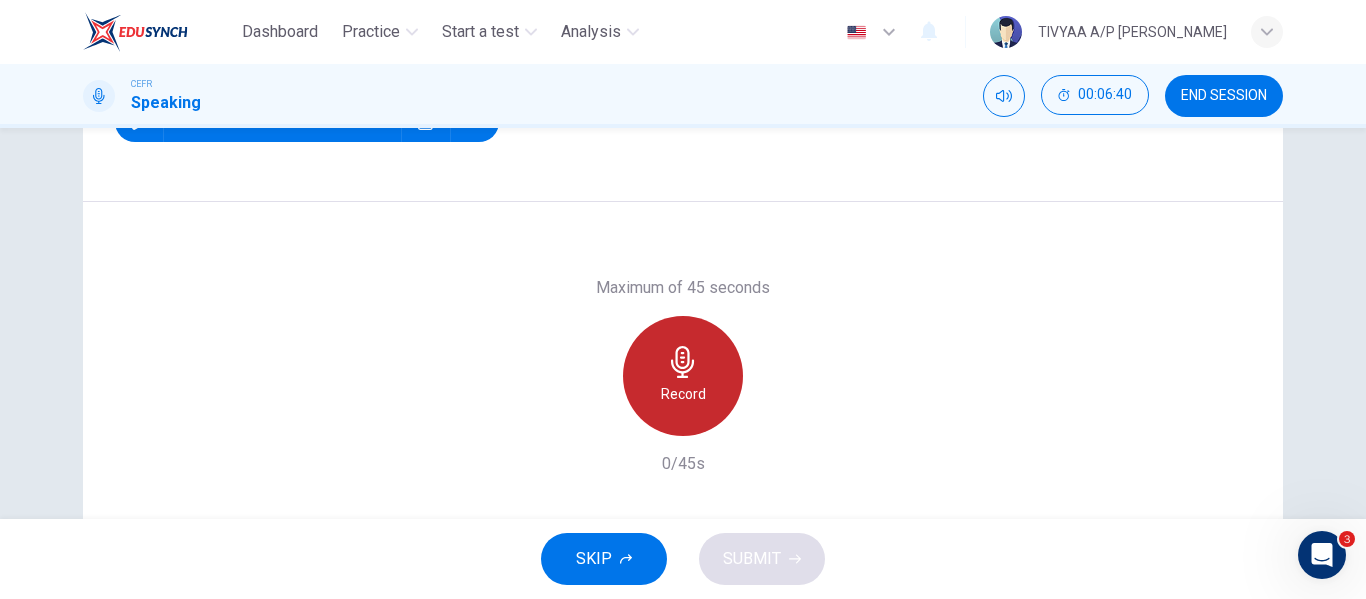 click 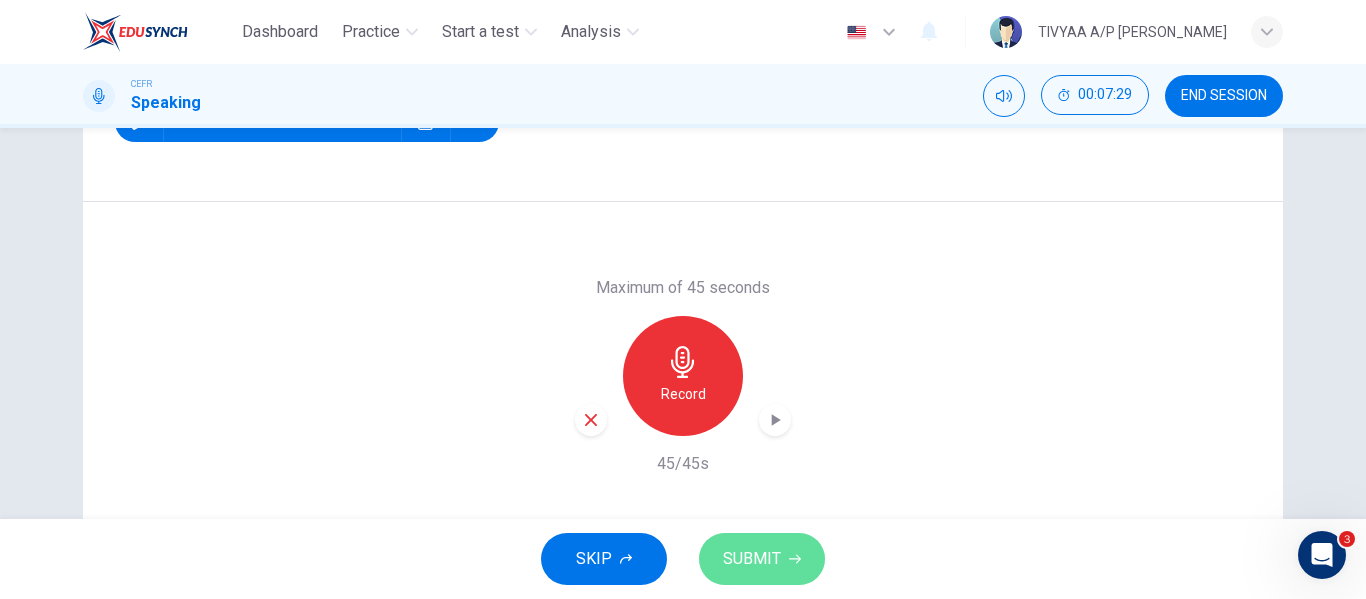 click on "SUBMIT" at bounding box center (752, 559) 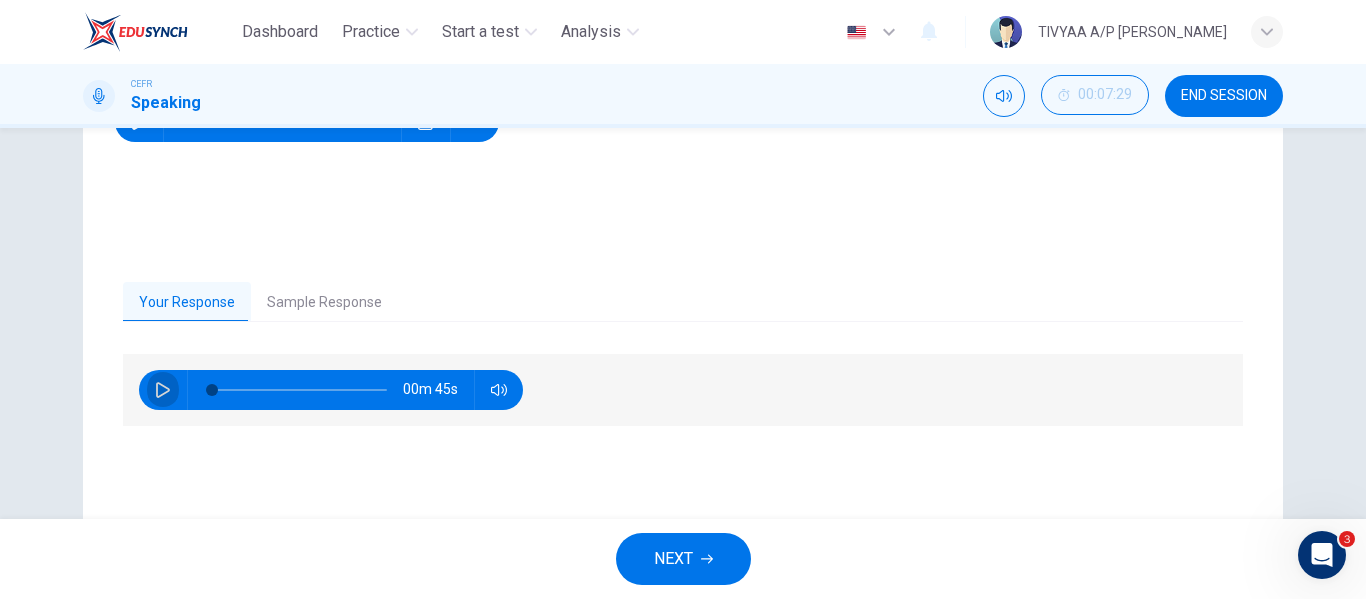 click 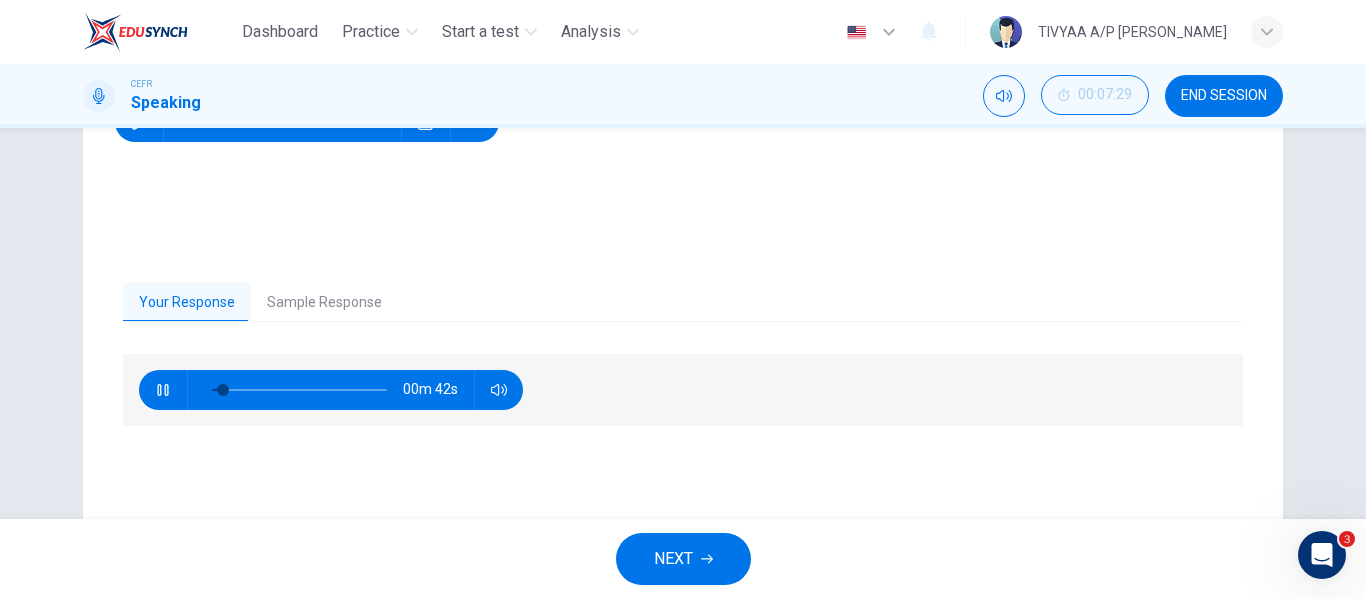 type on "9" 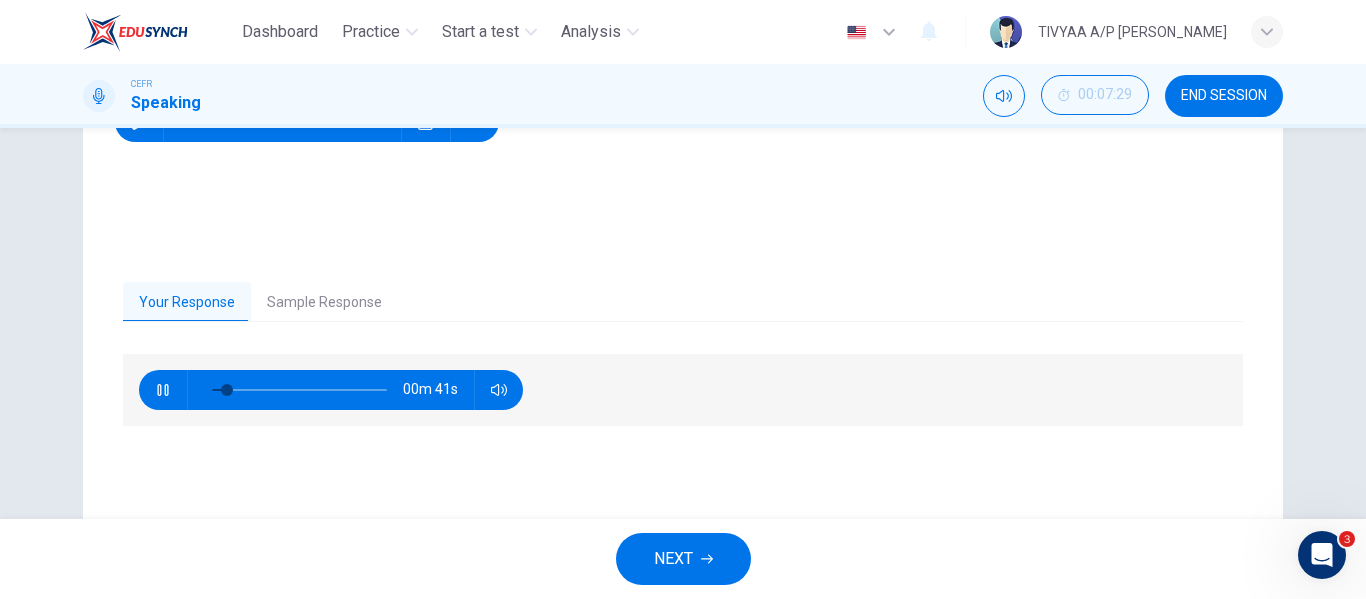 type 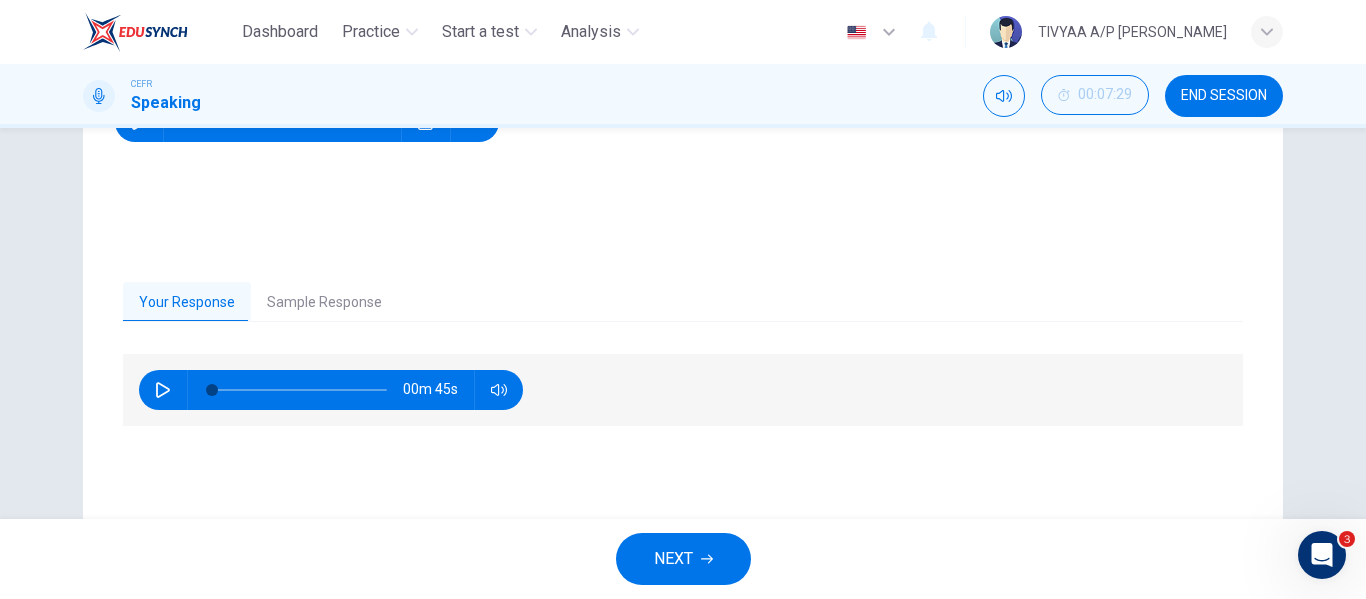 type on "0" 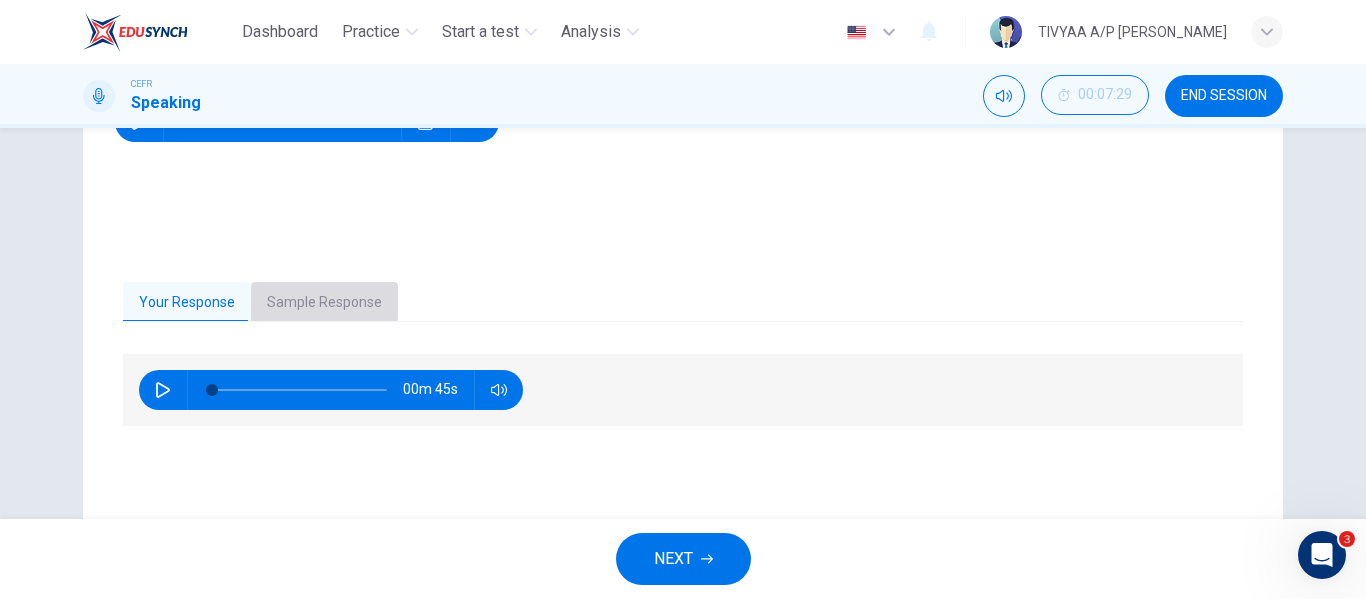click on "Sample Response" at bounding box center [324, 303] 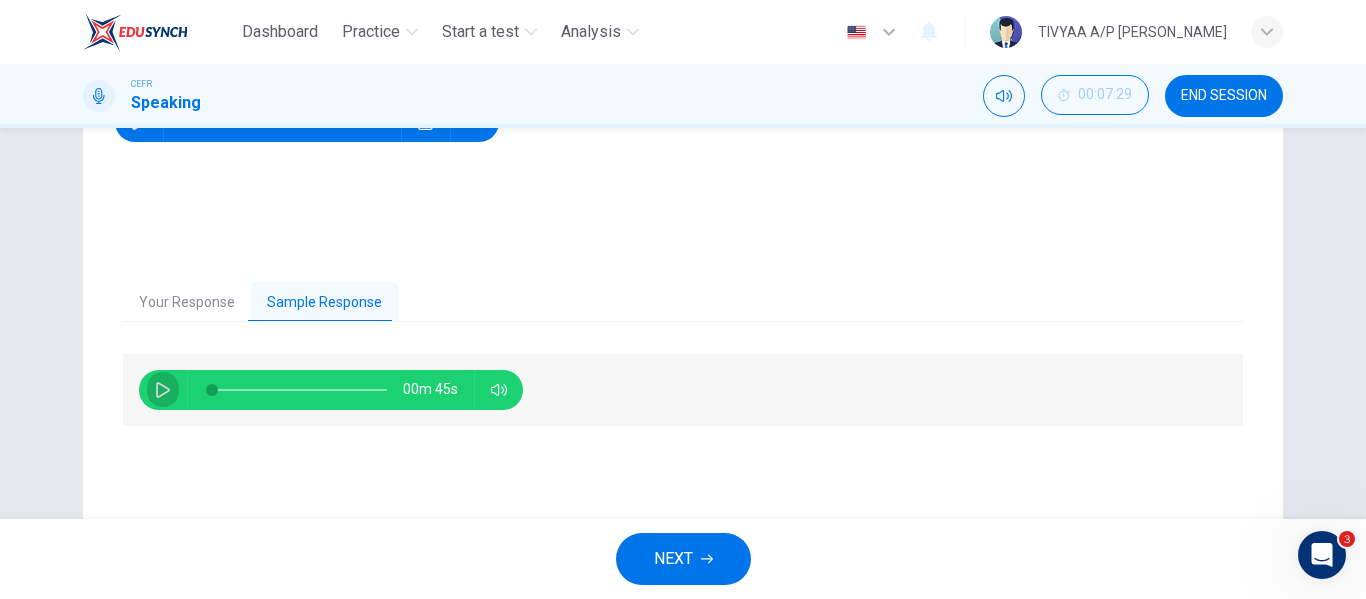 click 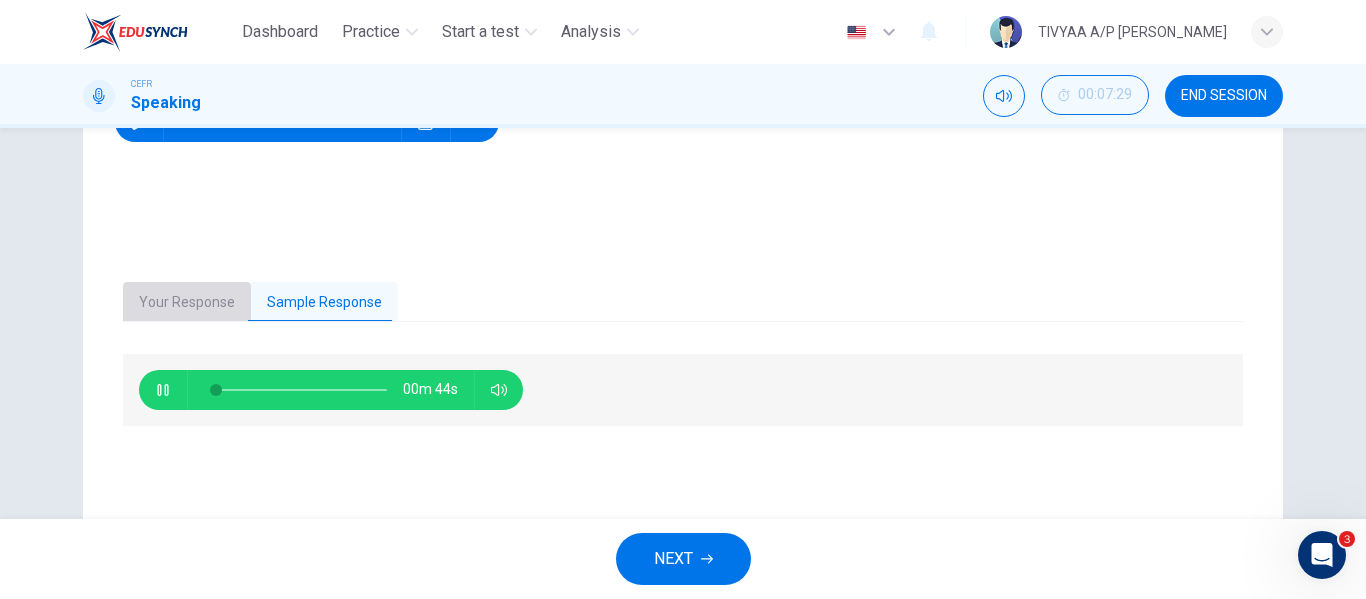 click on "Your Response" at bounding box center [187, 303] 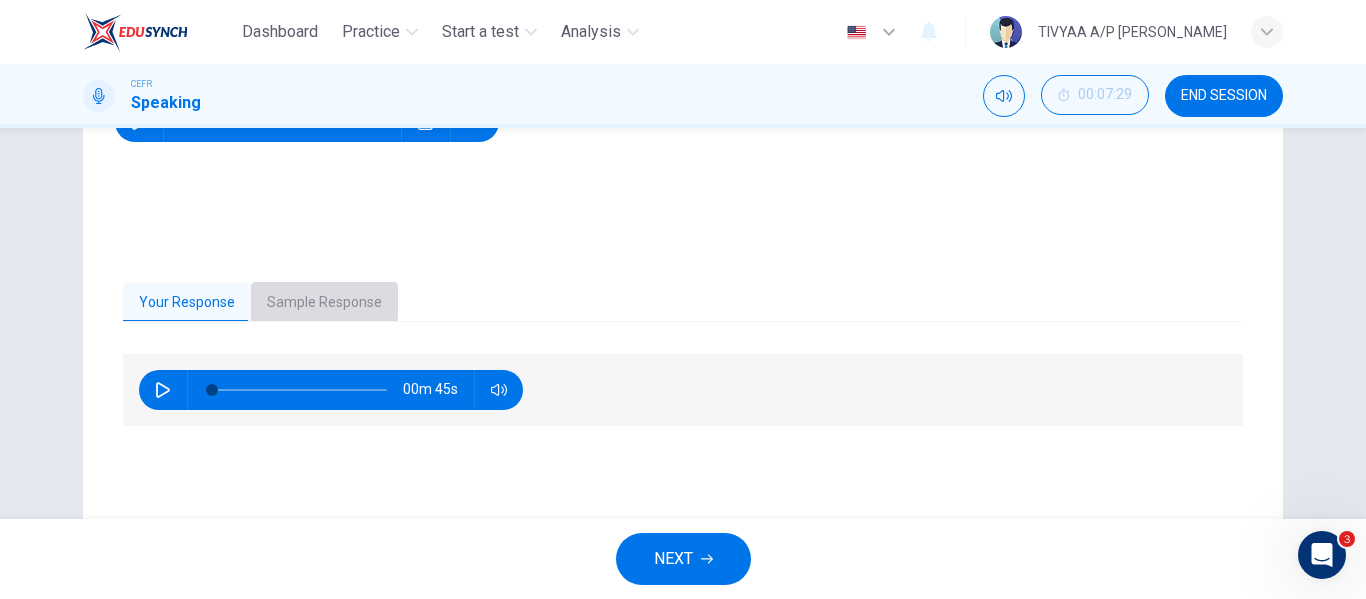 click on "Sample Response" at bounding box center [324, 303] 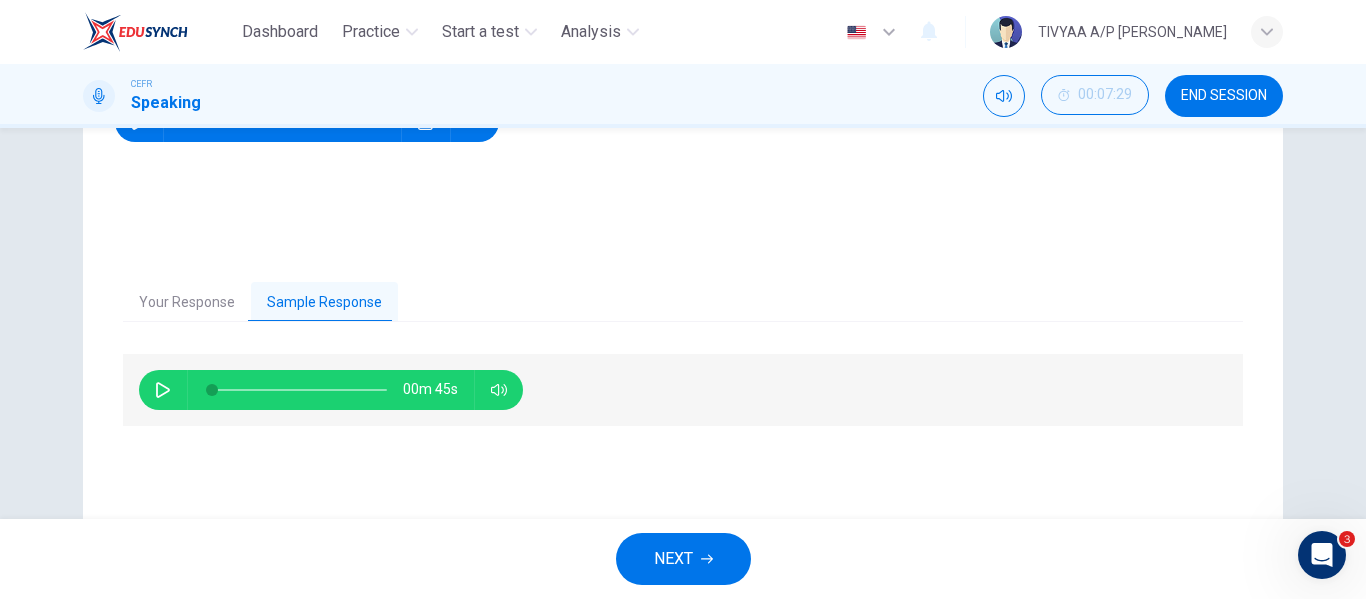 type on "0" 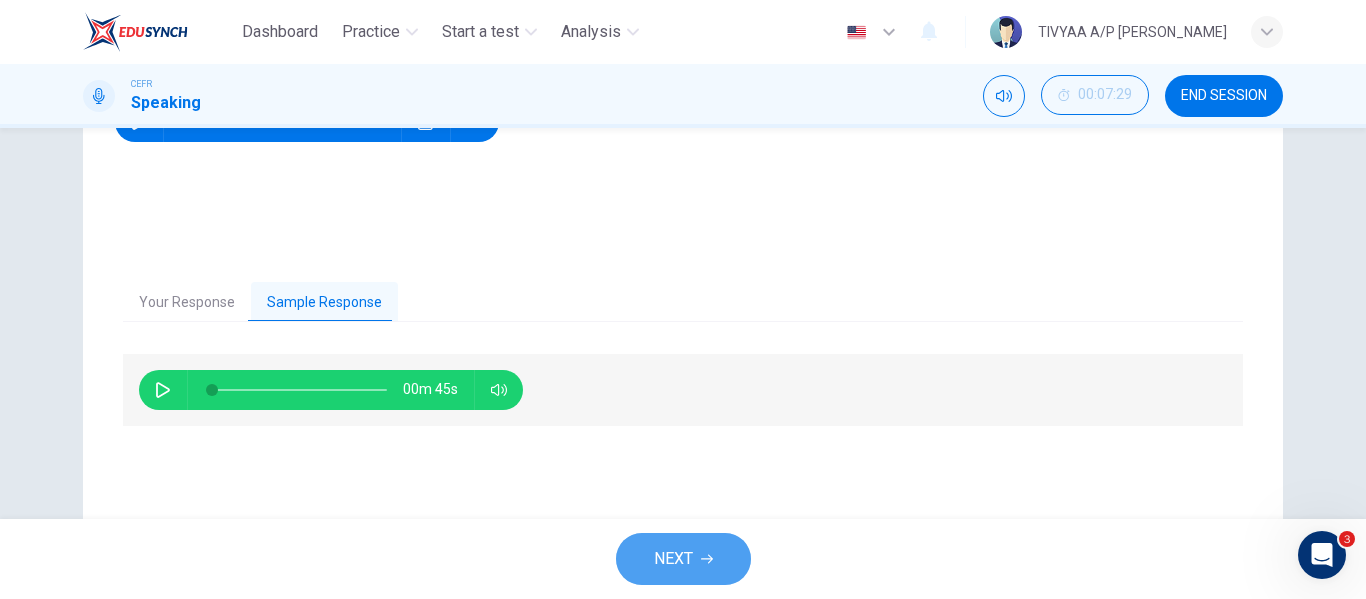 click on "NEXT" at bounding box center (673, 559) 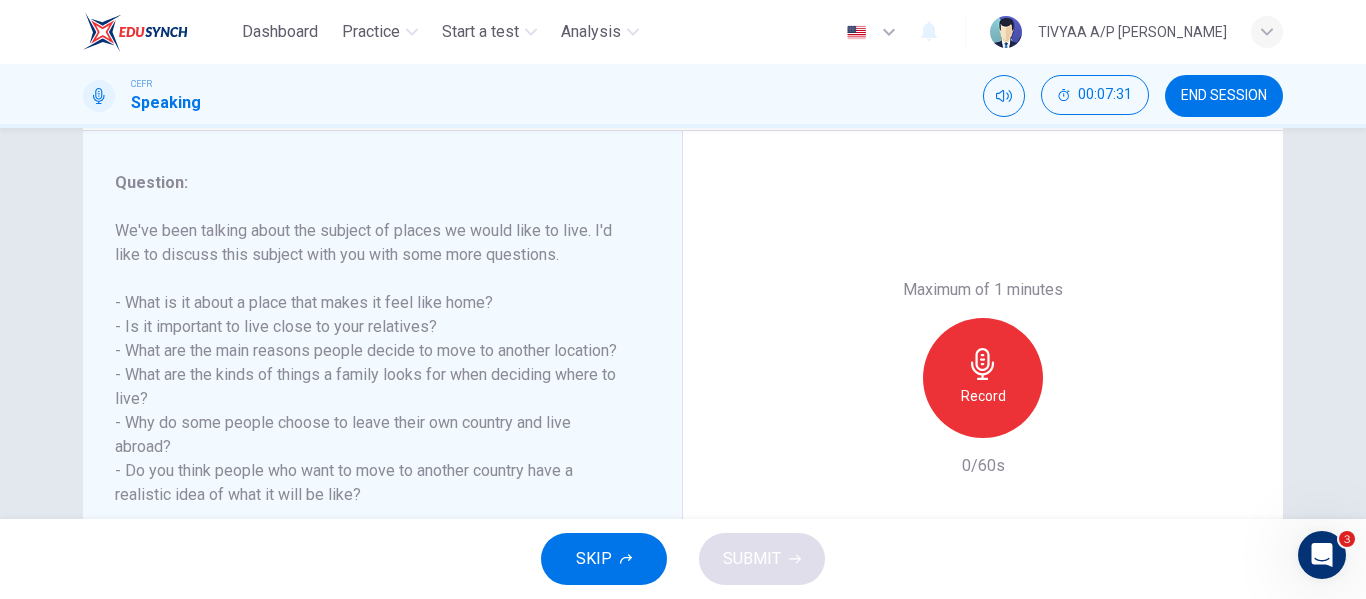 scroll, scrollTop: 241, scrollLeft: 0, axis: vertical 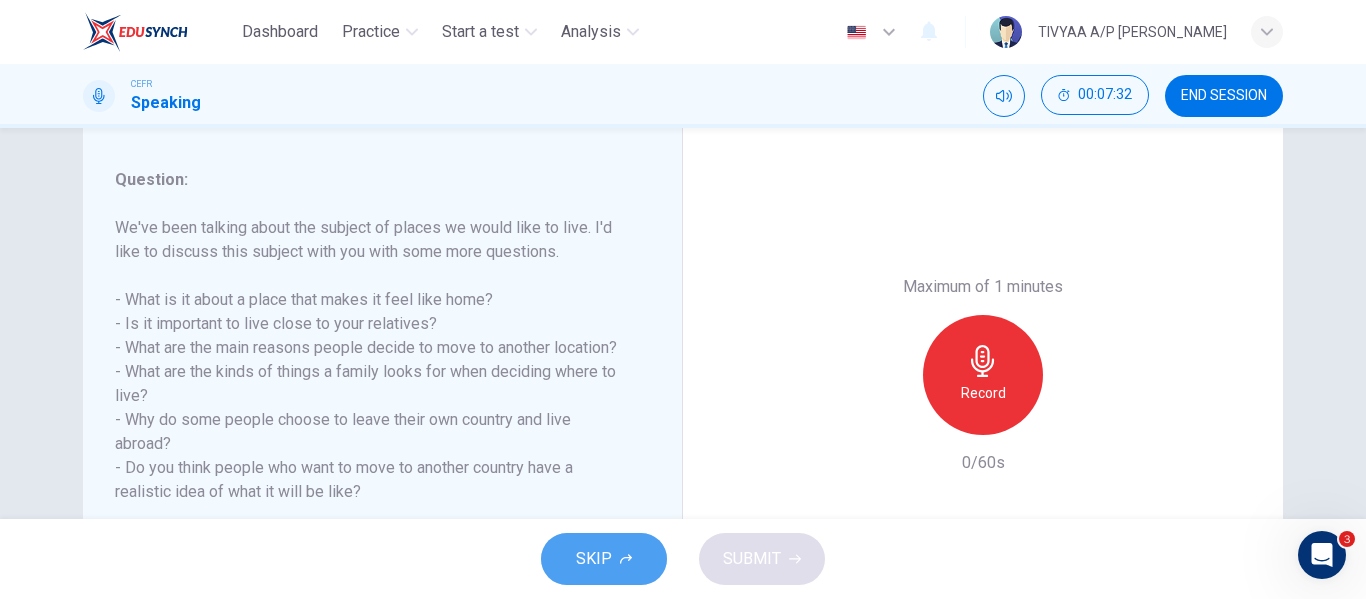 click on "SKIP" at bounding box center (604, 559) 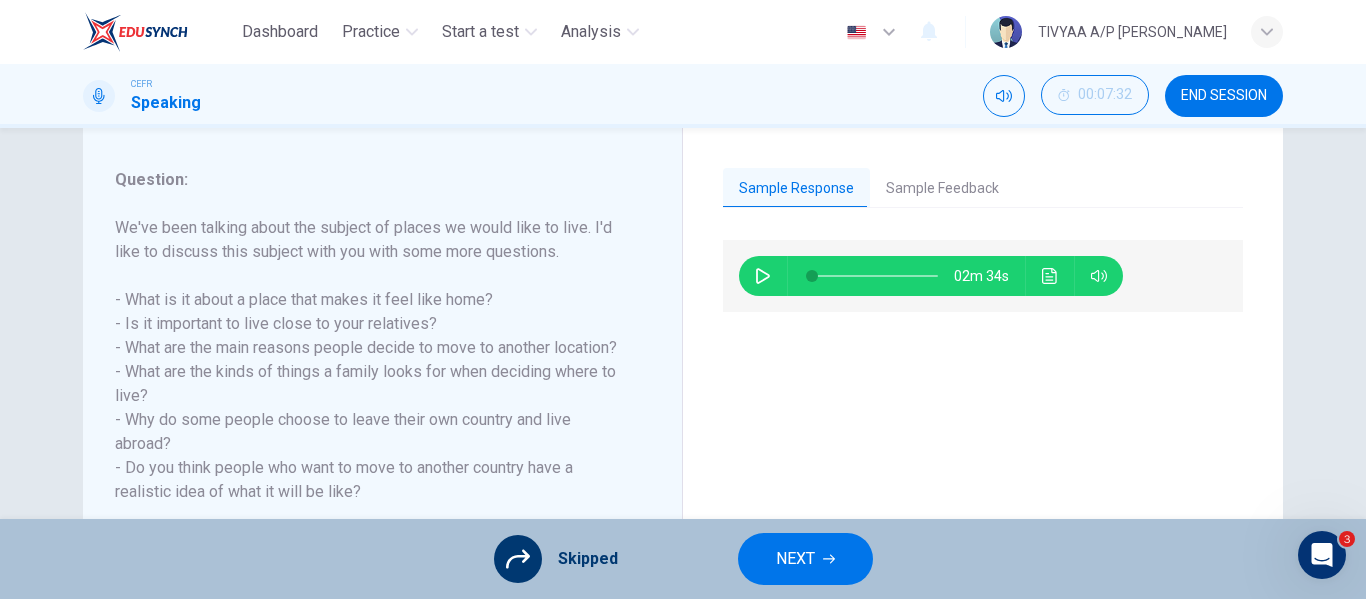 click on "NEXT" at bounding box center [795, 559] 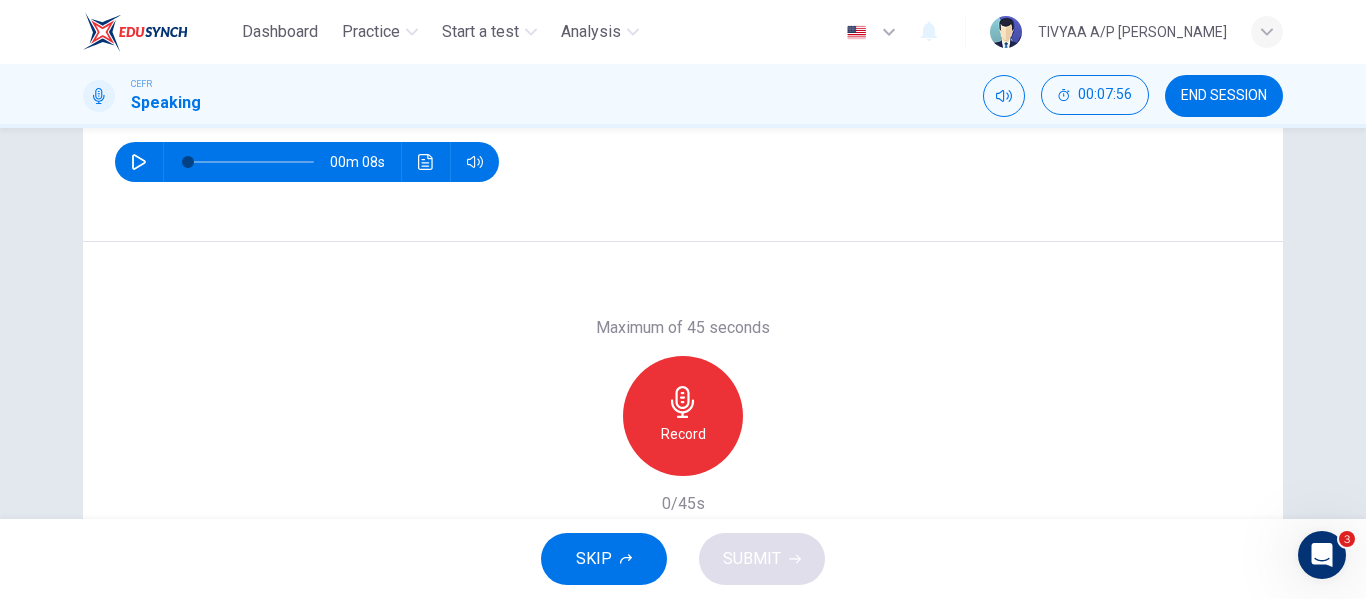 scroll, scrollTop: 277, scrollLeft: 0, axis: vertical 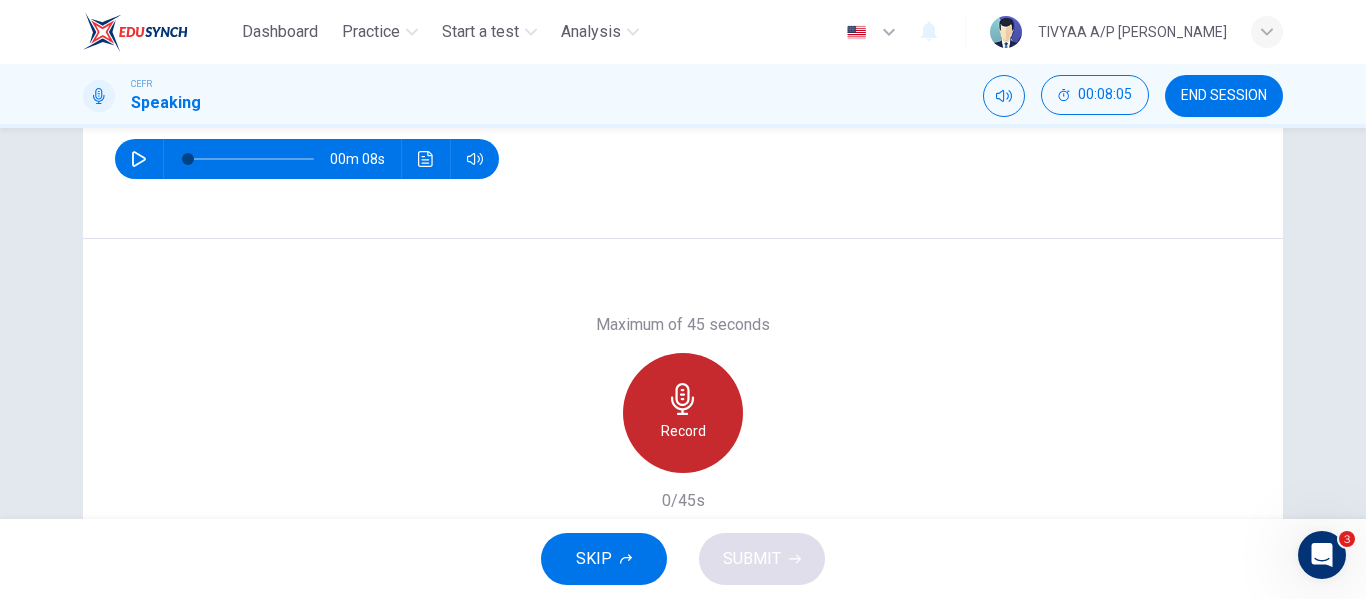 click 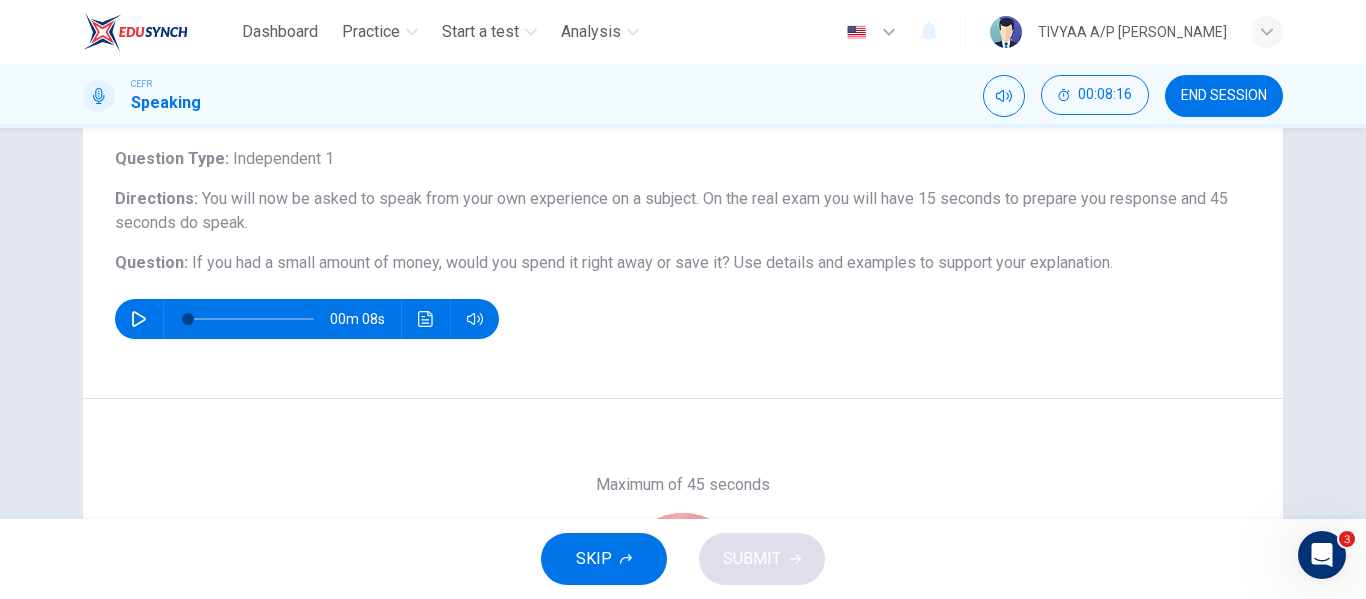 scroll, scrollTop: 300, scrollLeft: 0, axis: vertical 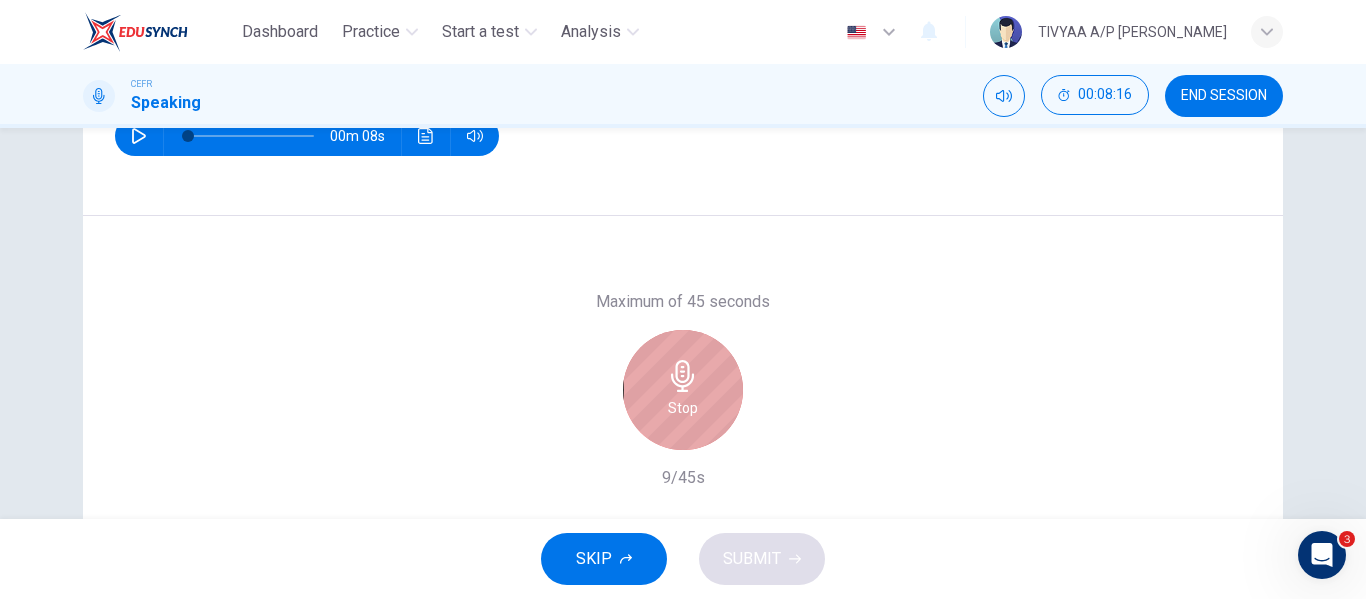 click on "Stop" at bounding box center (683, 390) 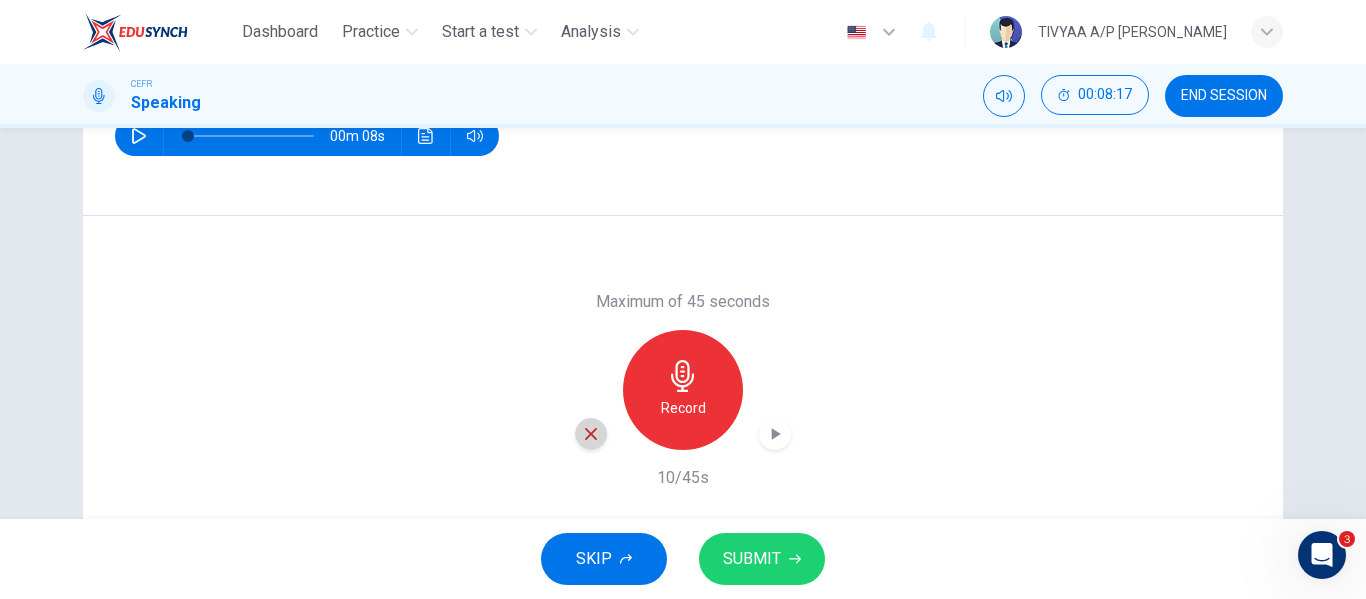 click 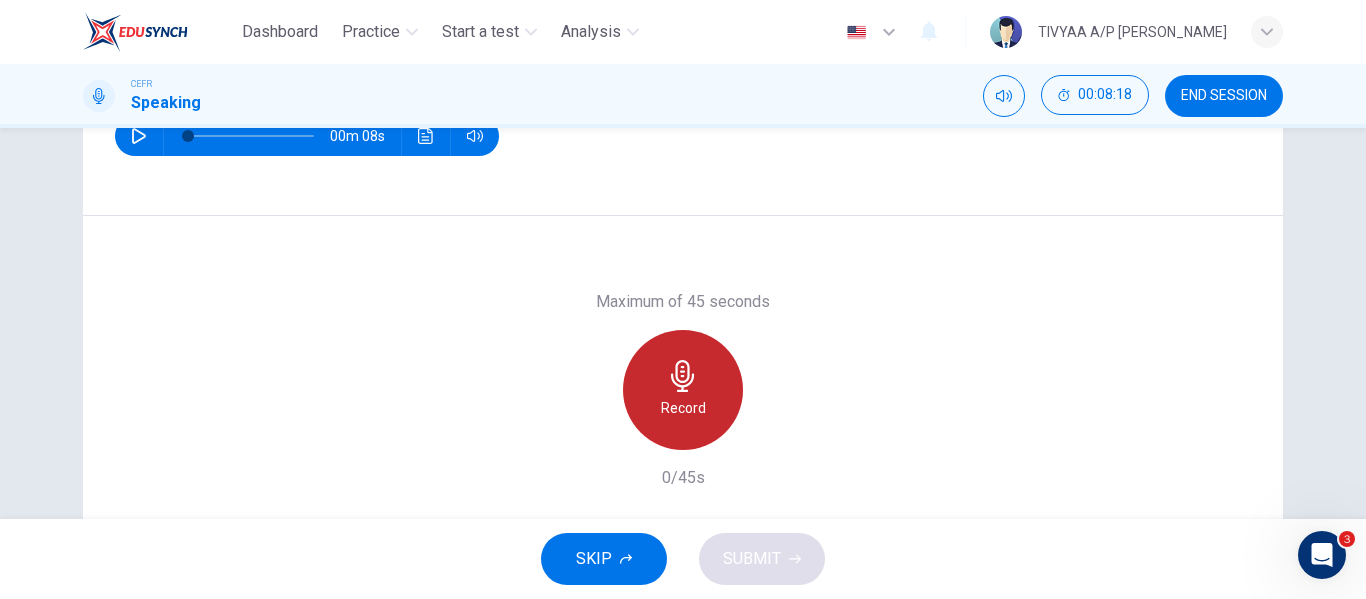 click 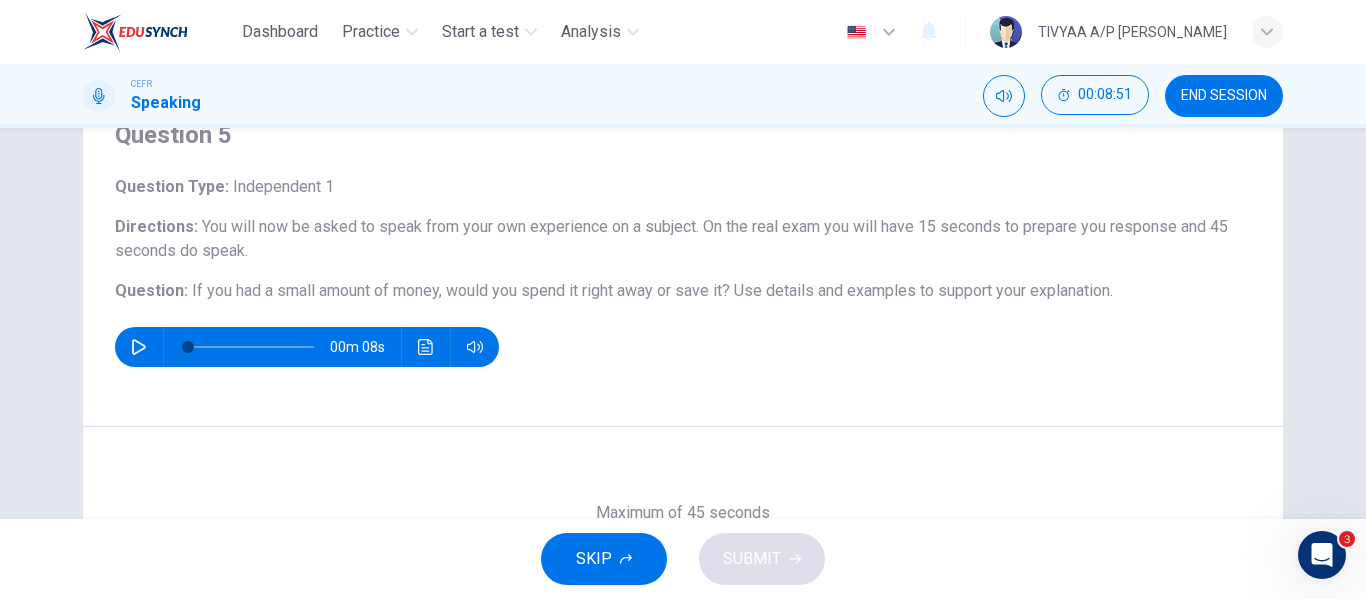 scroll, scrollTop: 329, scrollLeft: 0, axis: vertical 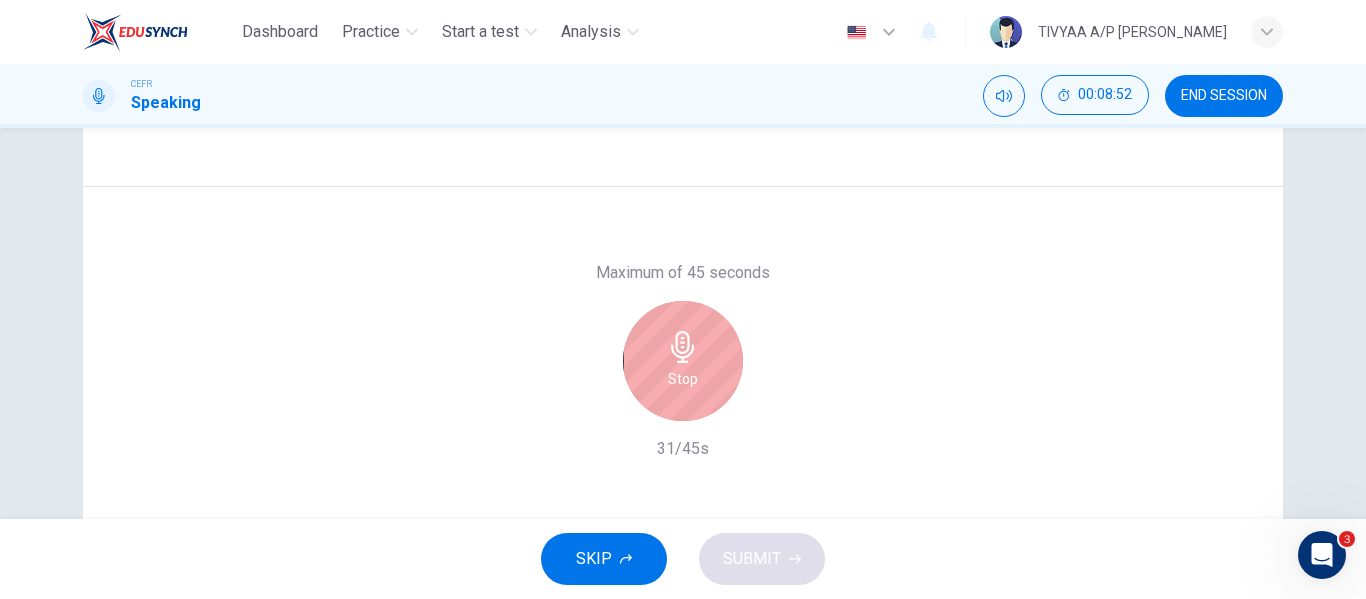 click 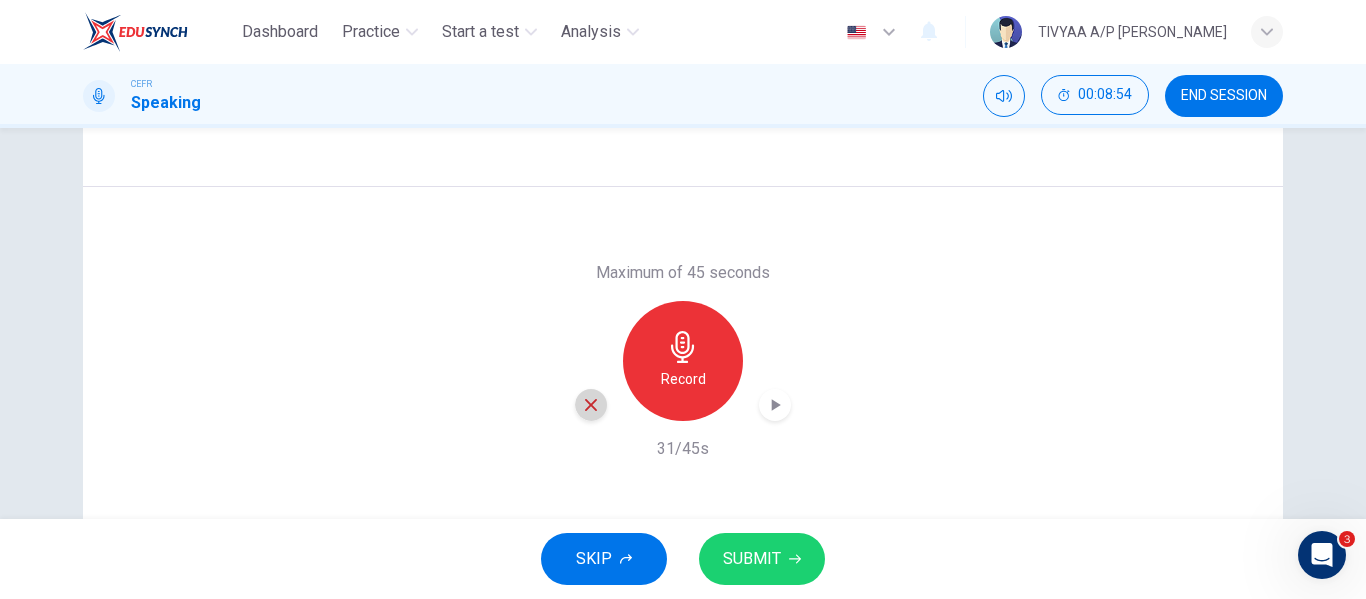 click 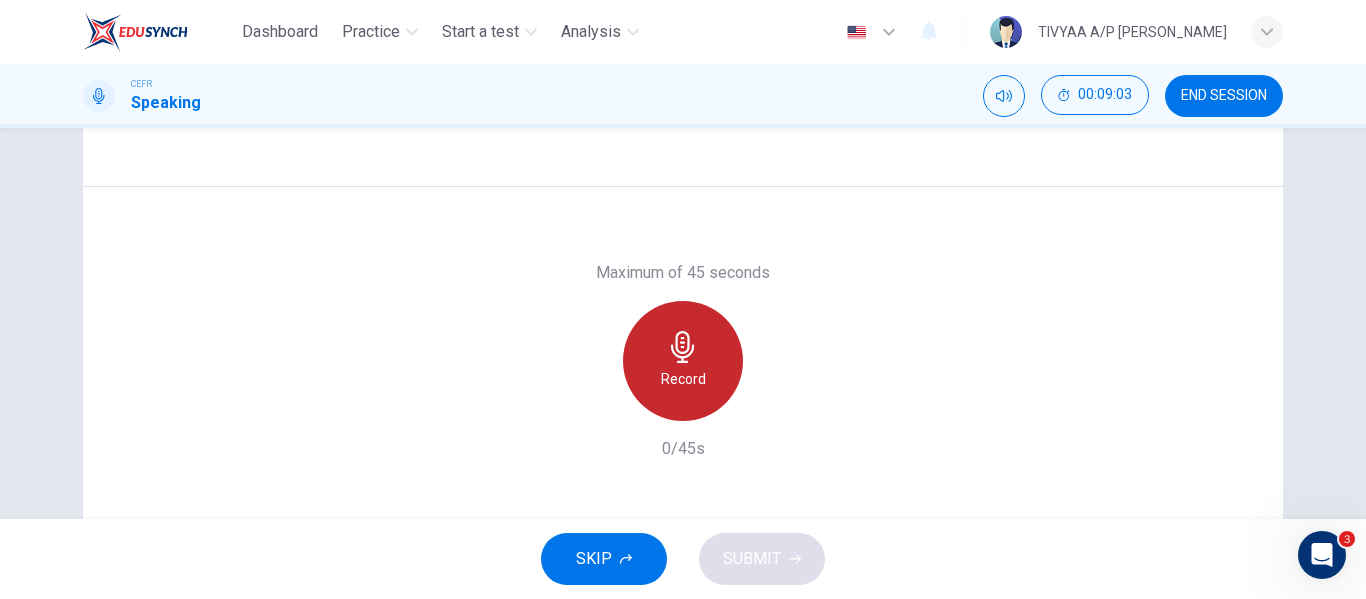click 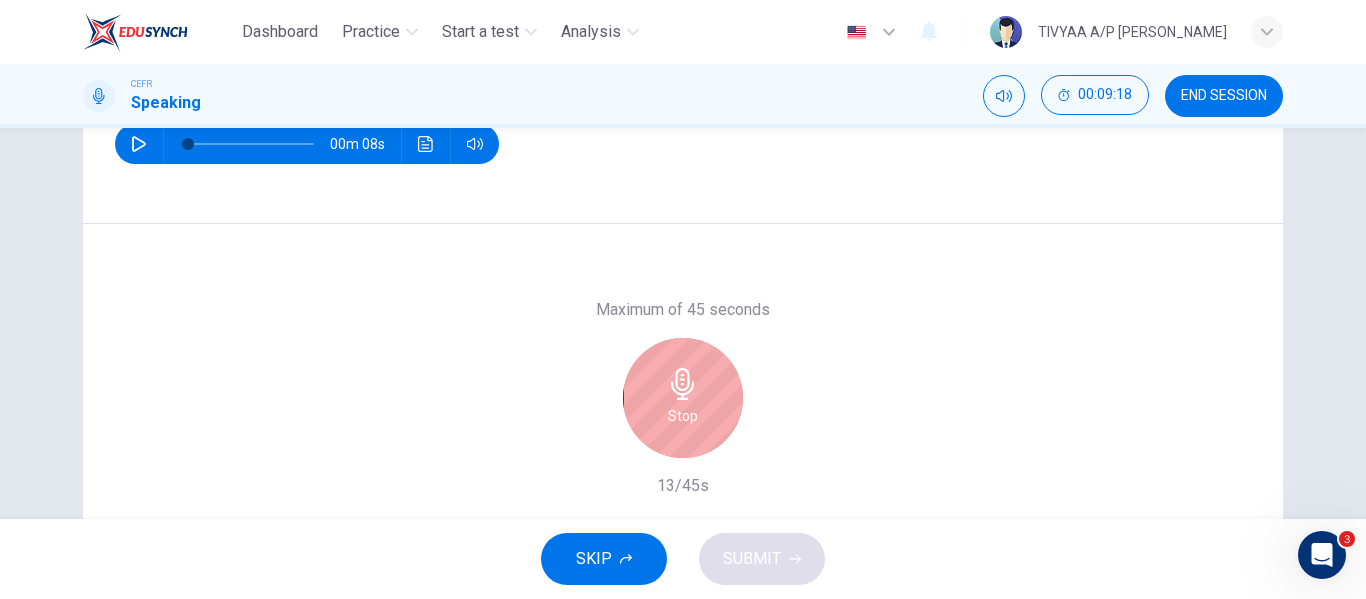 scroll, scrollTop: 293, scrollLeft: 0, axis: vertical 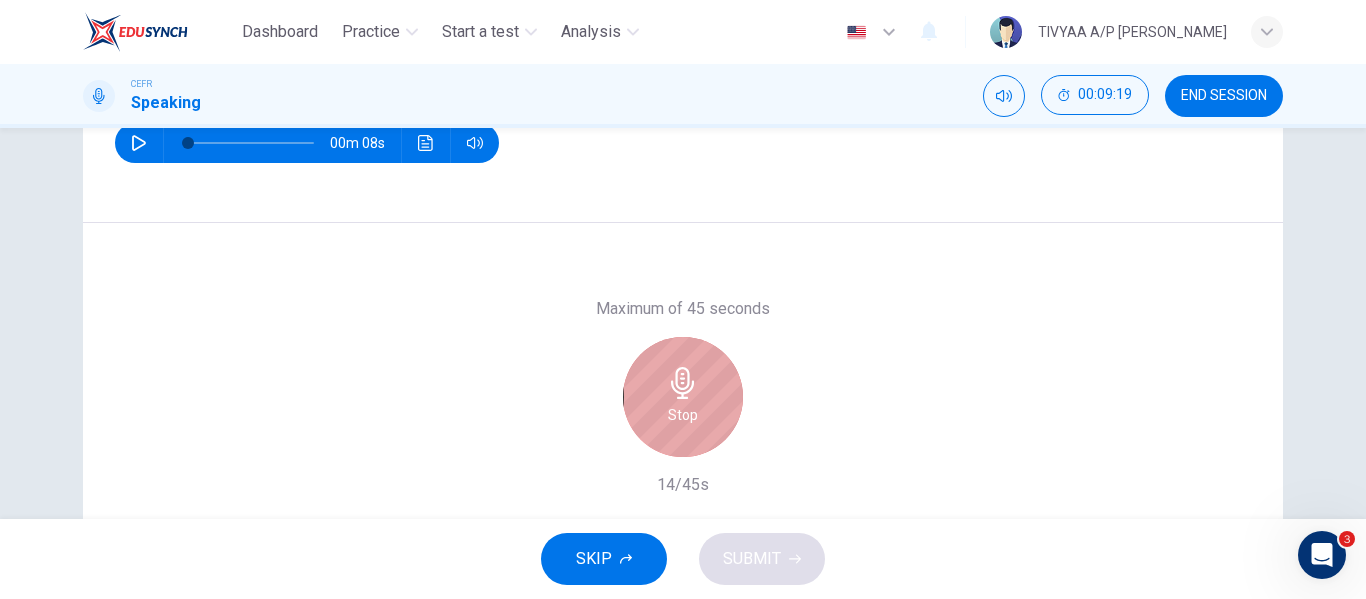 click on "Stop" at bounding box center [683, 397] 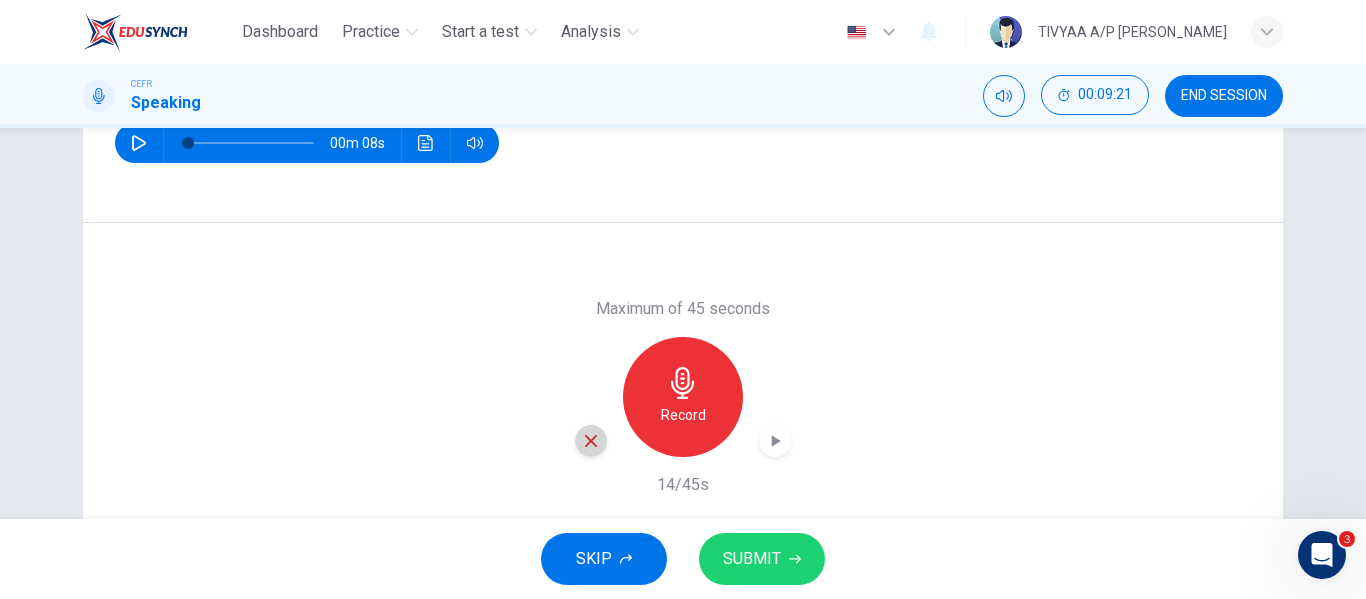 click at bounding box center (591, 441) 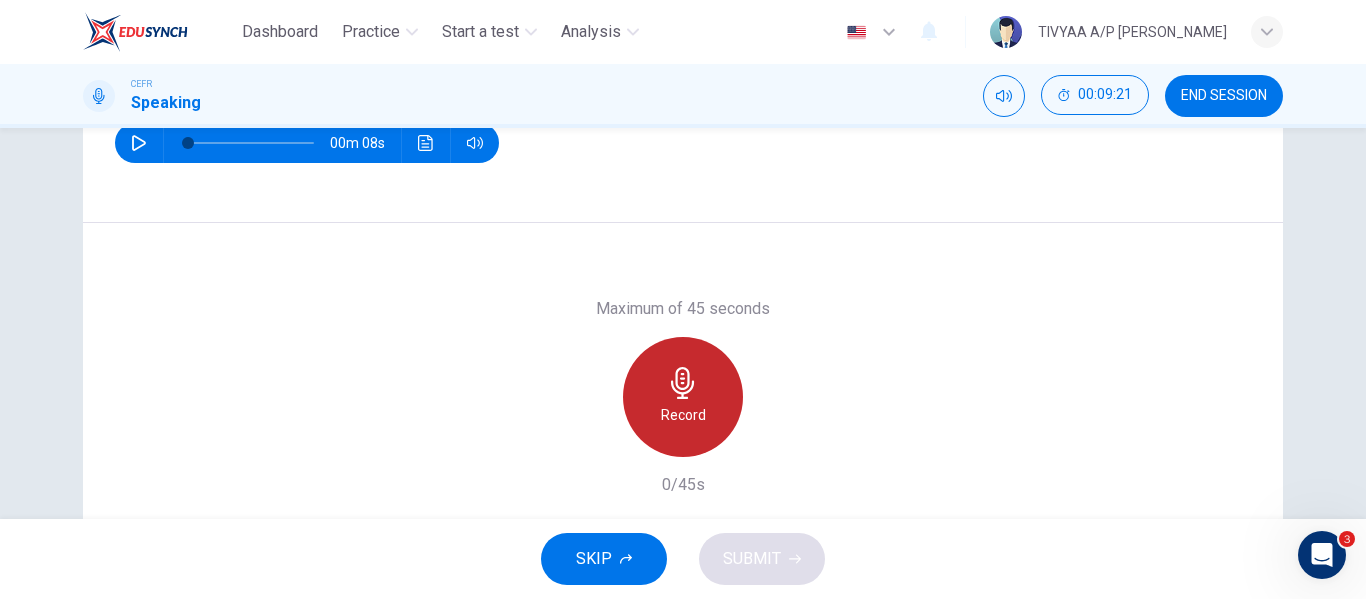 click on "Record" at bounding box center [683, 415] 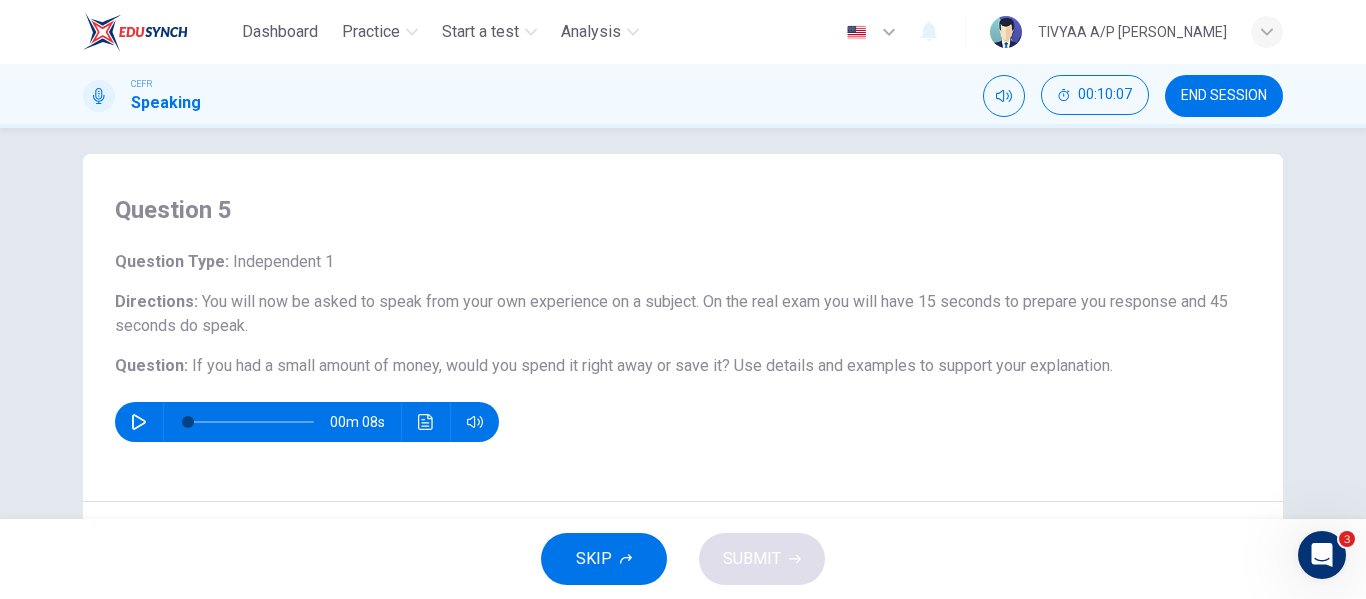 scroll, scrollTop: 384, scrollLeft: 0, axis: vertical 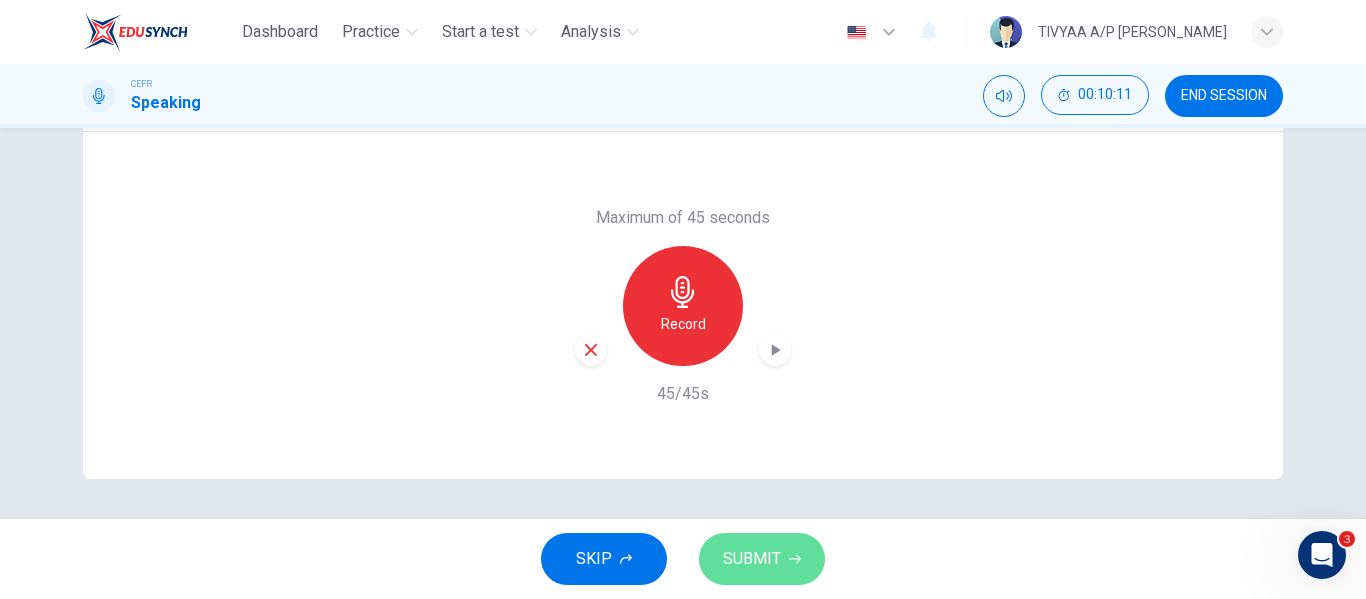 click on "SUBMIT" at bounding box center (752, 559) 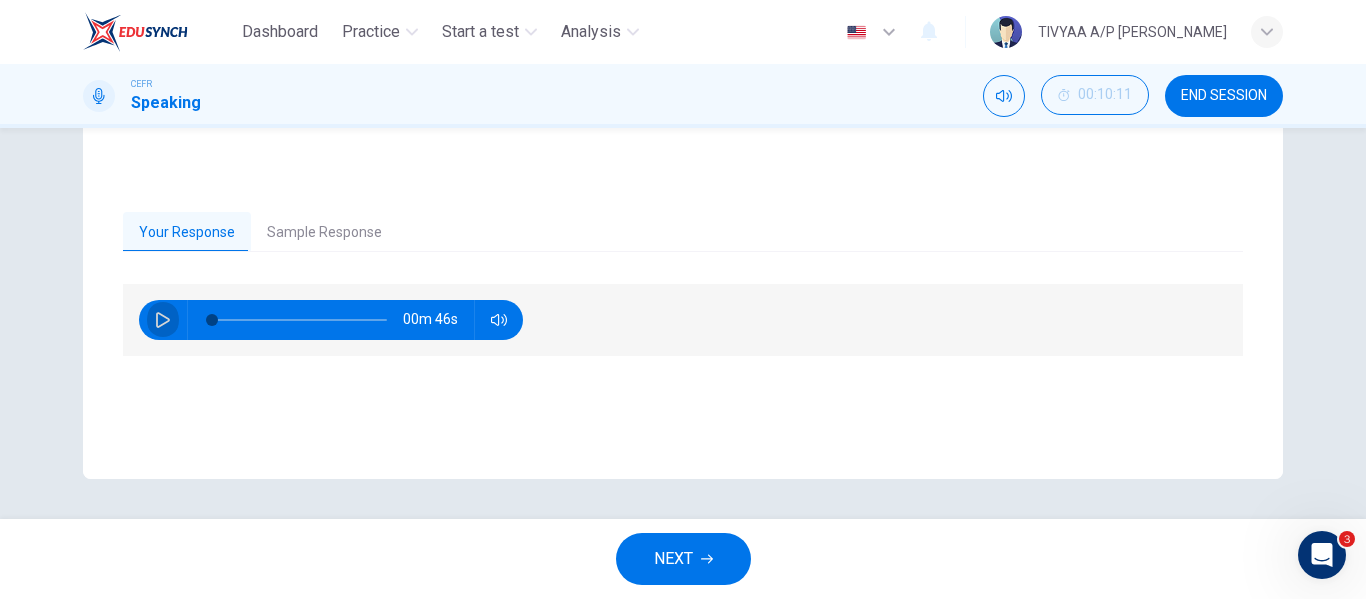 click 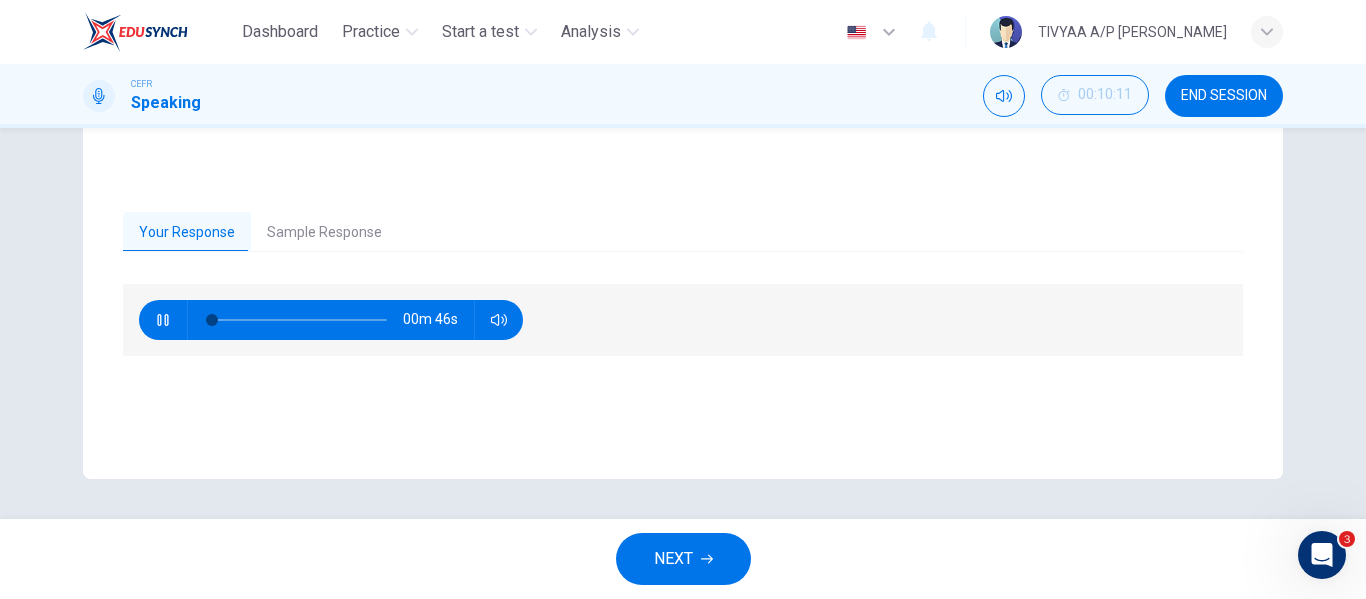 type on "2" 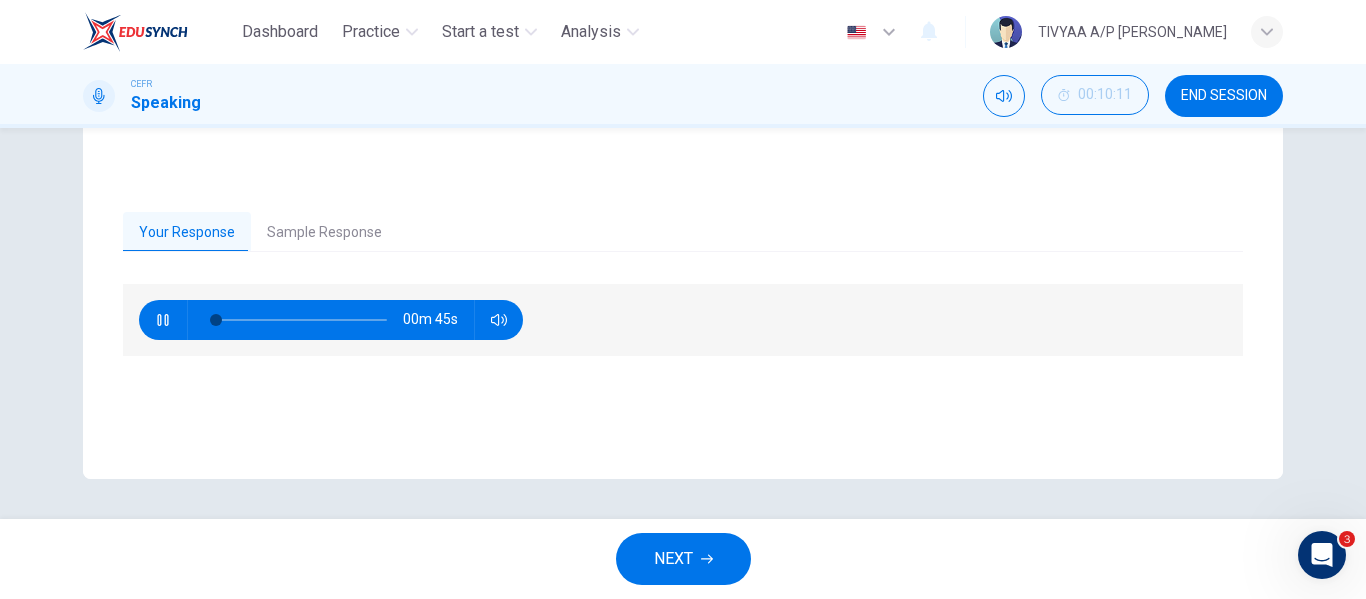 type 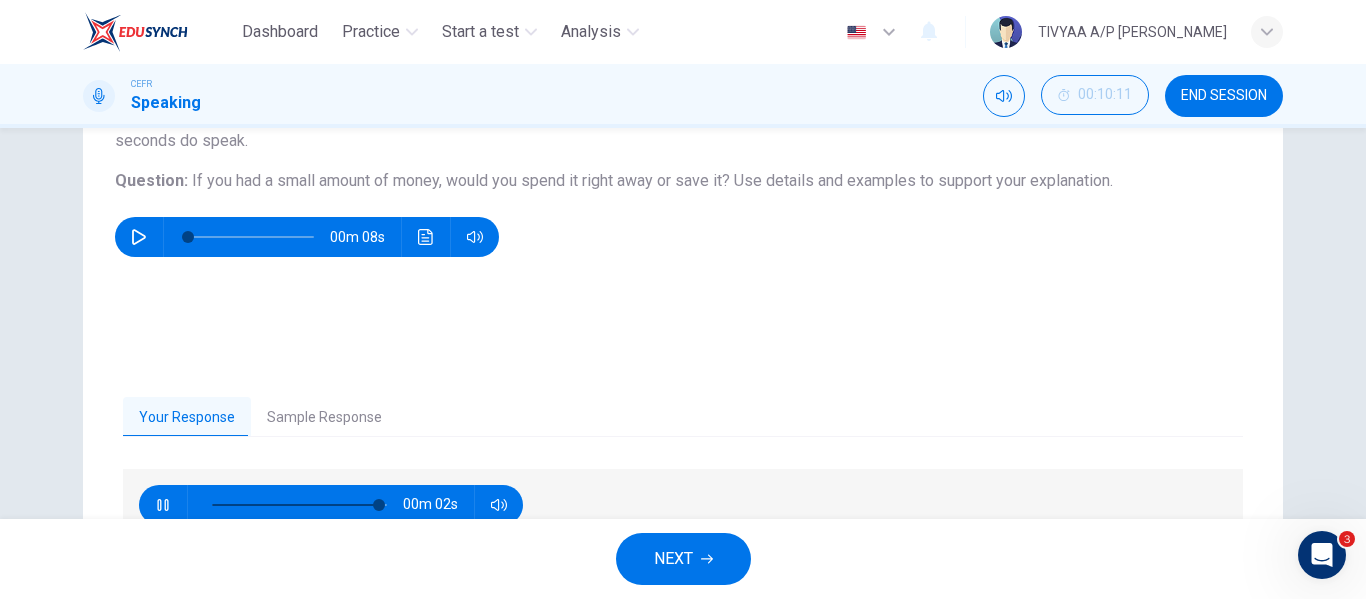 scroll, scrollTop: 150, scrollLeft: 0, axis: vertical 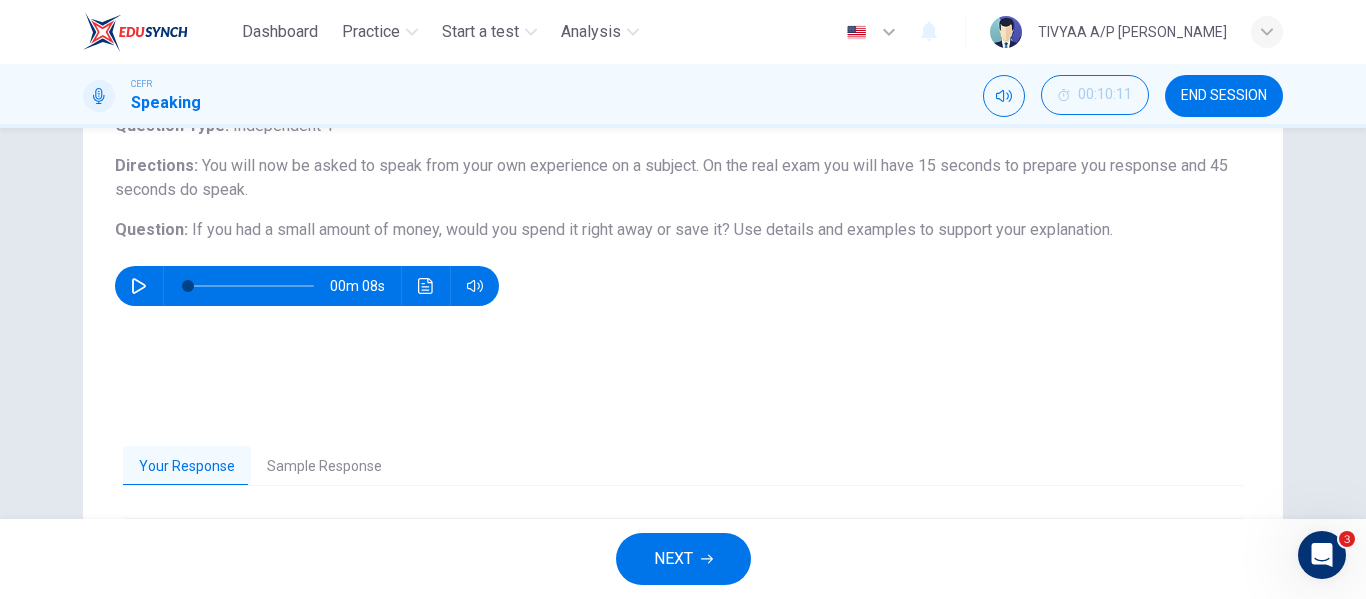type on "0" 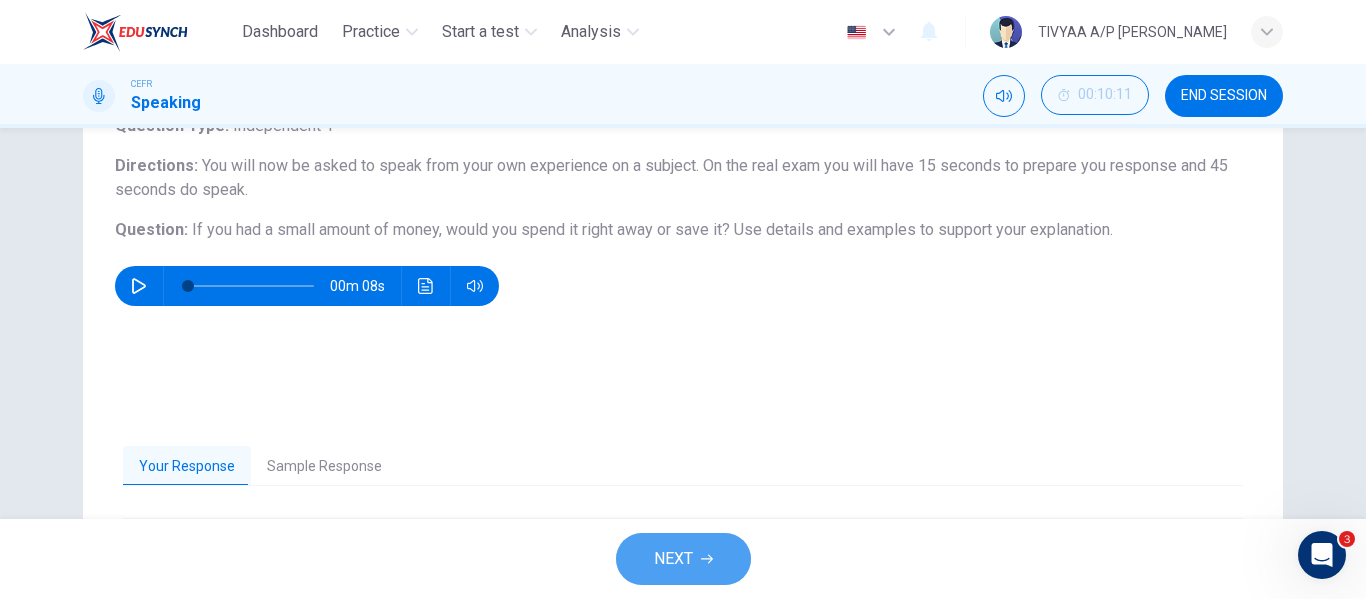 click on "NEXT" at bounding box center [683, 559] 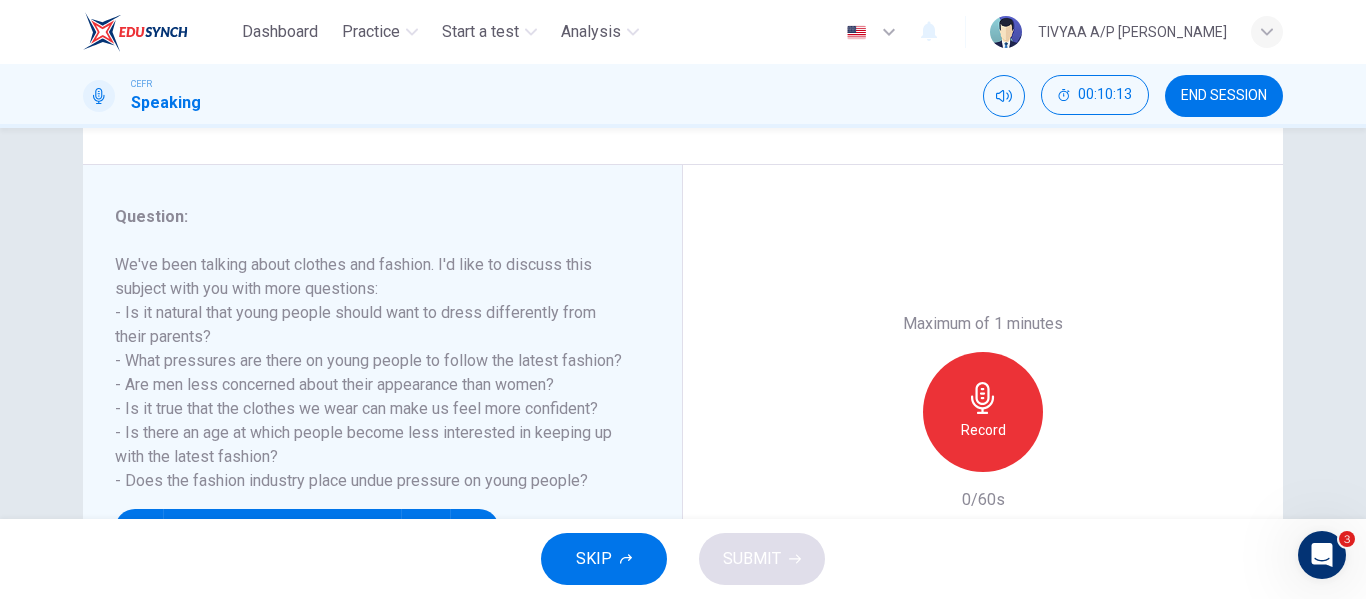 scroll, scrollTop: 205, scrollLeft: 0, axis: vertical 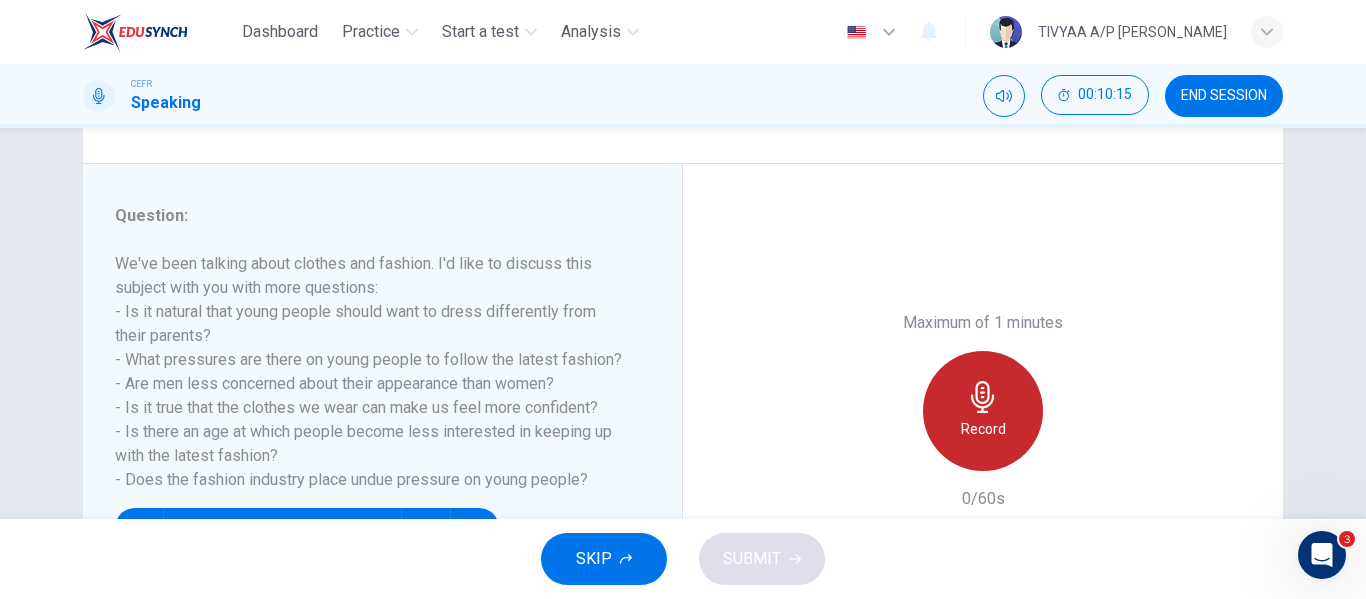 click on "Record" at bounding box center [983, 411] 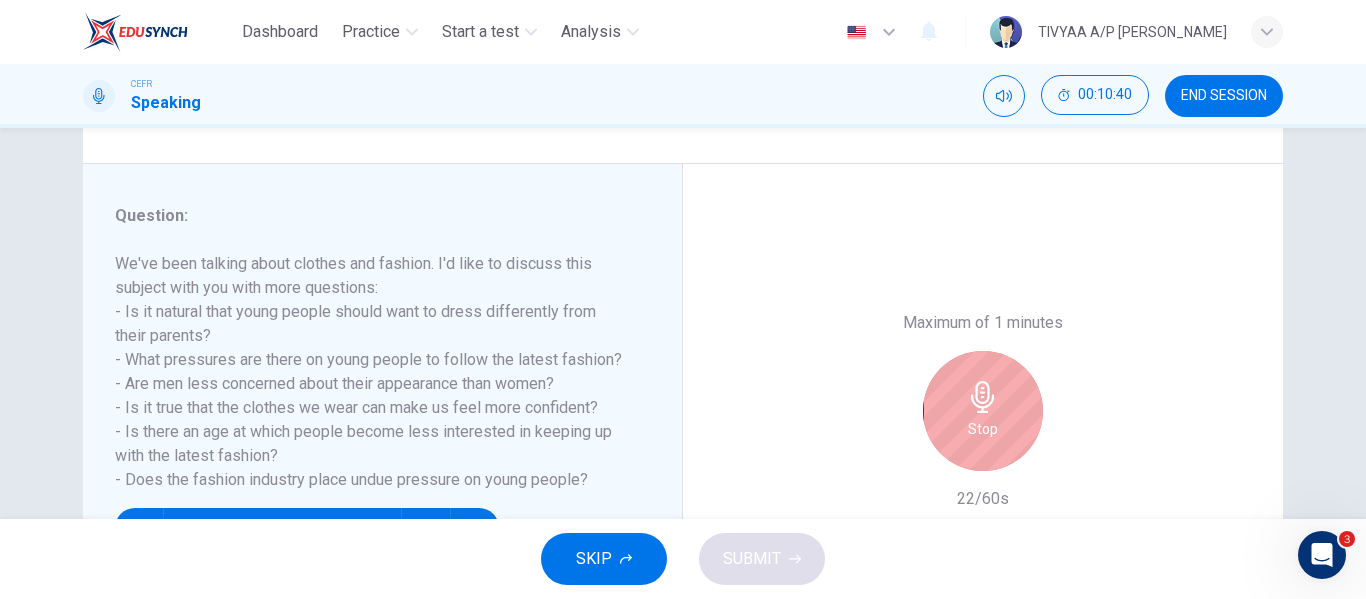 scroll, scrollTop: 238, scrollLeft: 0, axis: vertical 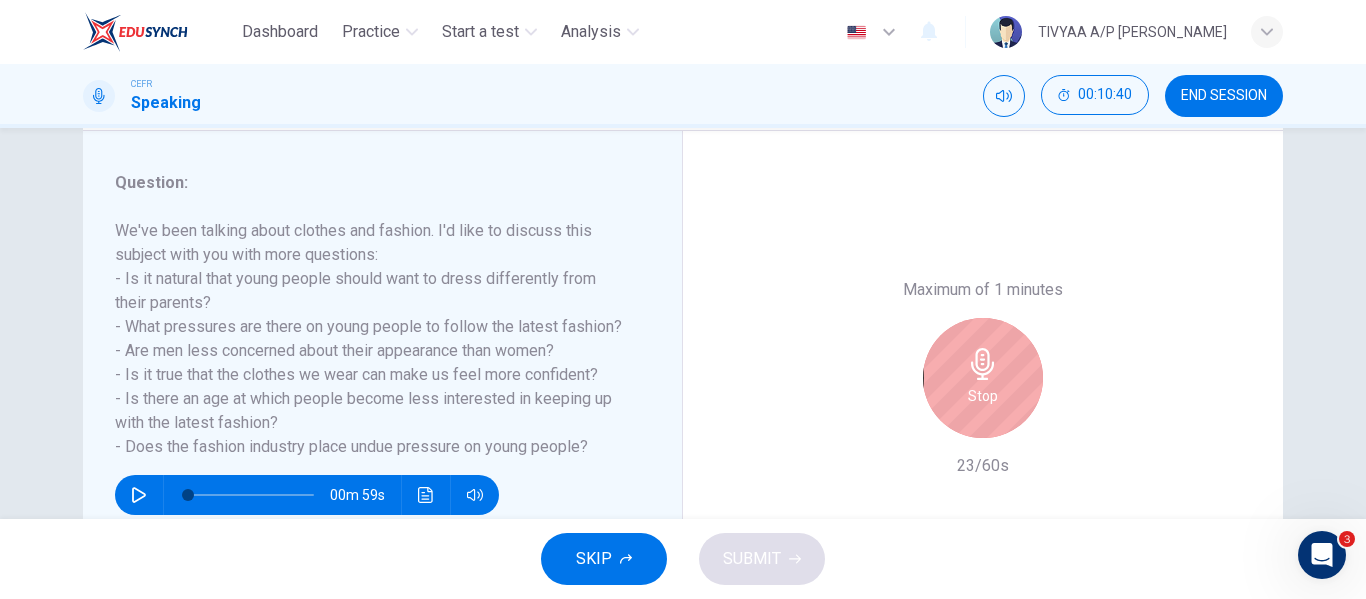 click on "Stop" at bounding box center (983, 378) 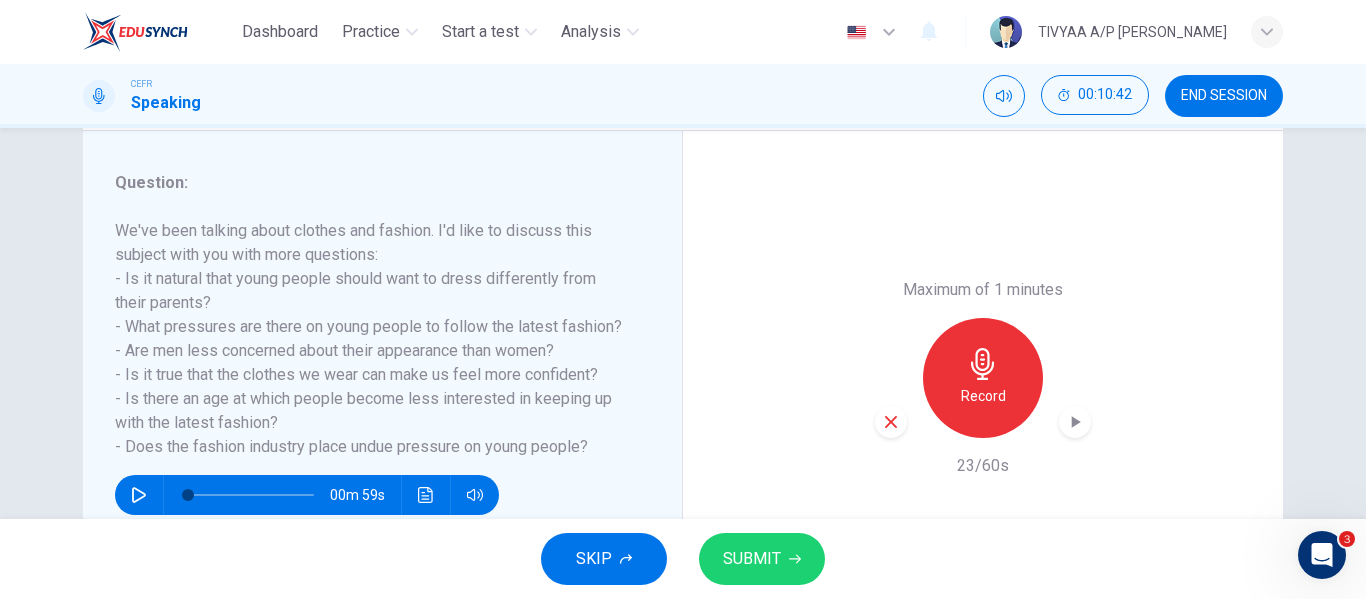click 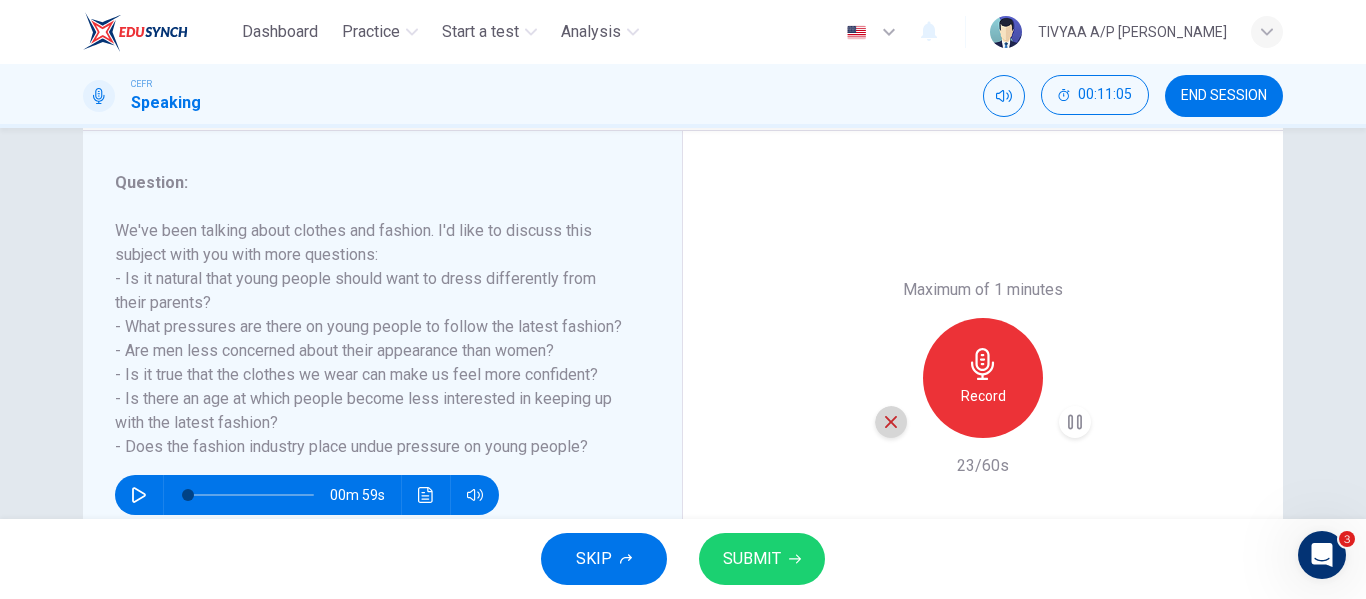 click 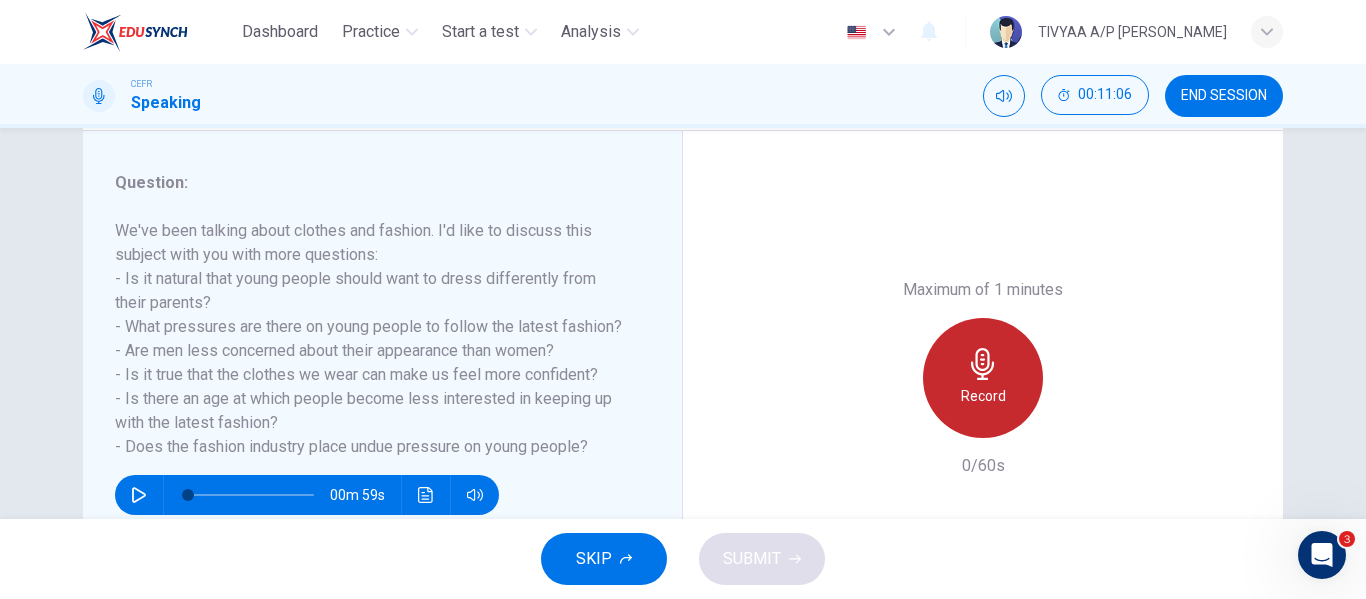 click on "Record" at bounding box center [983, 378] 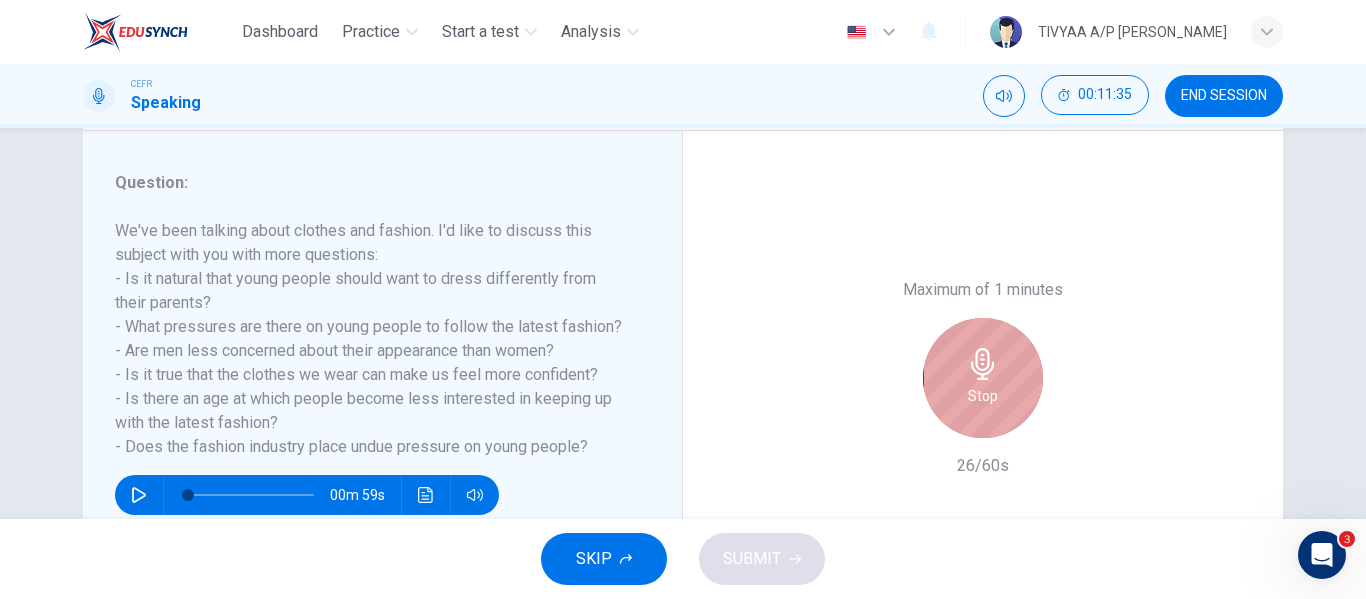 click 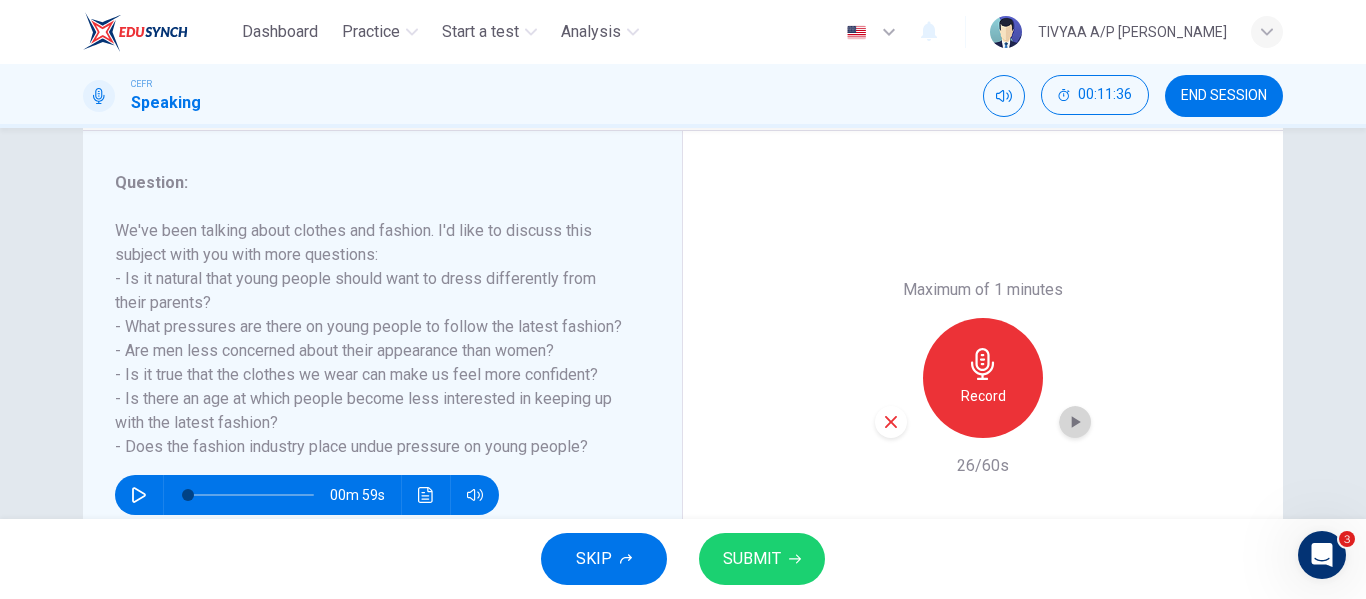 click 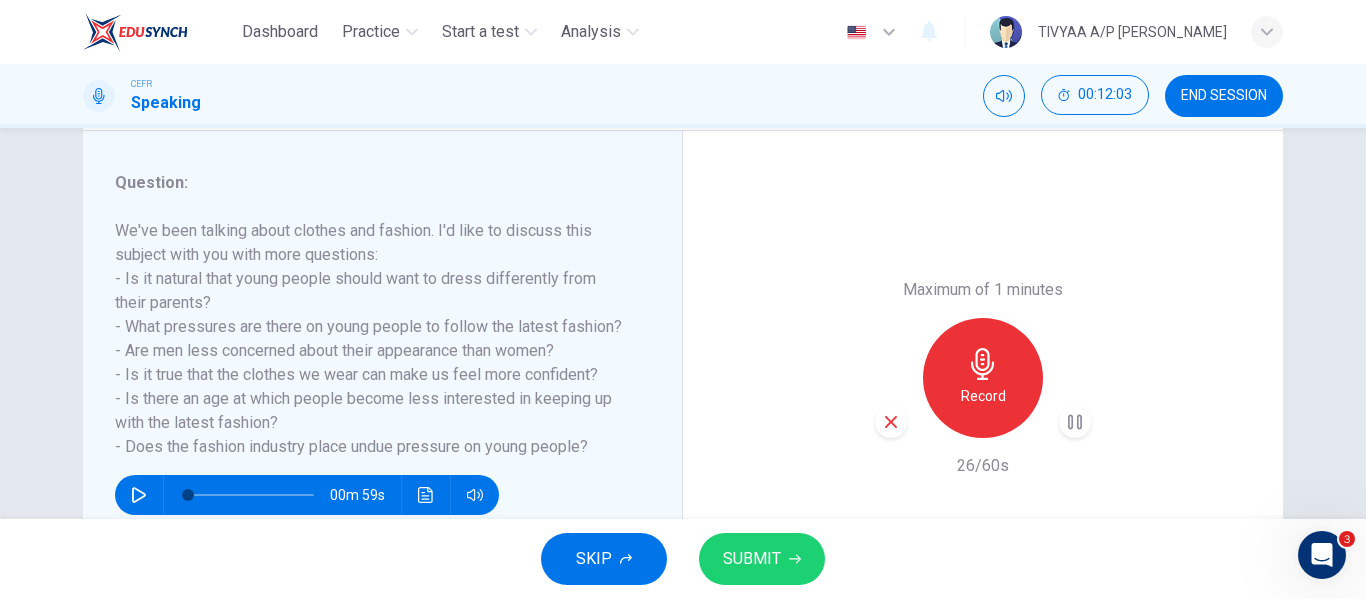 click on "SUBMIT" at bounding box center [752, 559] 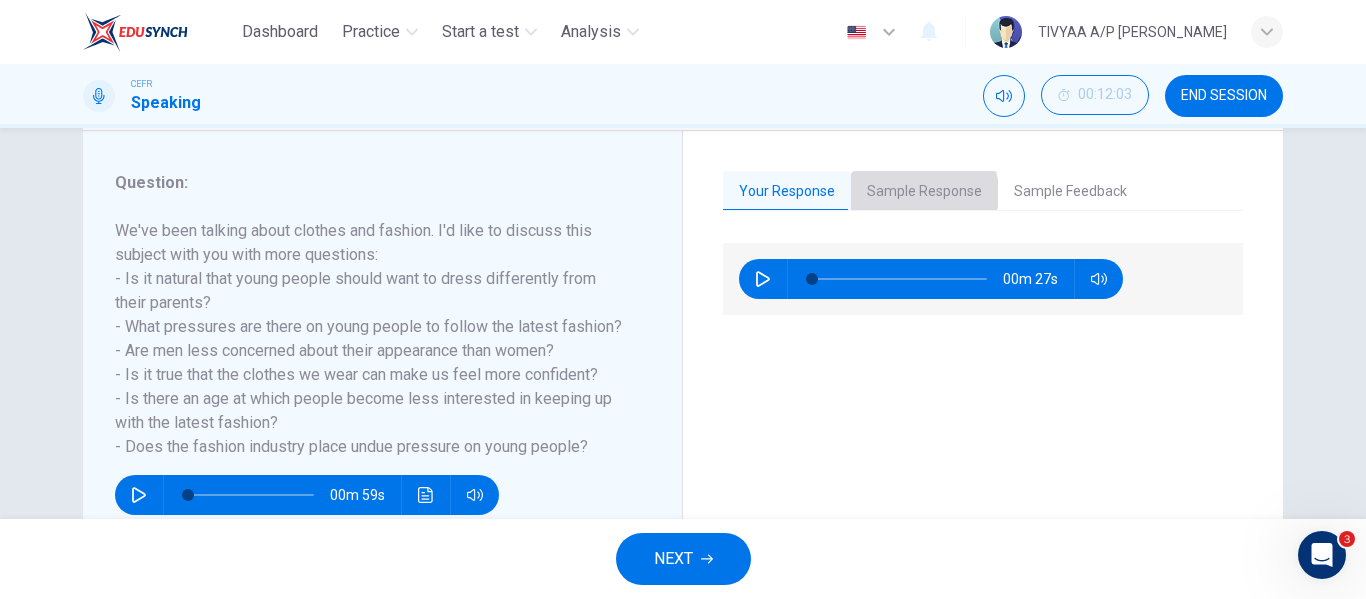 click on "Sample Response" at bounding box center (924, 192) 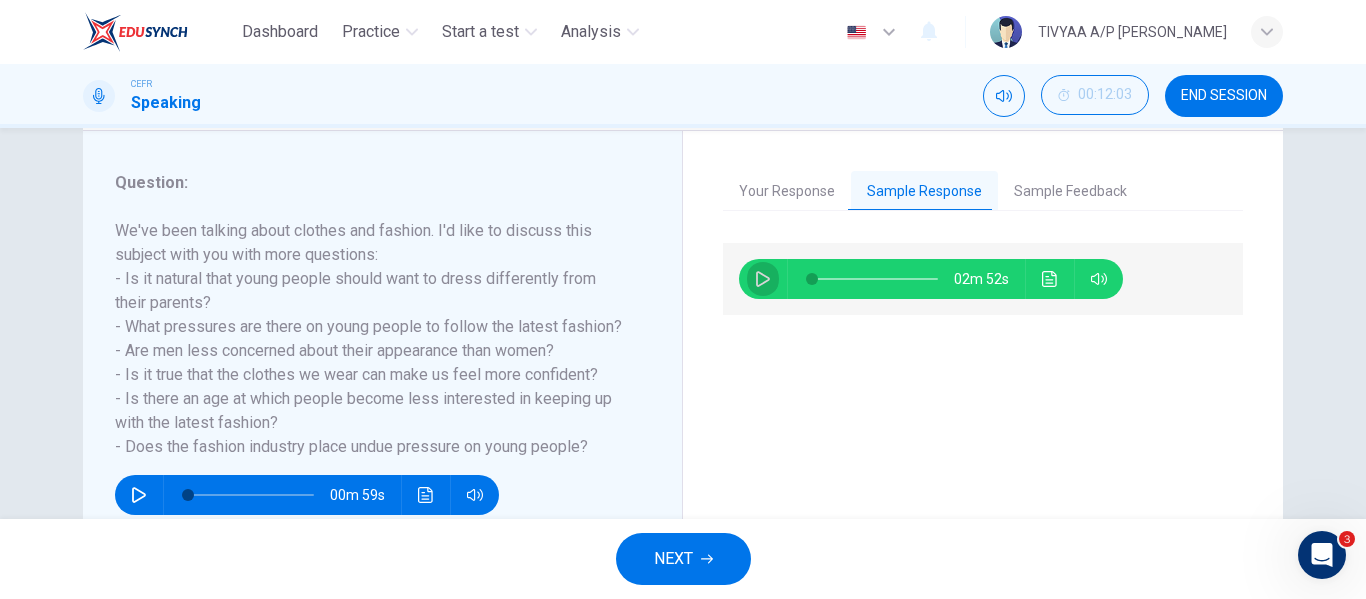click 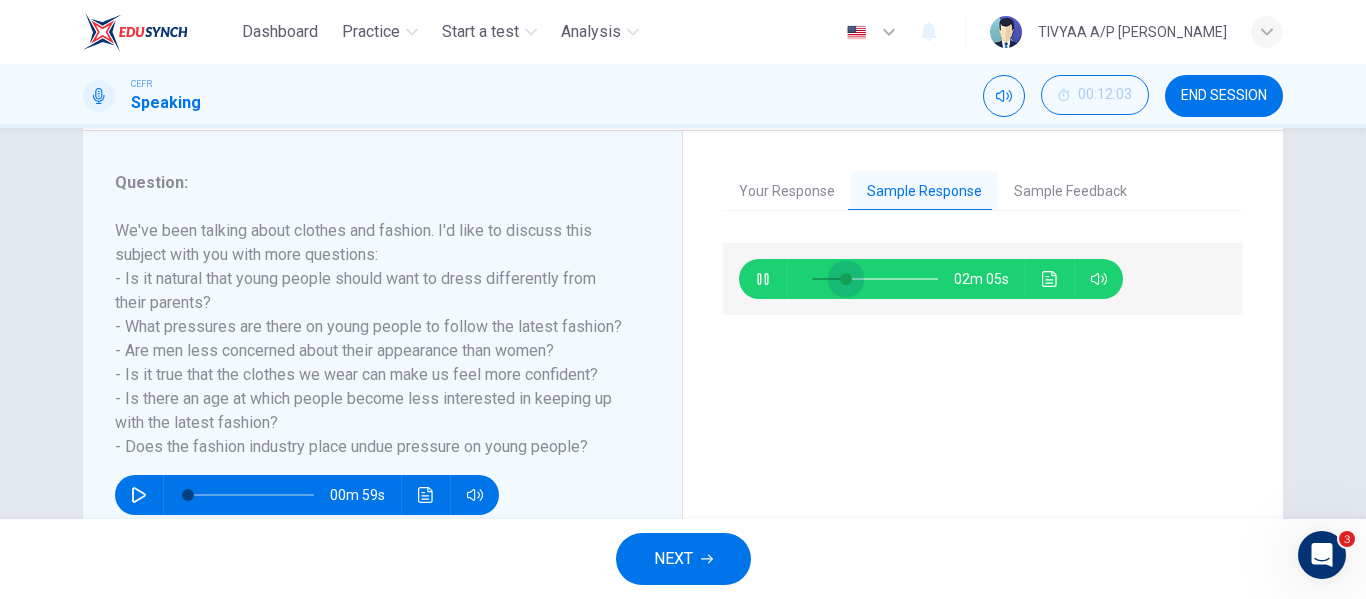 click at bounding box center [875, 279] 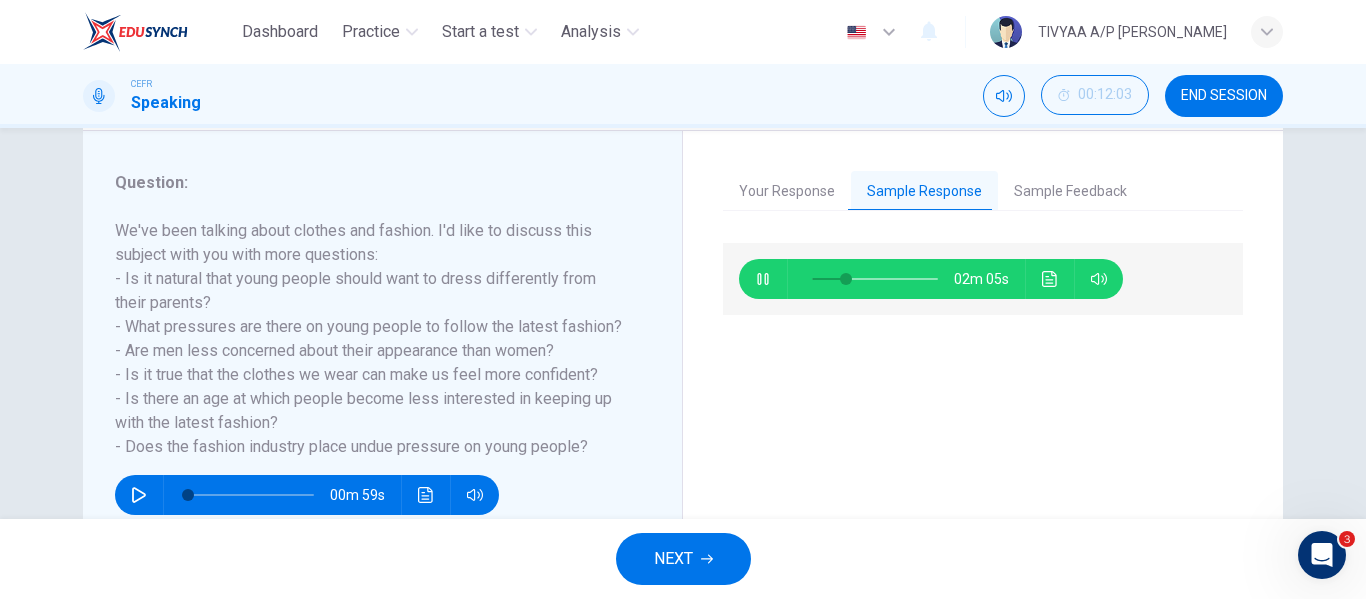 type on "28" 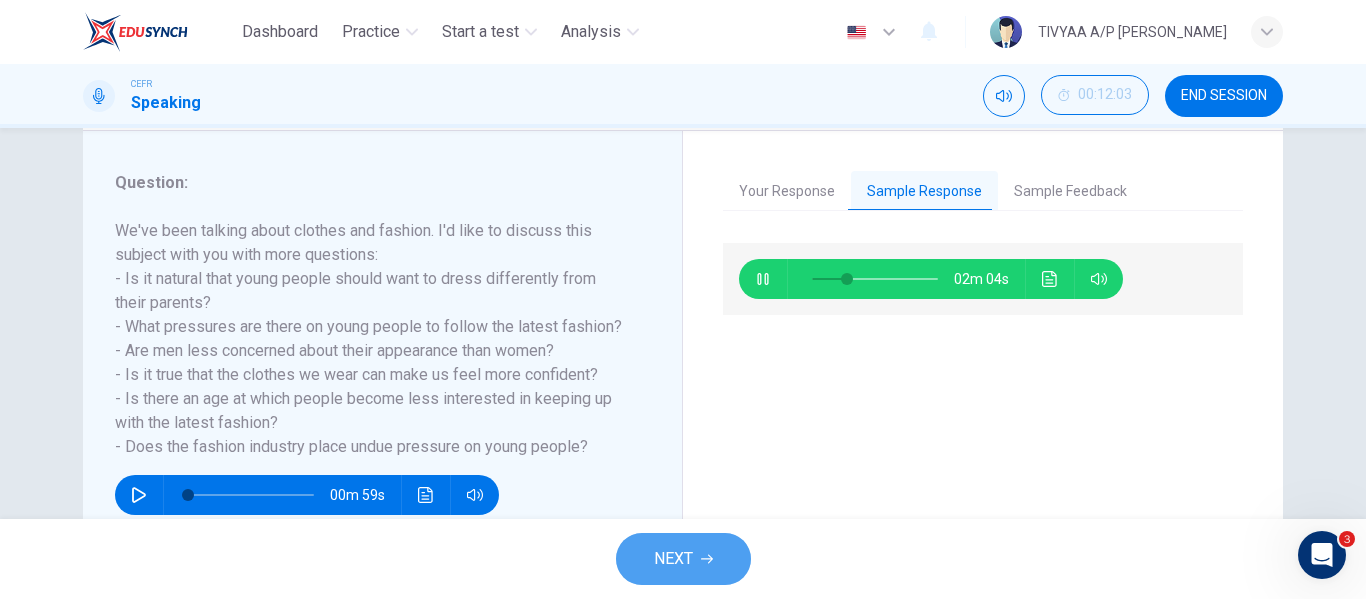 click on "NEXT" at bounding box center (673, 559) 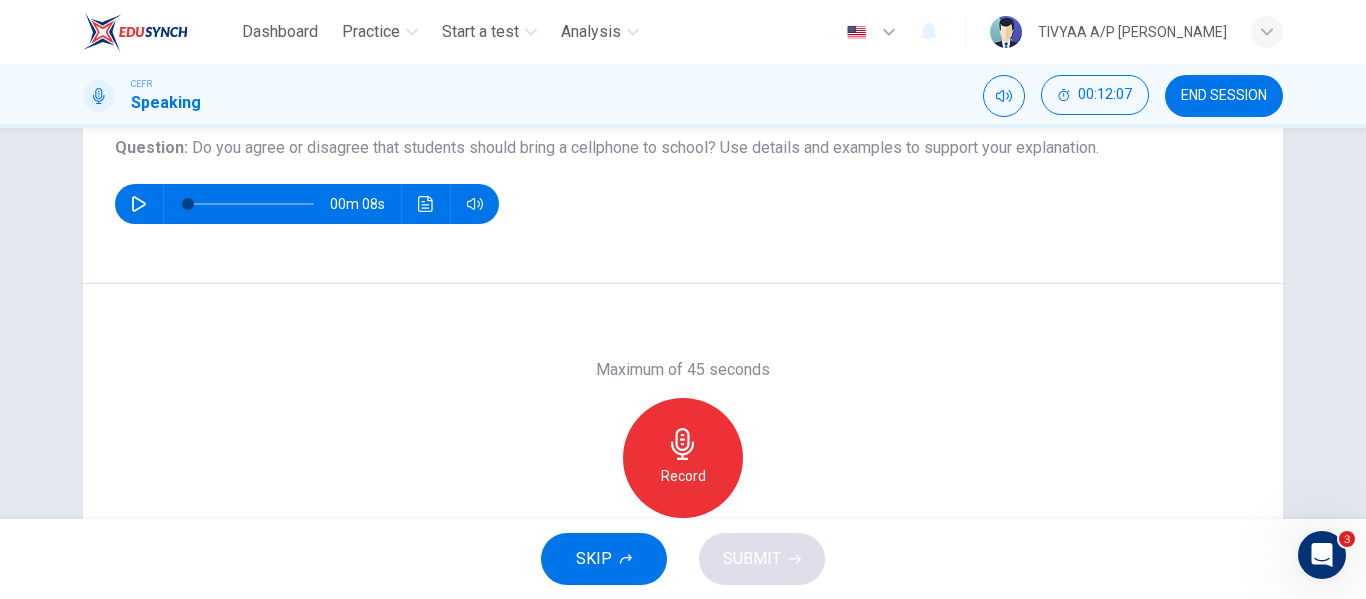scroll, scrollTop: 259, scrollLeft: 0, axis: vertical 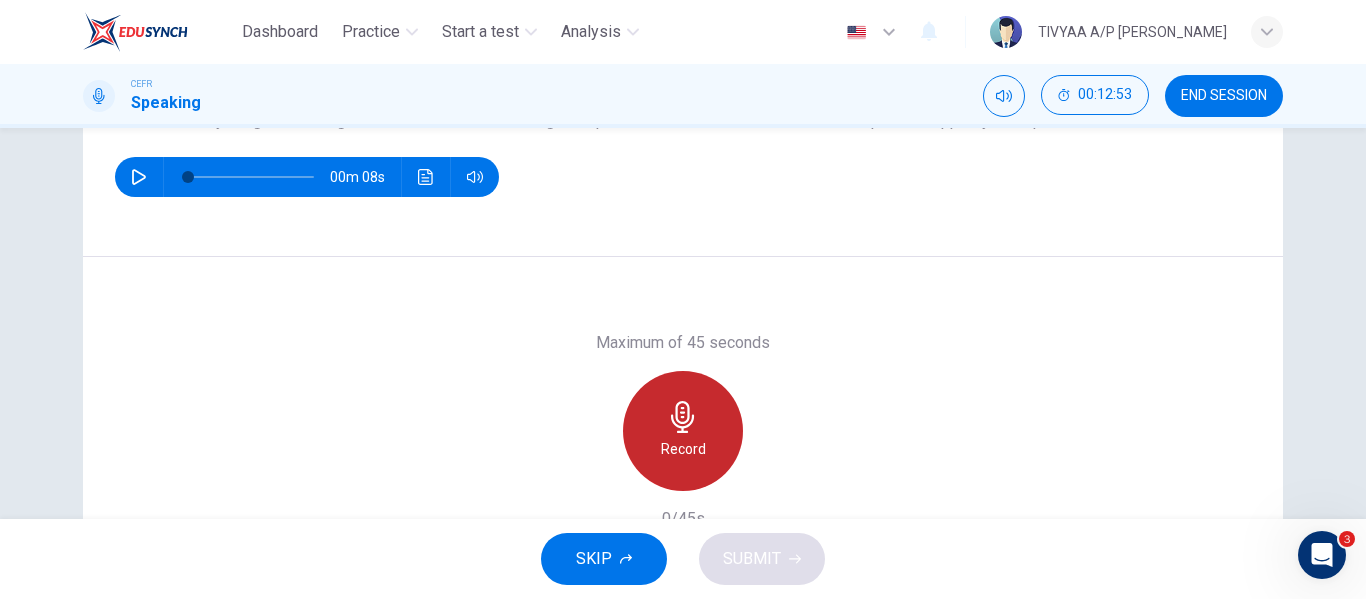 click on "Record" at bounding box center [683, 449] 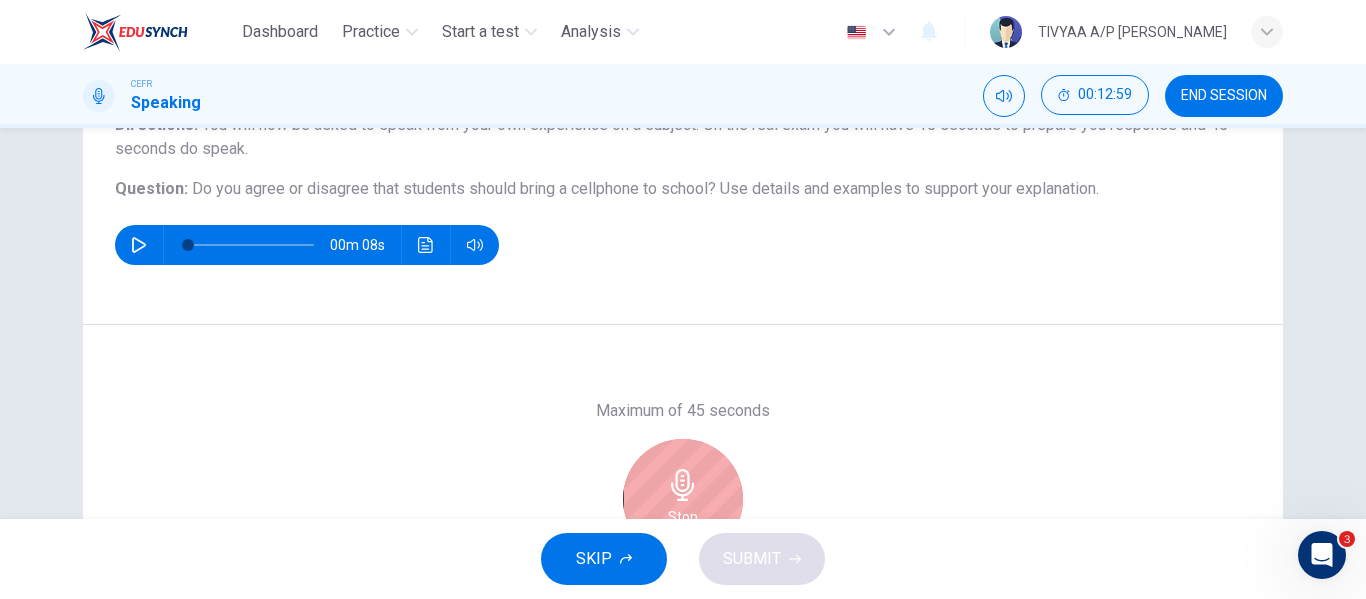 scroll, scrollTop: 349, scrollLeft: 0, axis: vertical 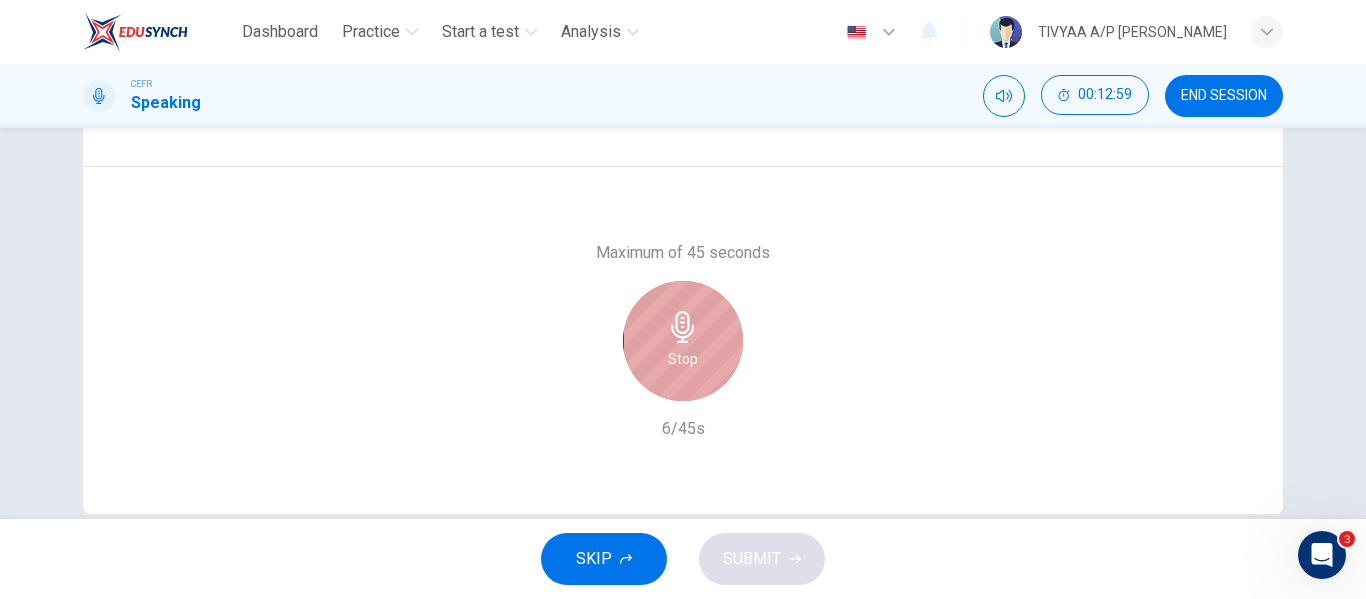 click 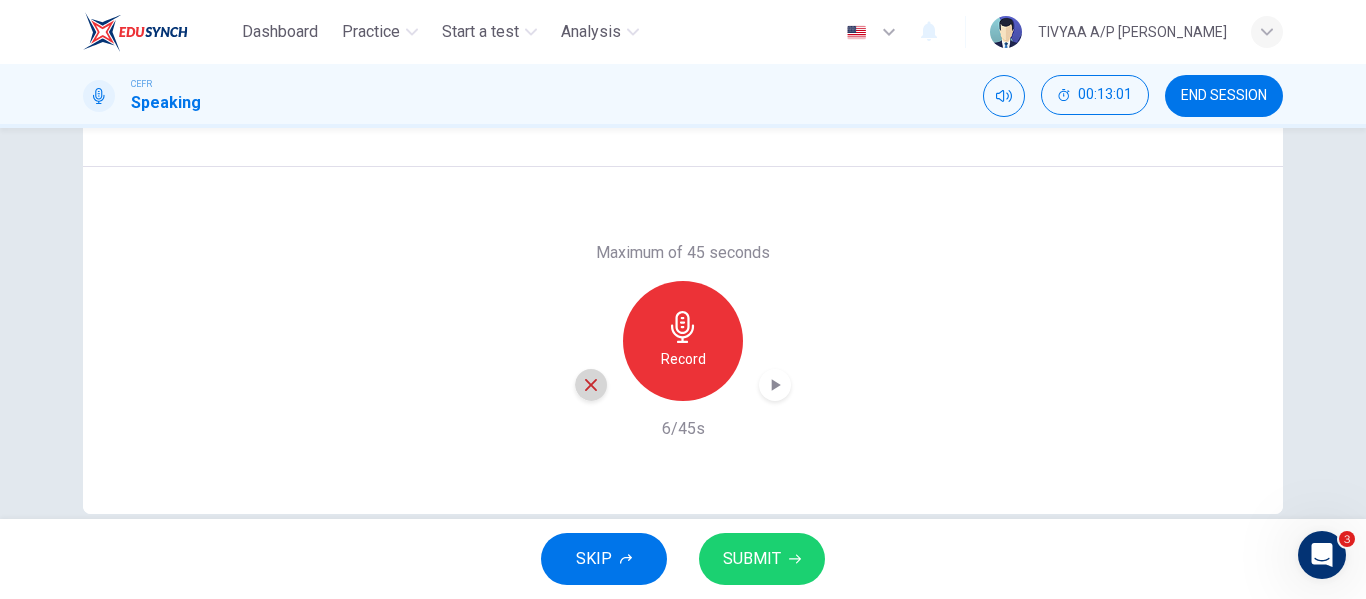 click 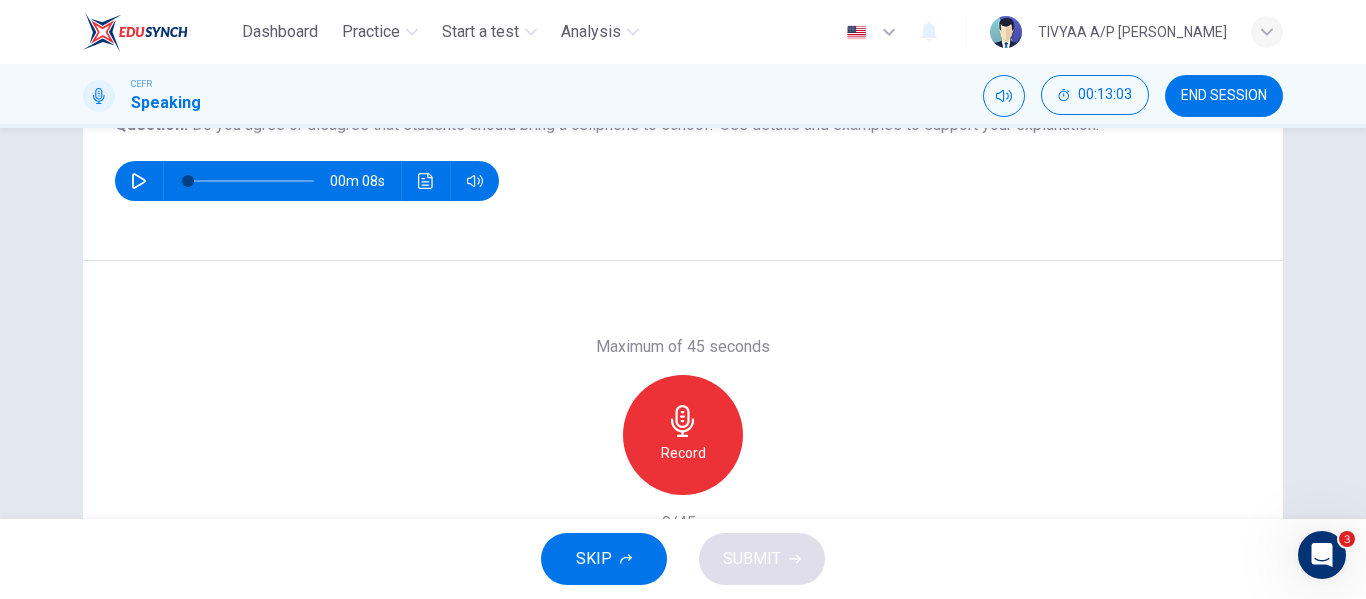 scroll, scrollTop: 256, scrollLeft: 0, axis: vertical 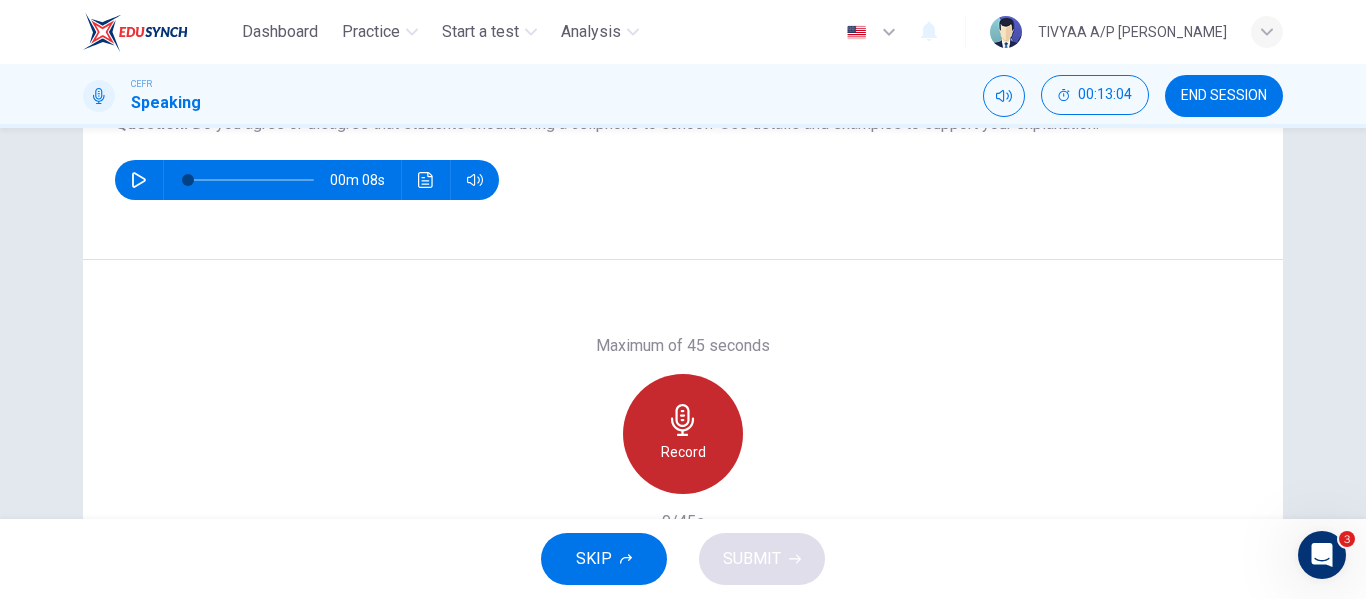 click on "Record" at bounding box center (683, 452) 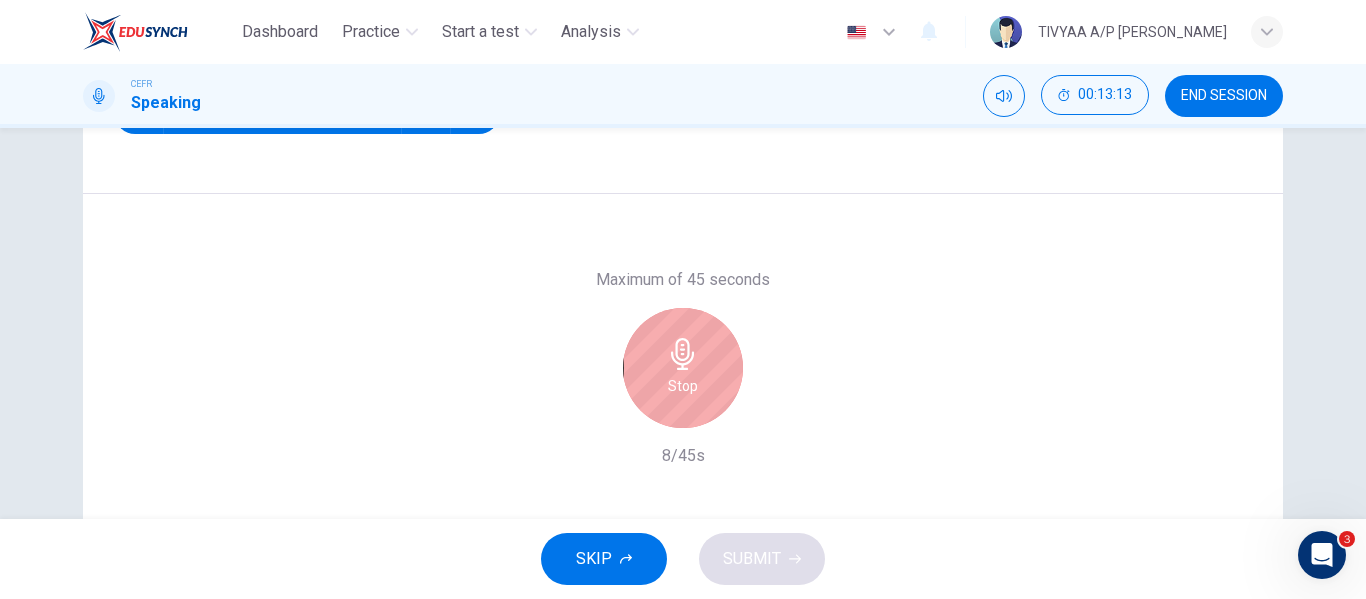 scroll, scrollTop: 323, scrollLeft: 0, axis: vertical 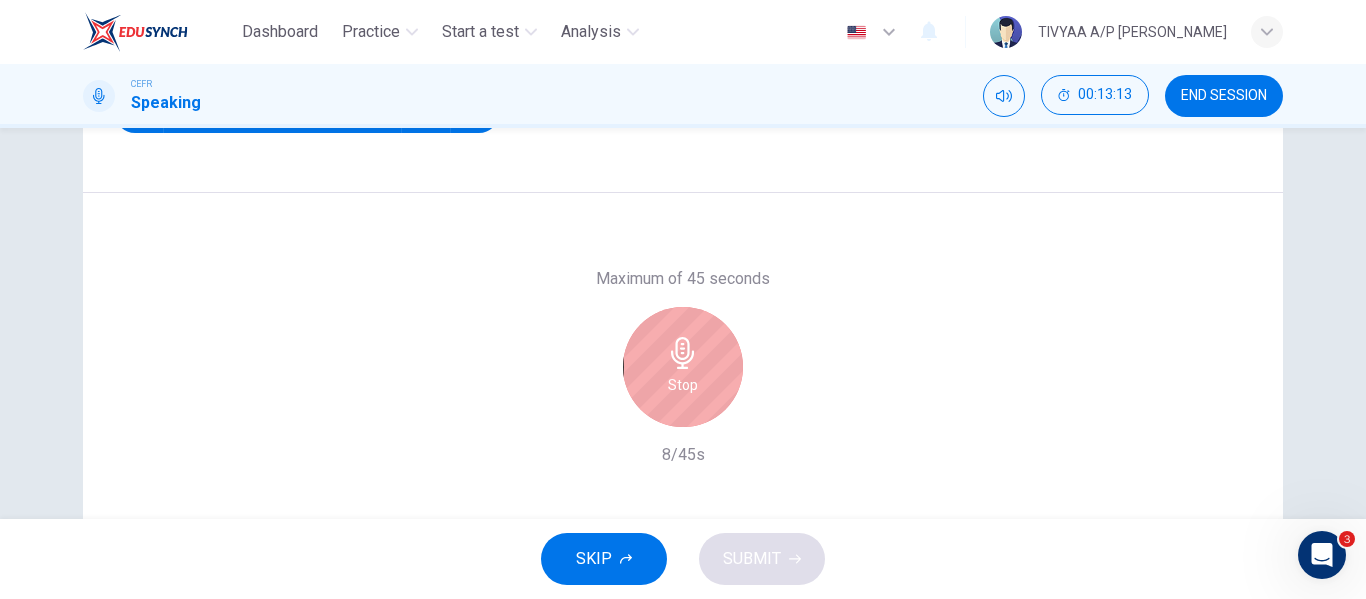 click on "Stop" at bounding box center (683, 367) 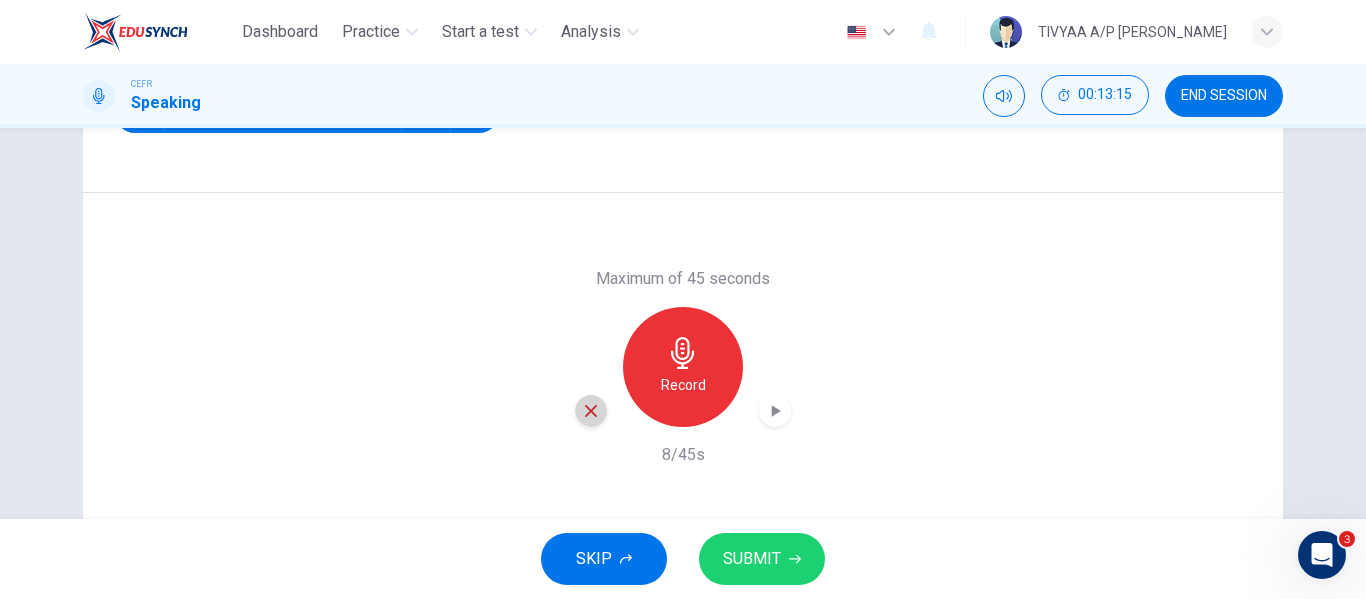 click 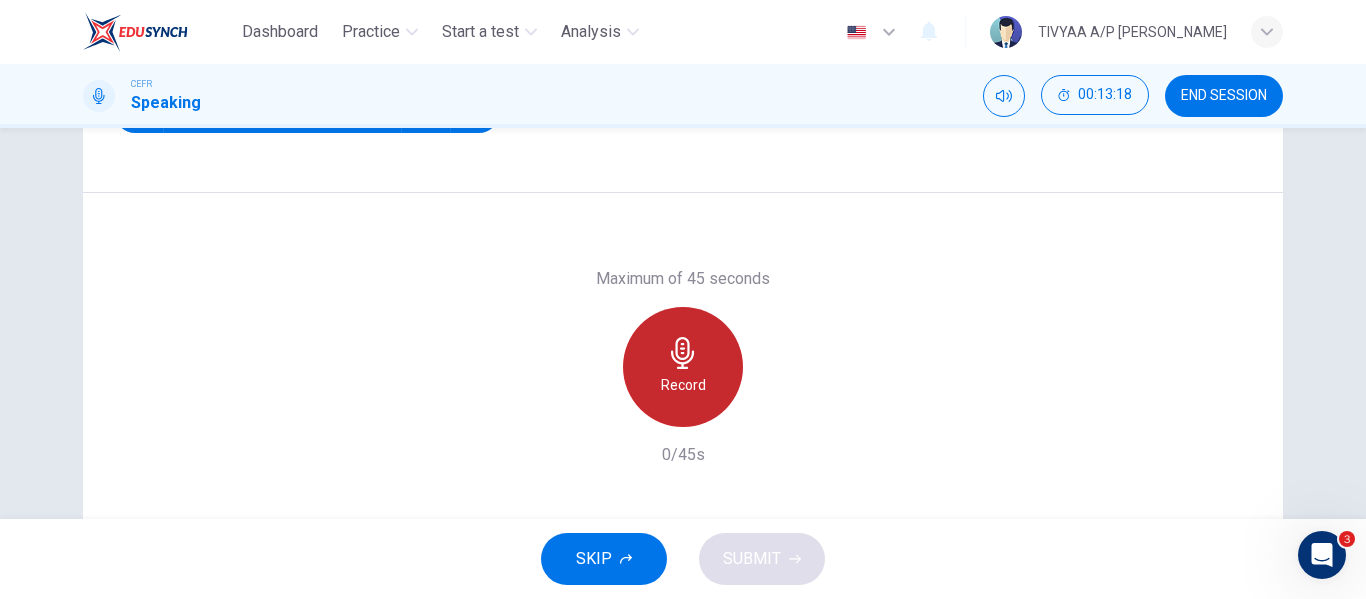 click on "Record" at bounding box center (683, 367) 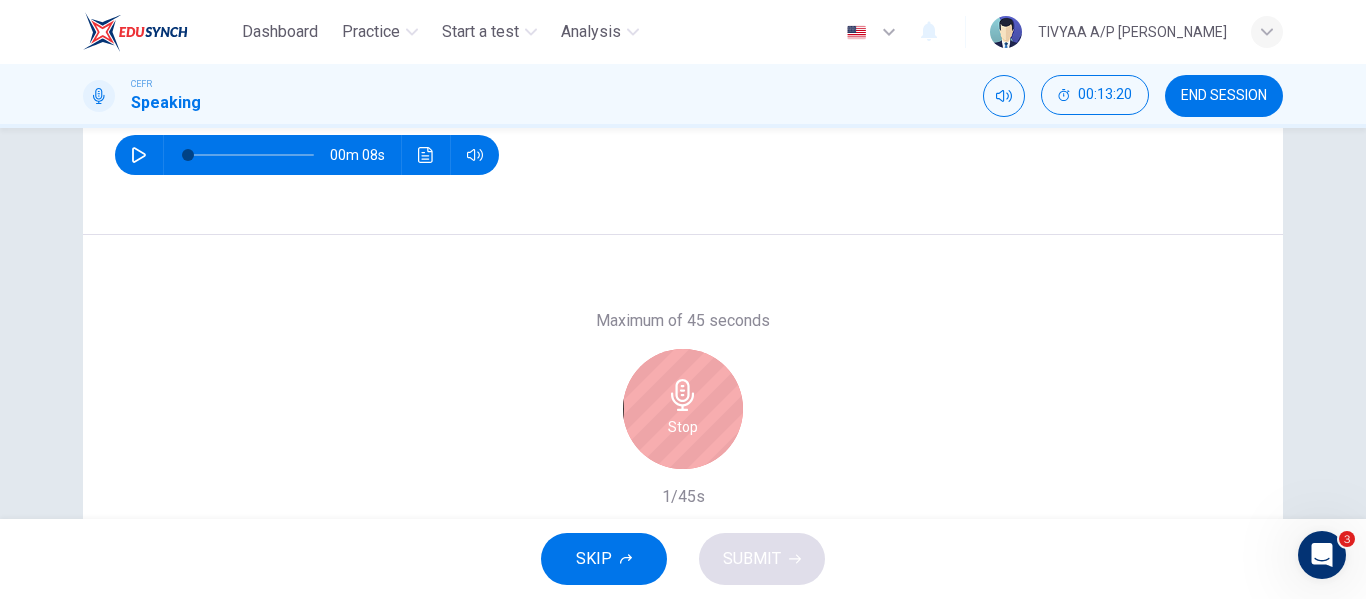 scroll, scrollTop: 259, scrollLeft: 0, axis: vertical 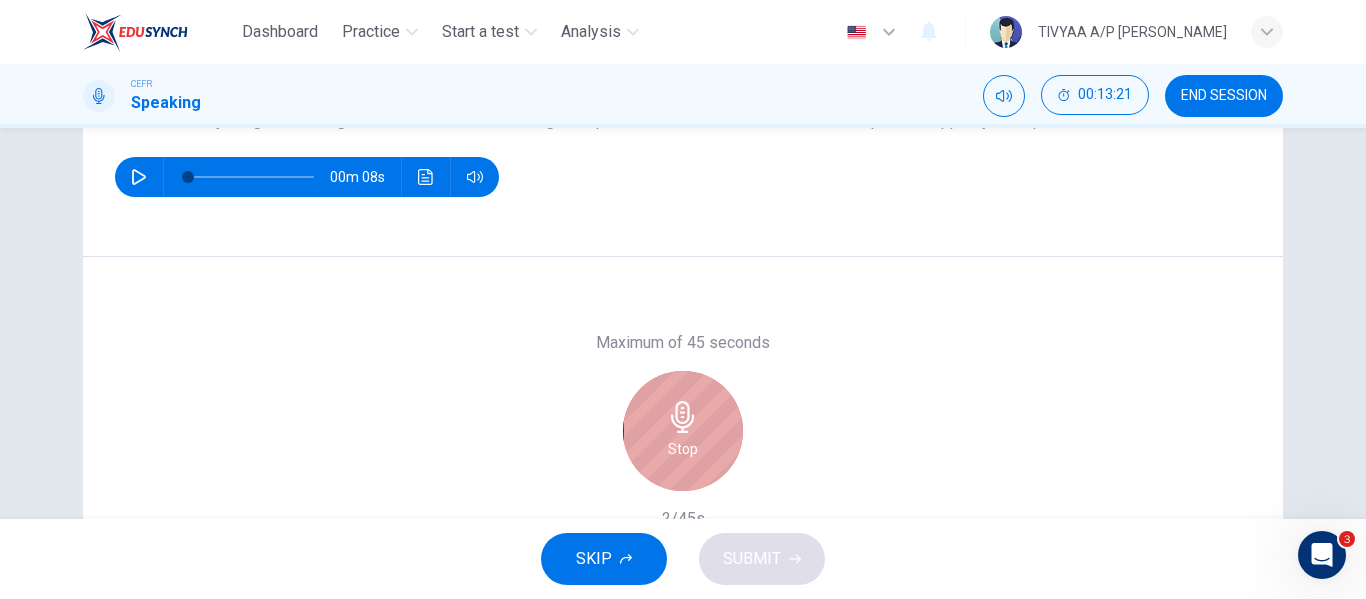 click on "Stop" at bounding box center (683, 449) 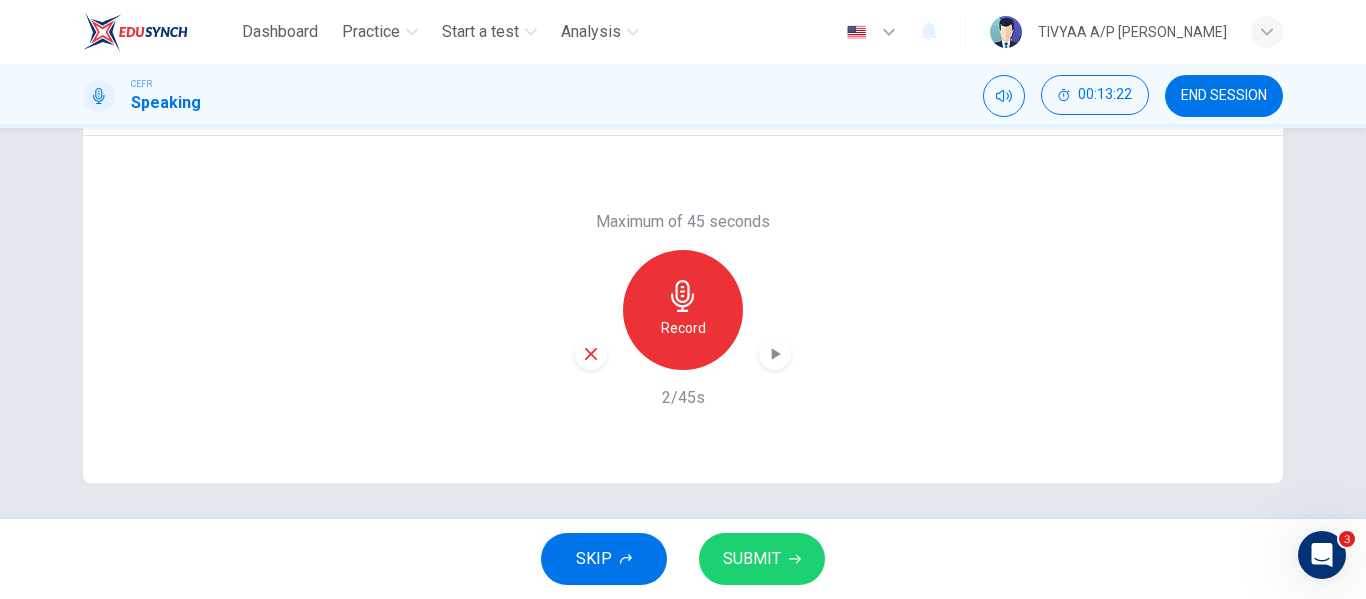 scroll, scrollTop: 381, scrollLeft: 0, axis: vertical 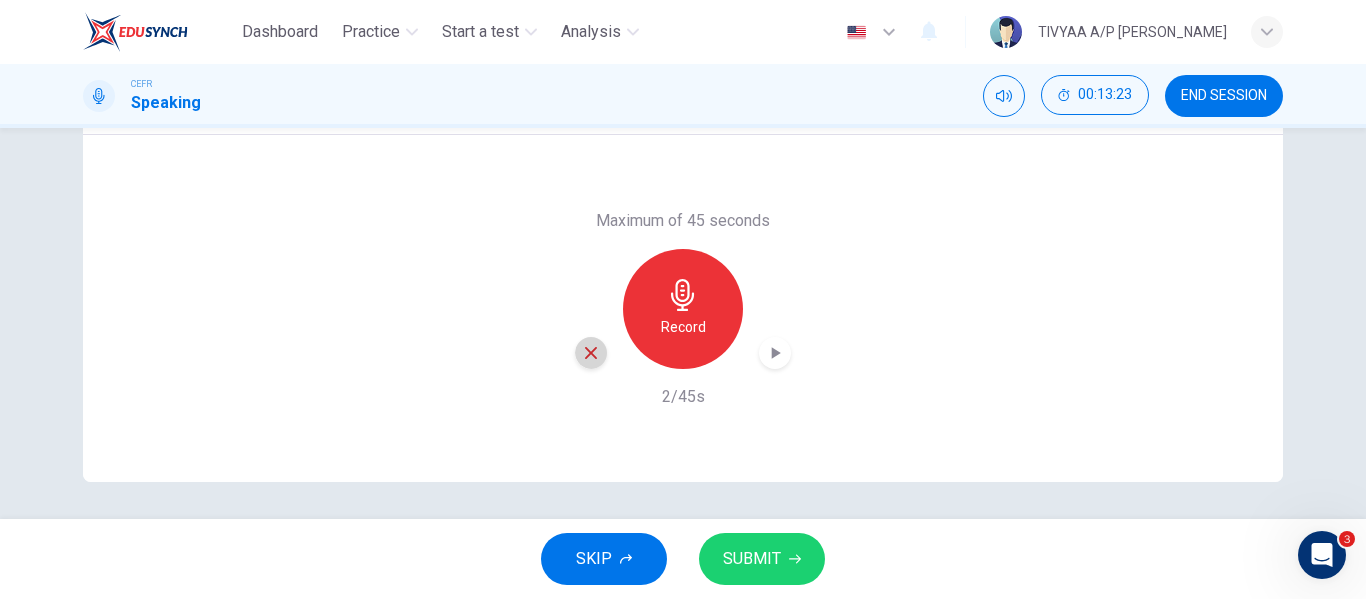 click 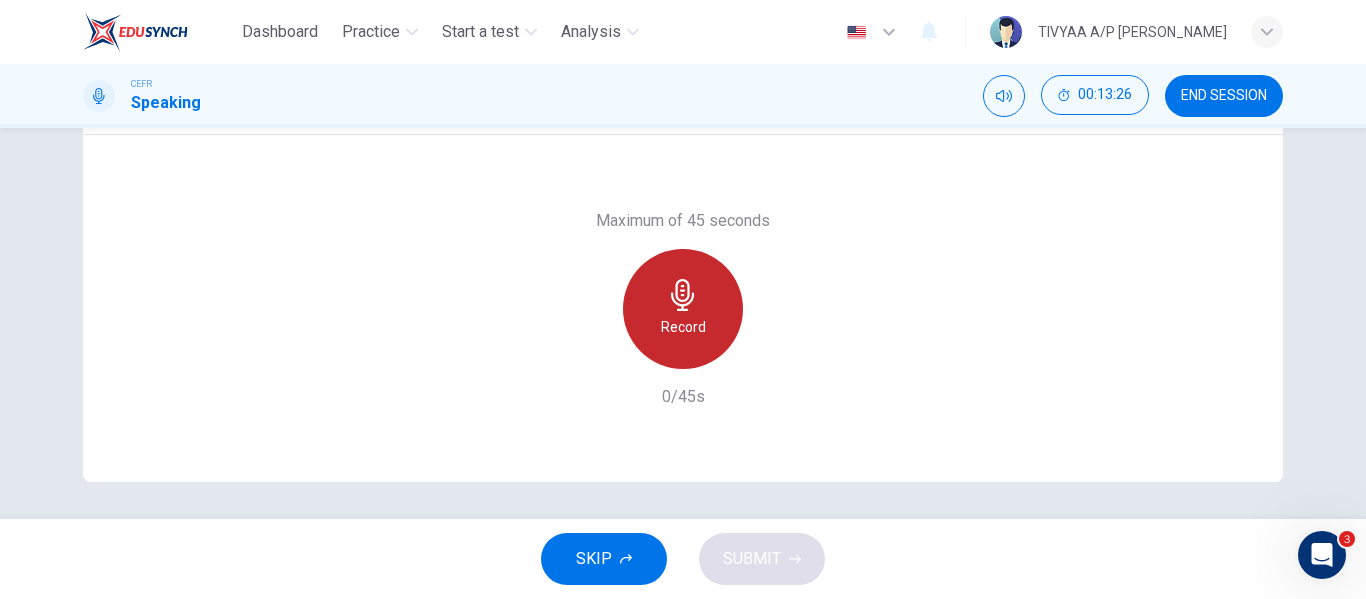 click on "Record" at bounding box center [683, 309] 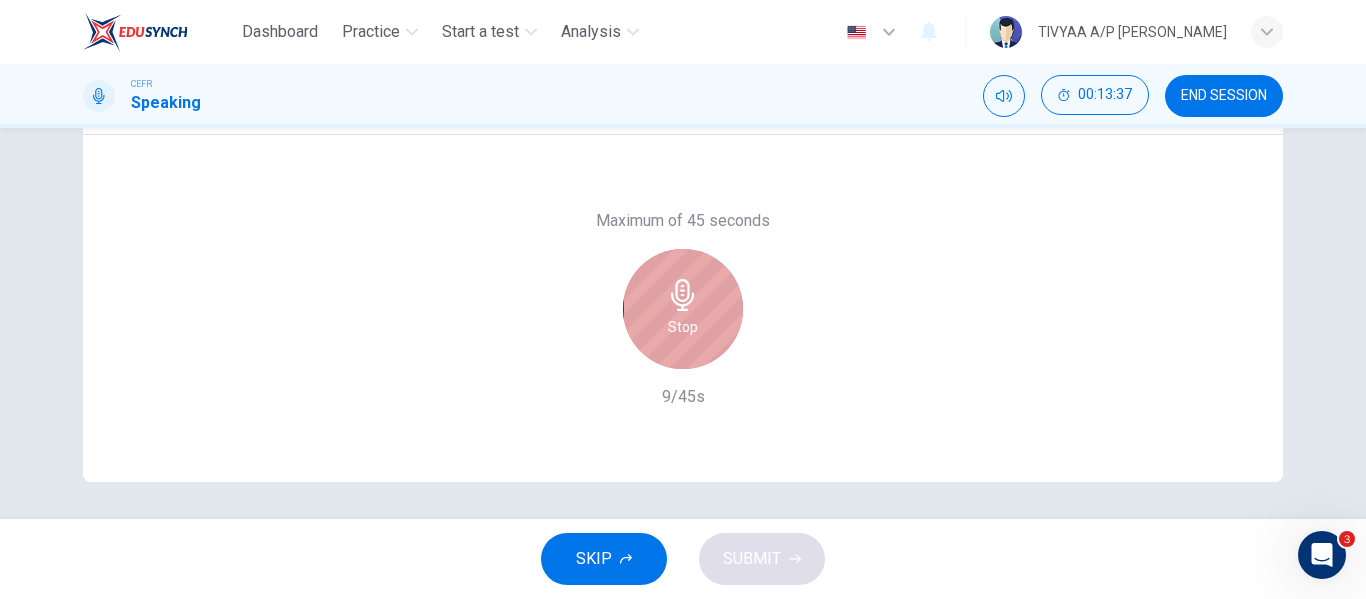 click on "Stop" at bounding box center (683, 309) 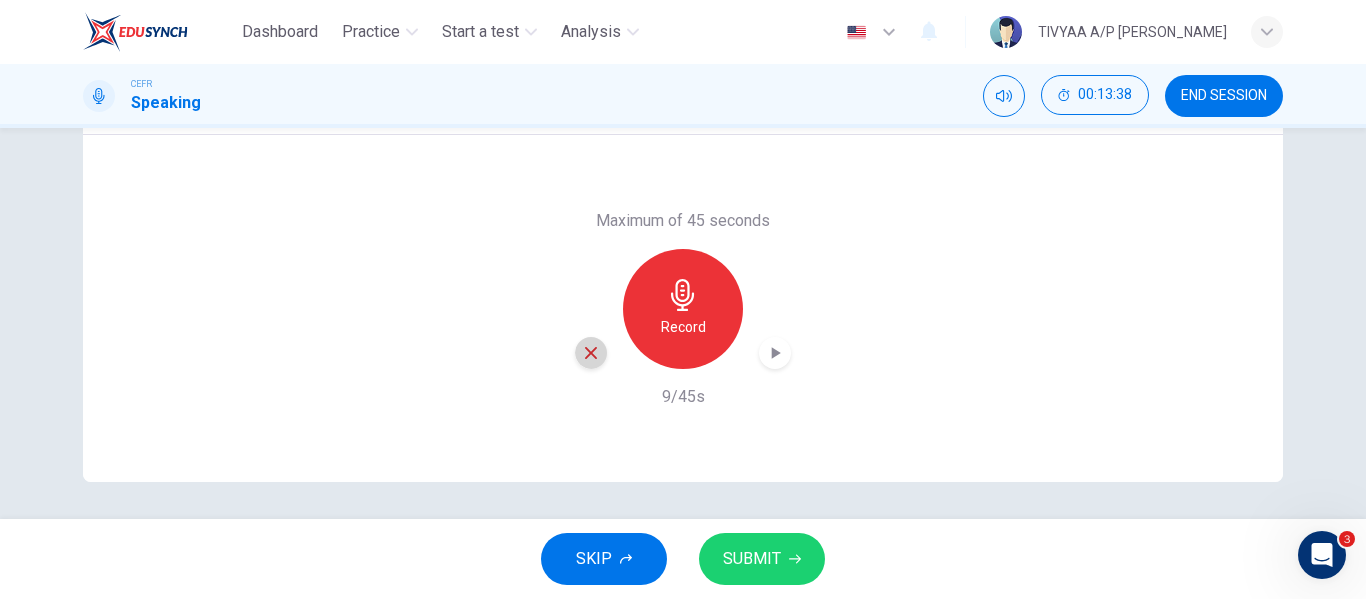 click 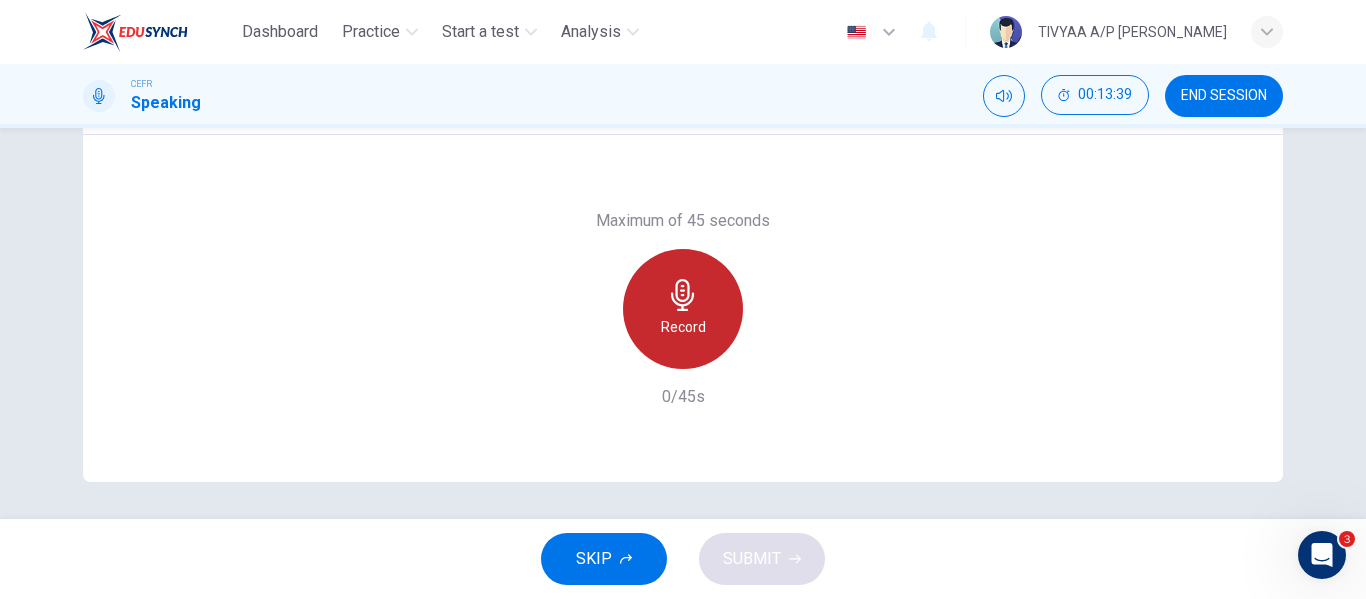 click on "Record" at bounding box center [683, 309] 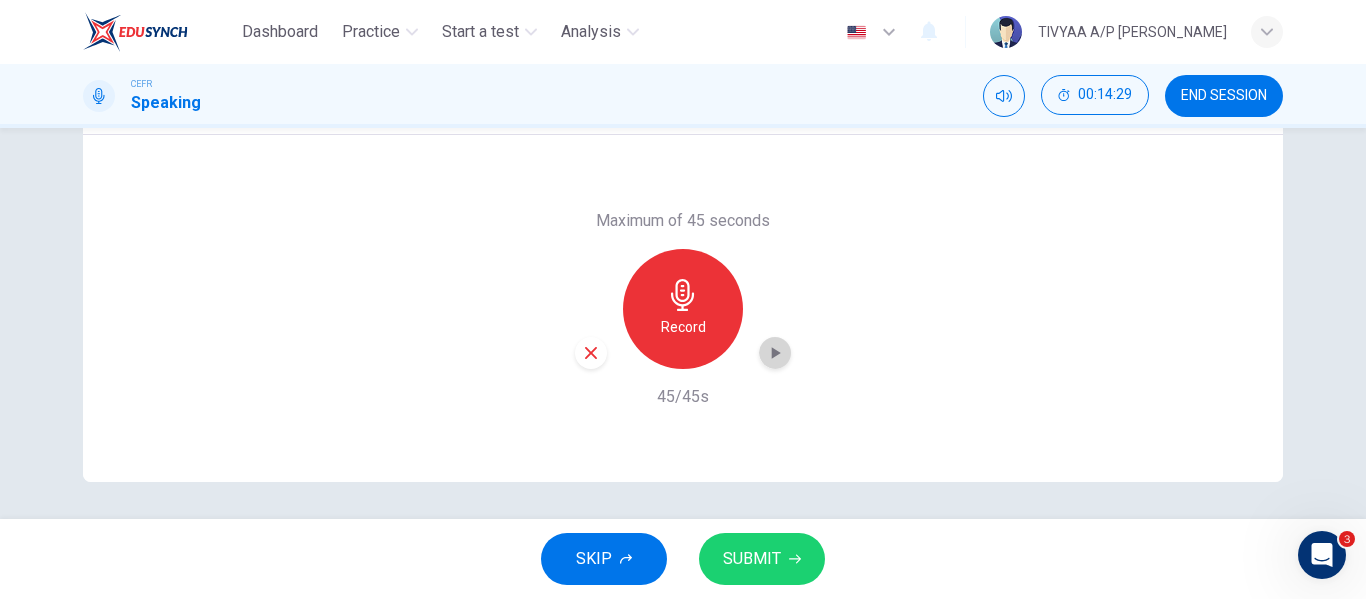 click 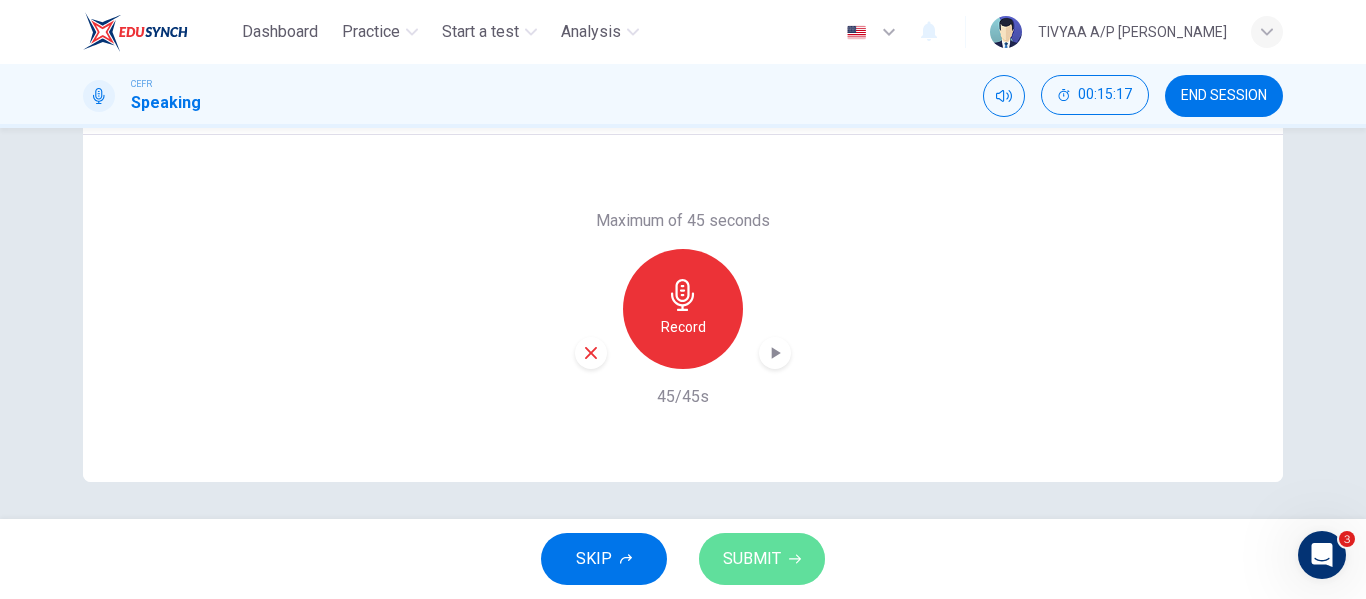 click on "SUBMIT" at bounding box center [752, 559] 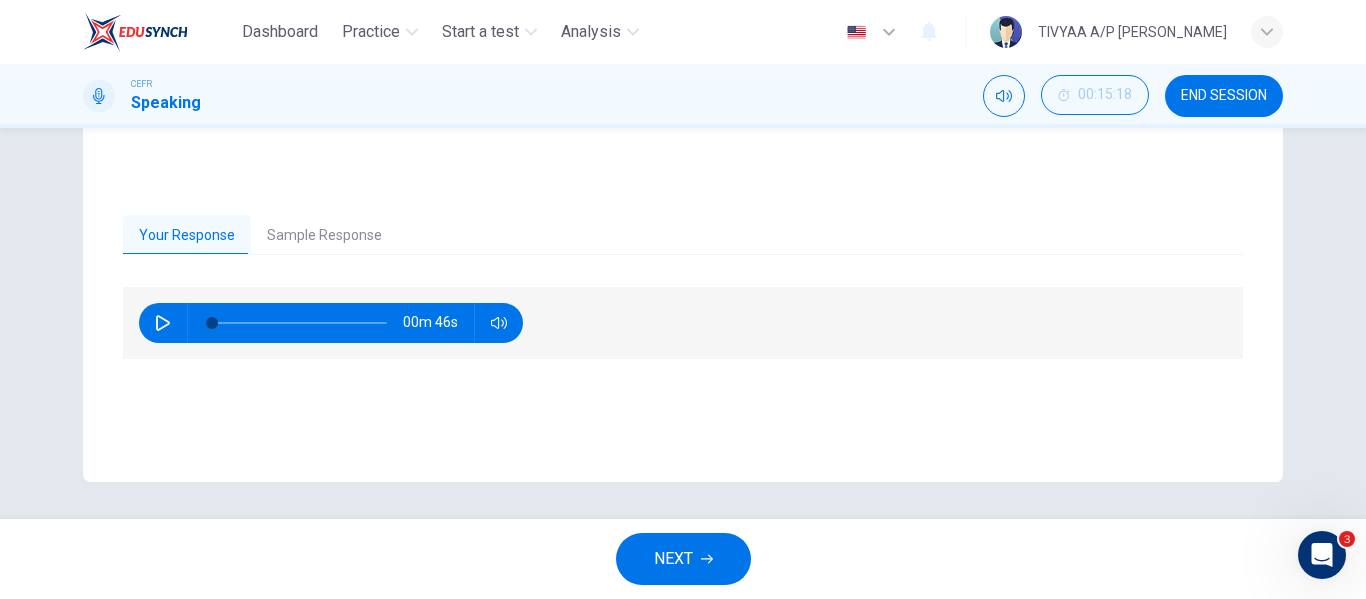 click on "Sample Response" at bounding box center (324, 236) 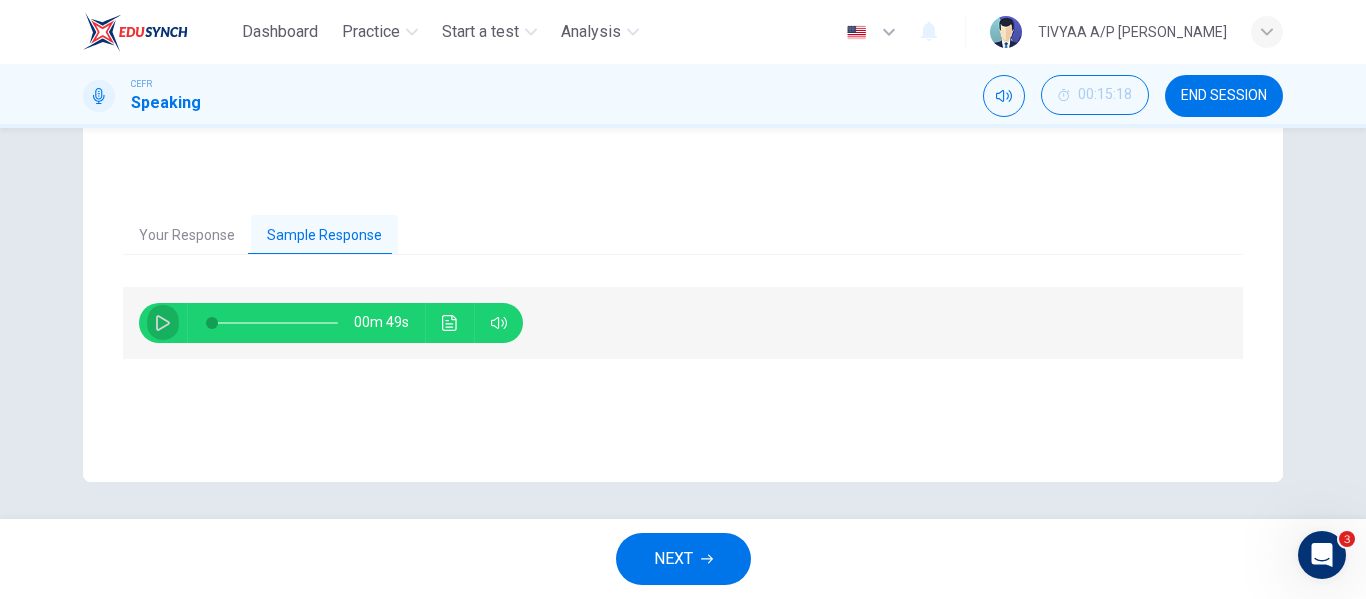 click 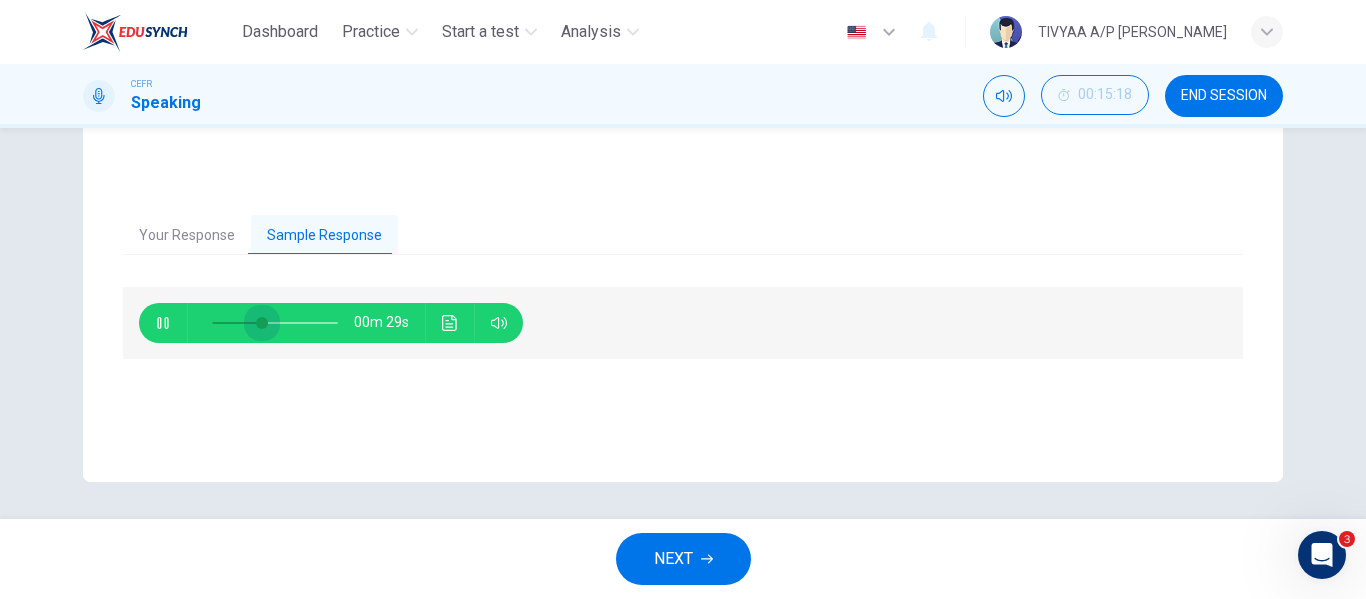 click at bounding box center (275, 323) 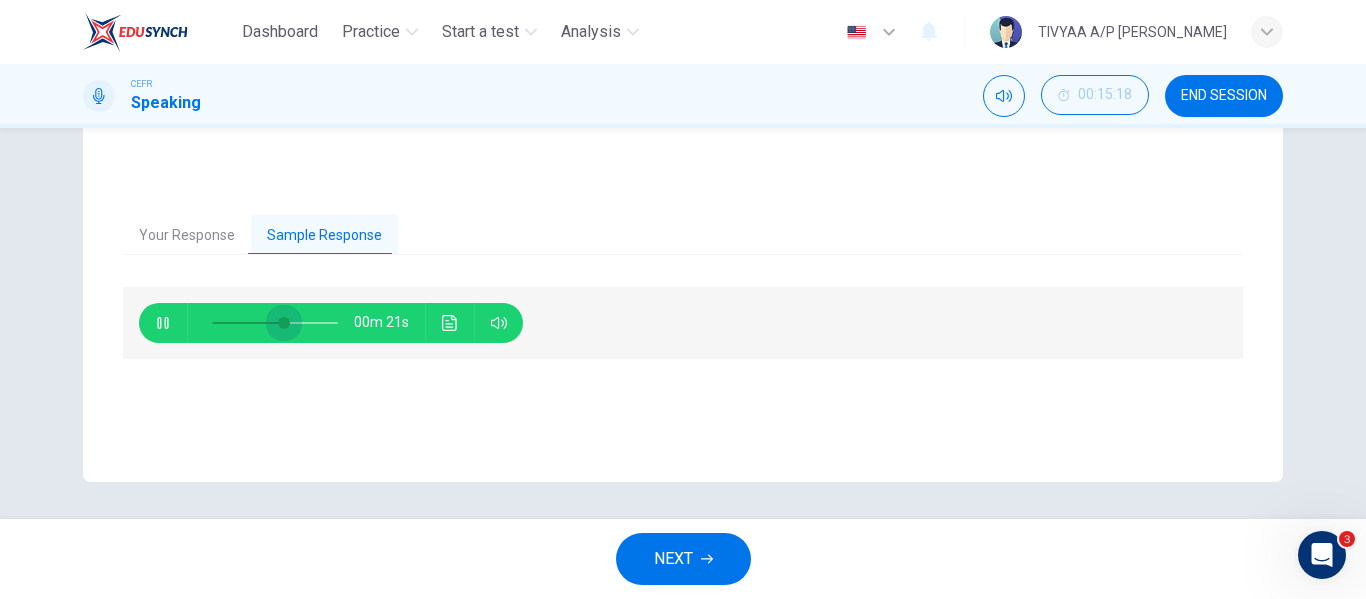 click at bounding box center [284, 323] 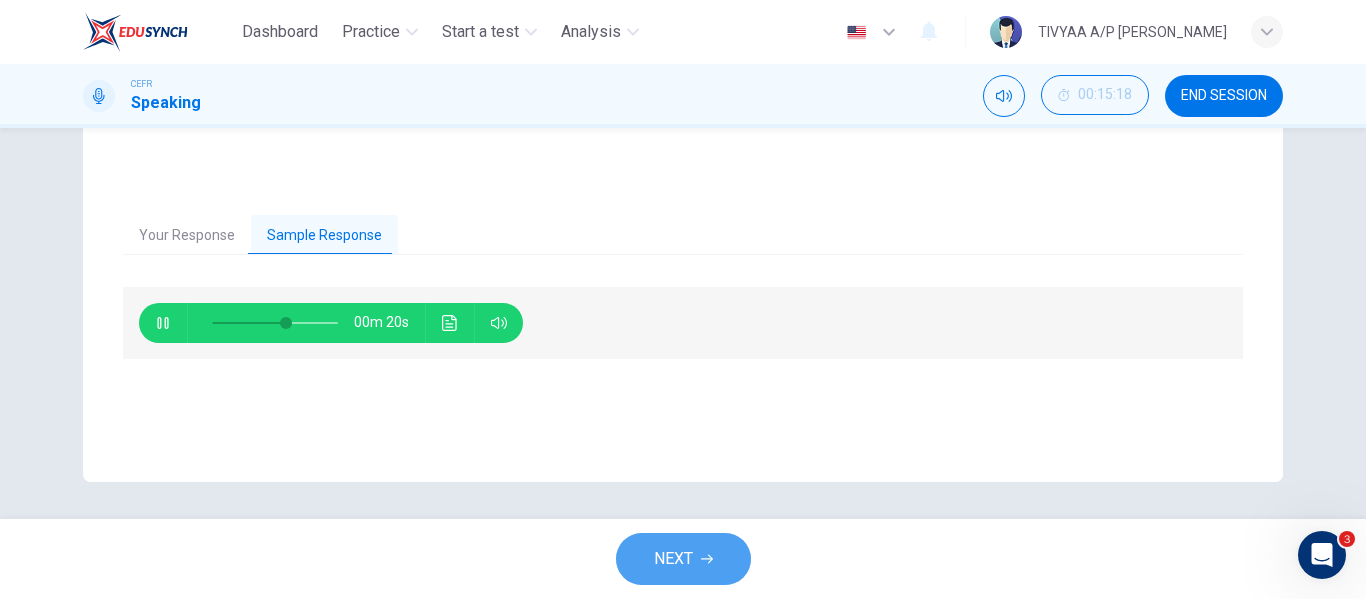 type on "60" 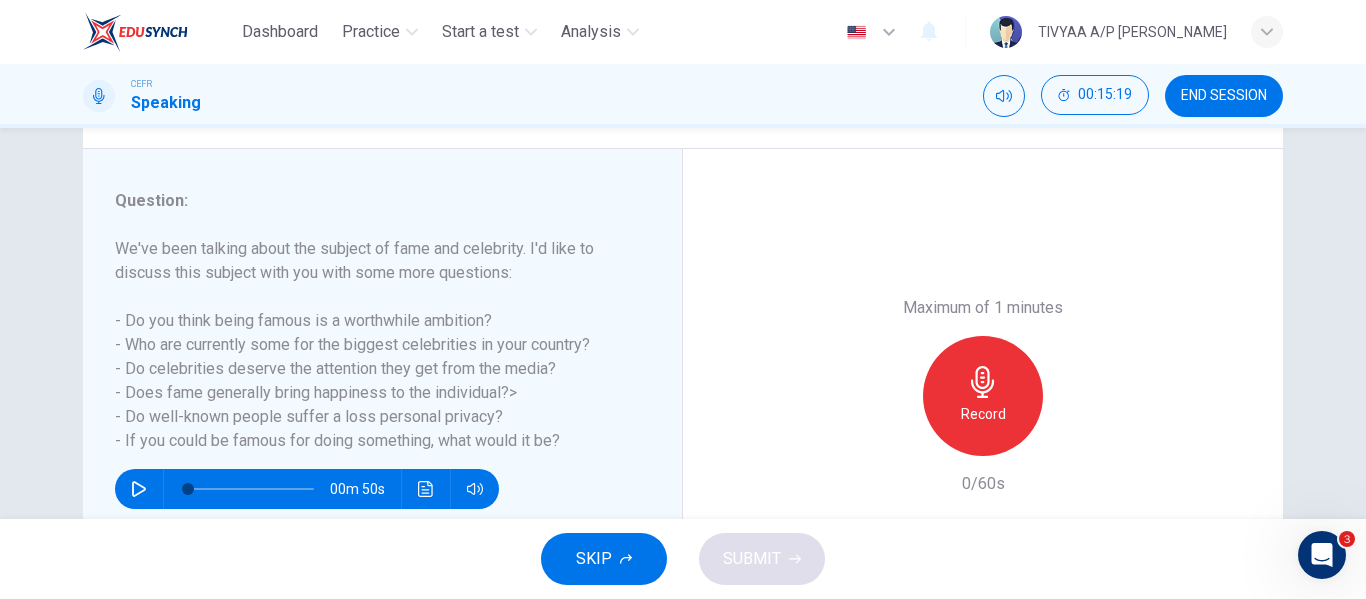 scroll, scrollTop: 290, scrollLeft: 0, axis: vertical 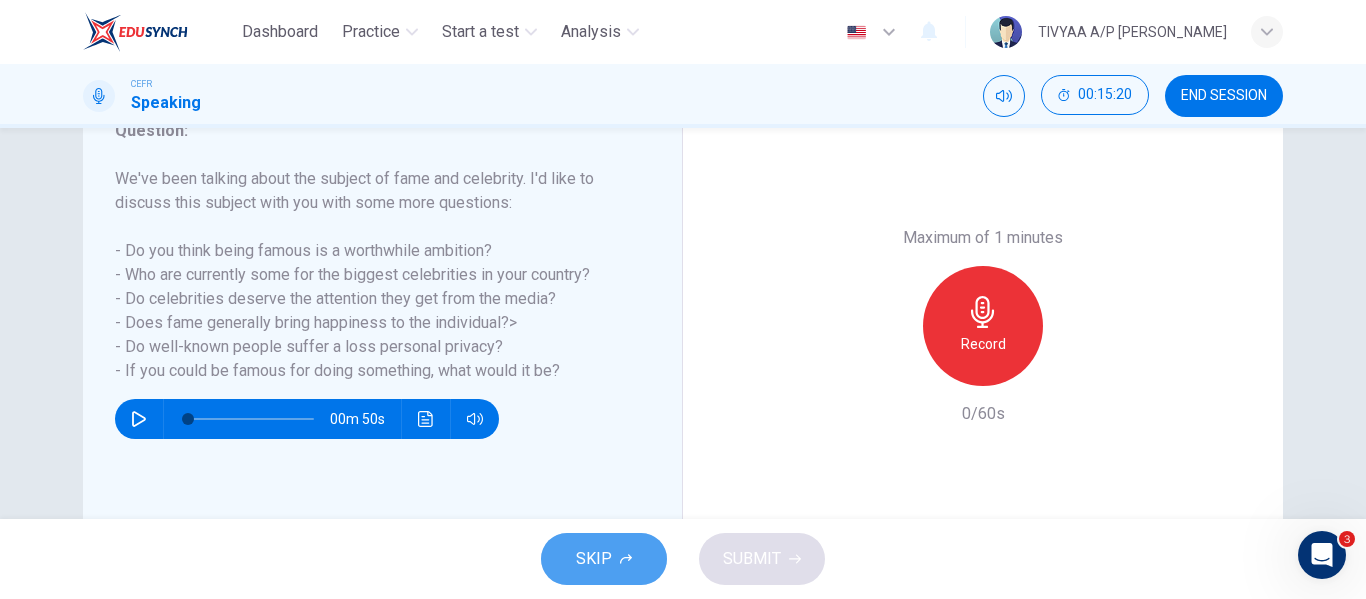 click on "SKIP" at bounding box center [594, 559] 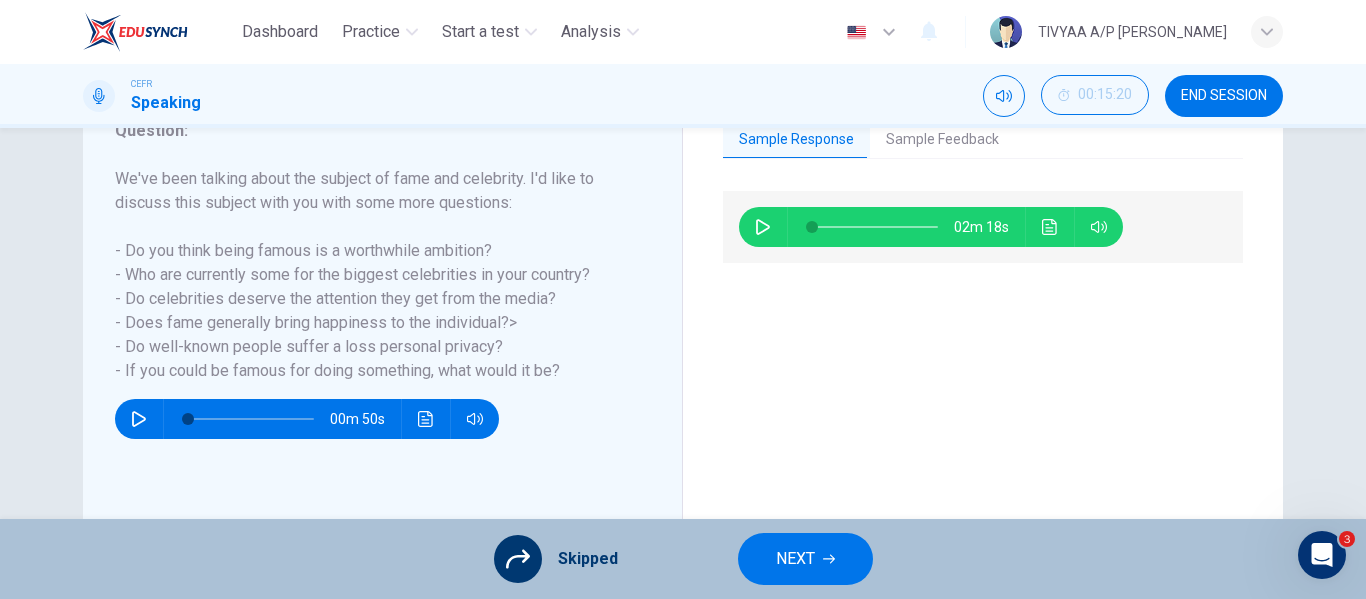 click on "NEXT" at bounding box center [805, 559] 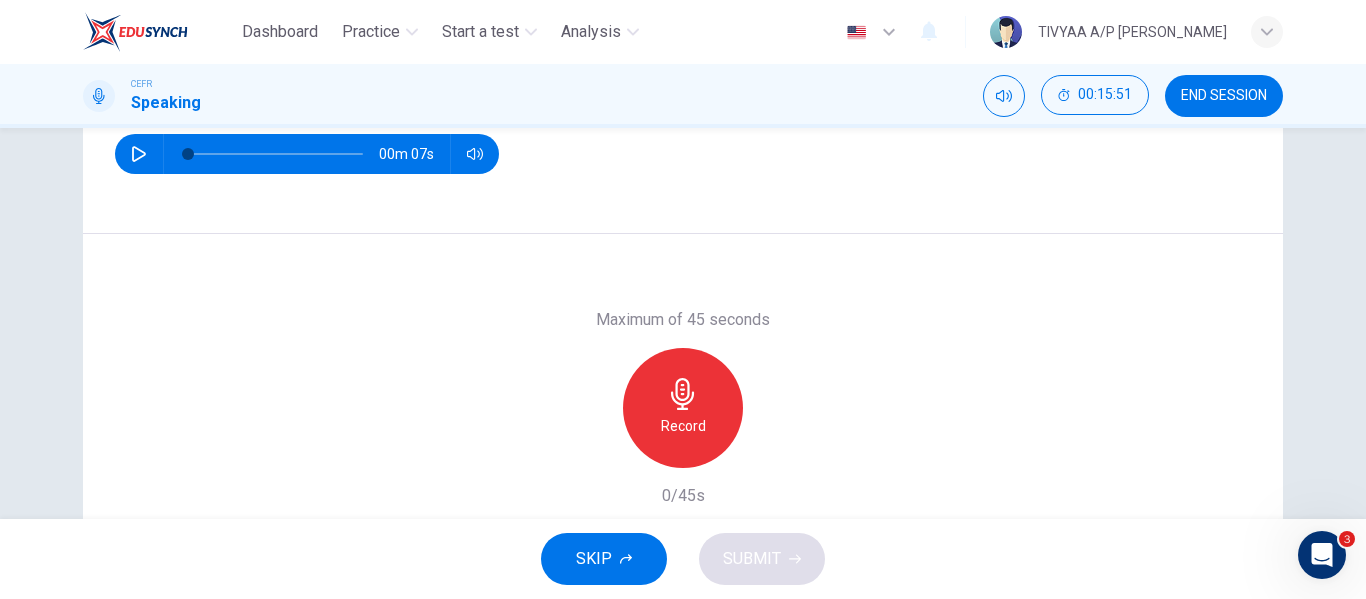 scroll, scrollTop: 289, scrollLeft: 0, axis: vertical 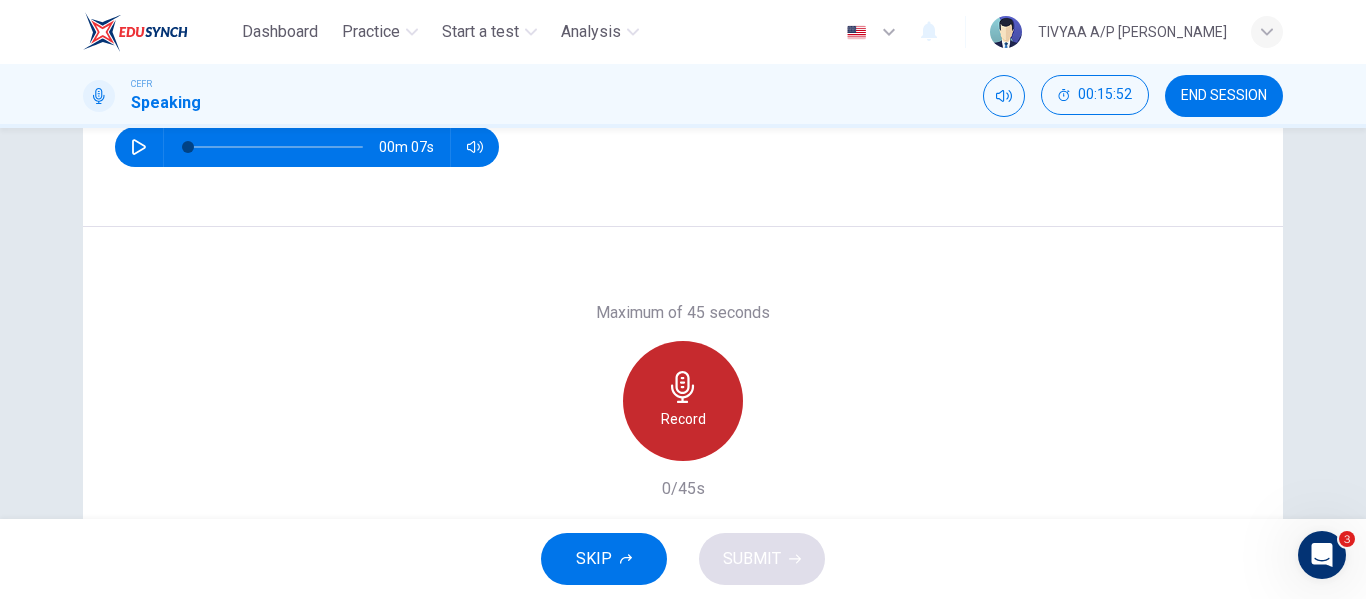 click on "Record" at bounding box center (683, 401) 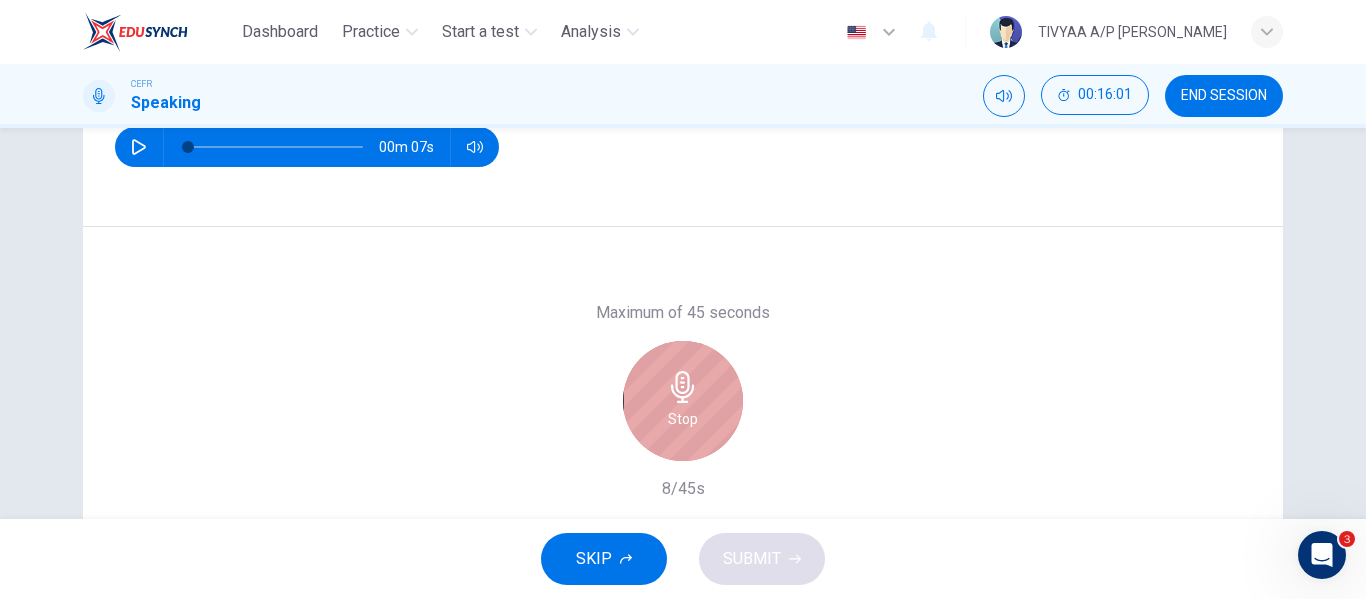 click on "Stop" at bounding box center (683, 401) 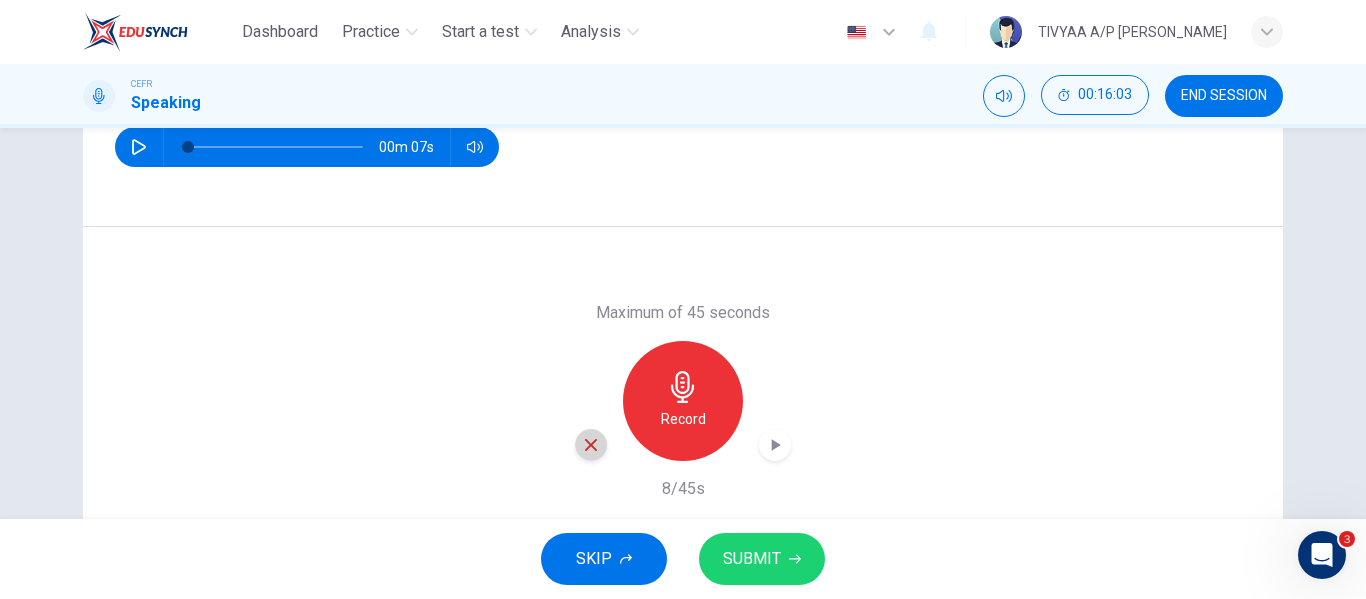 click 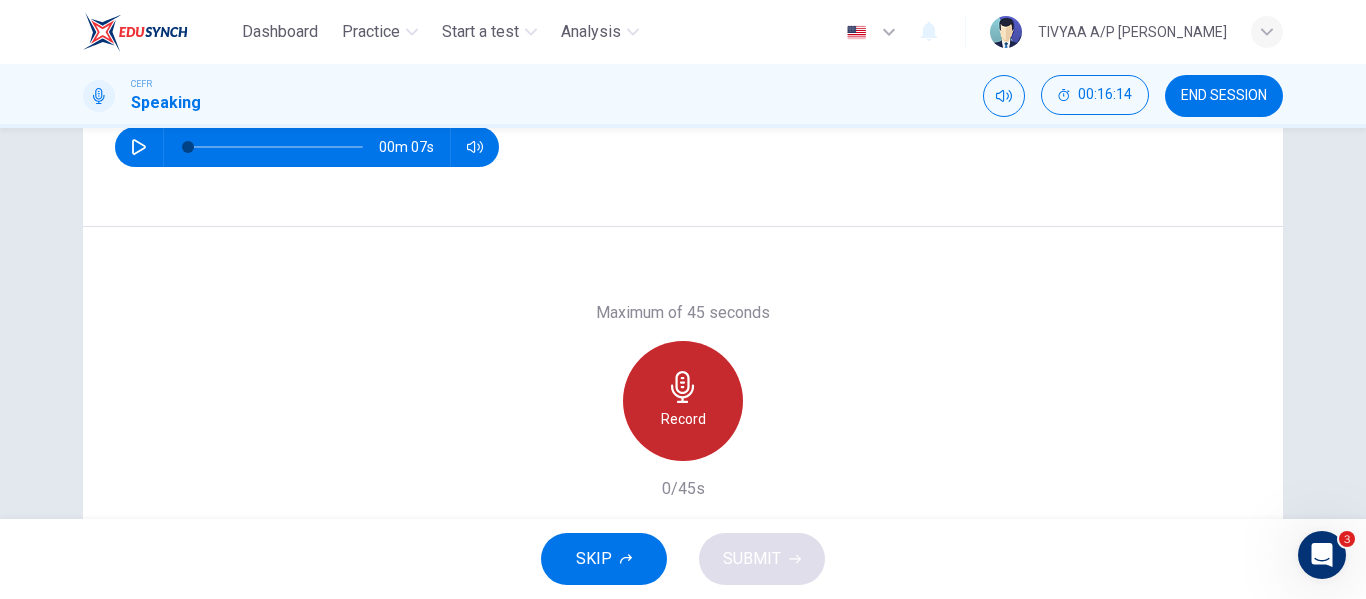 click 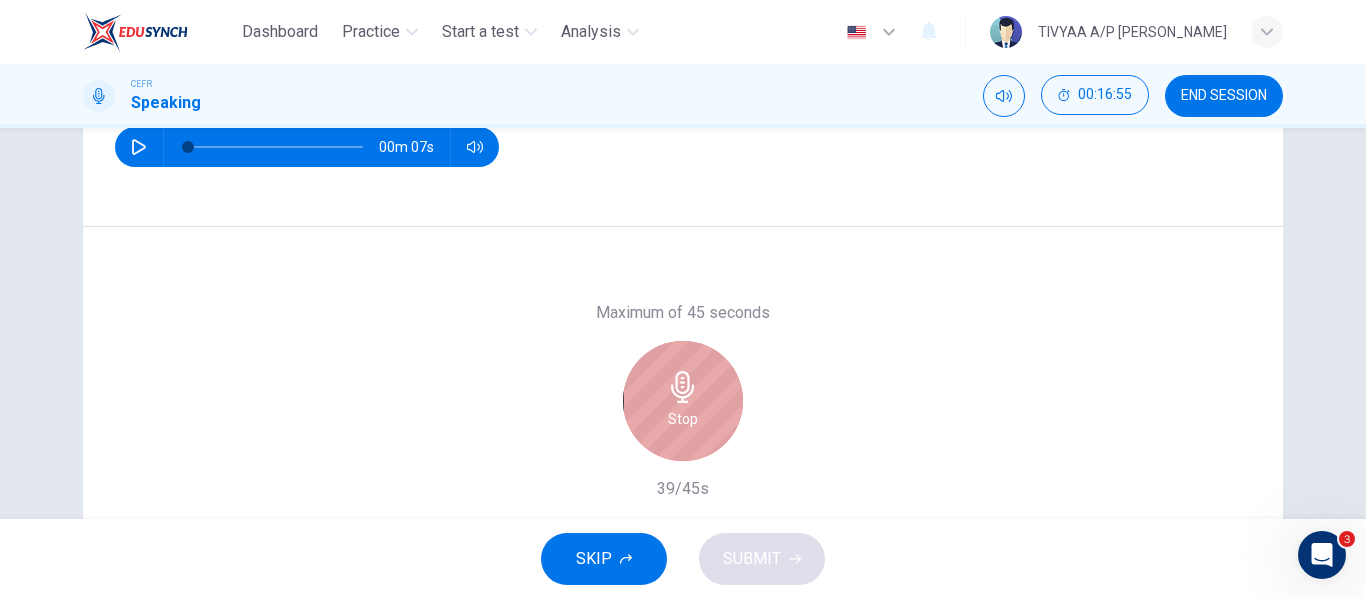 click on "Stop" at bounding box center [683, 401] 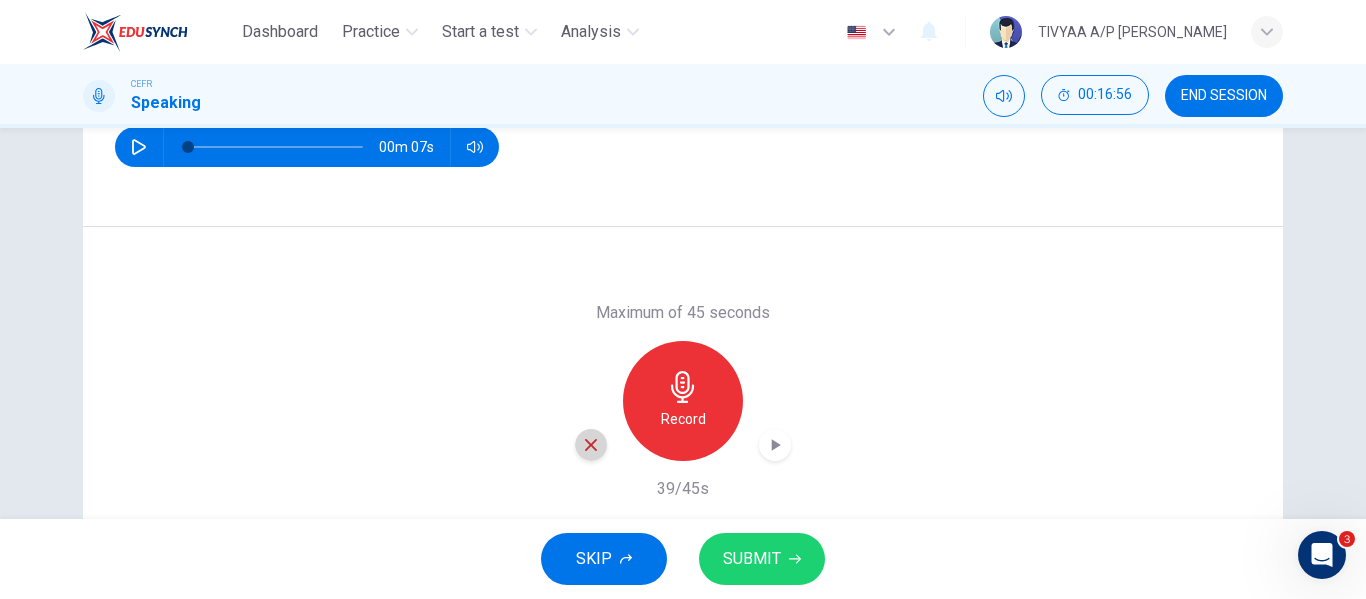 click 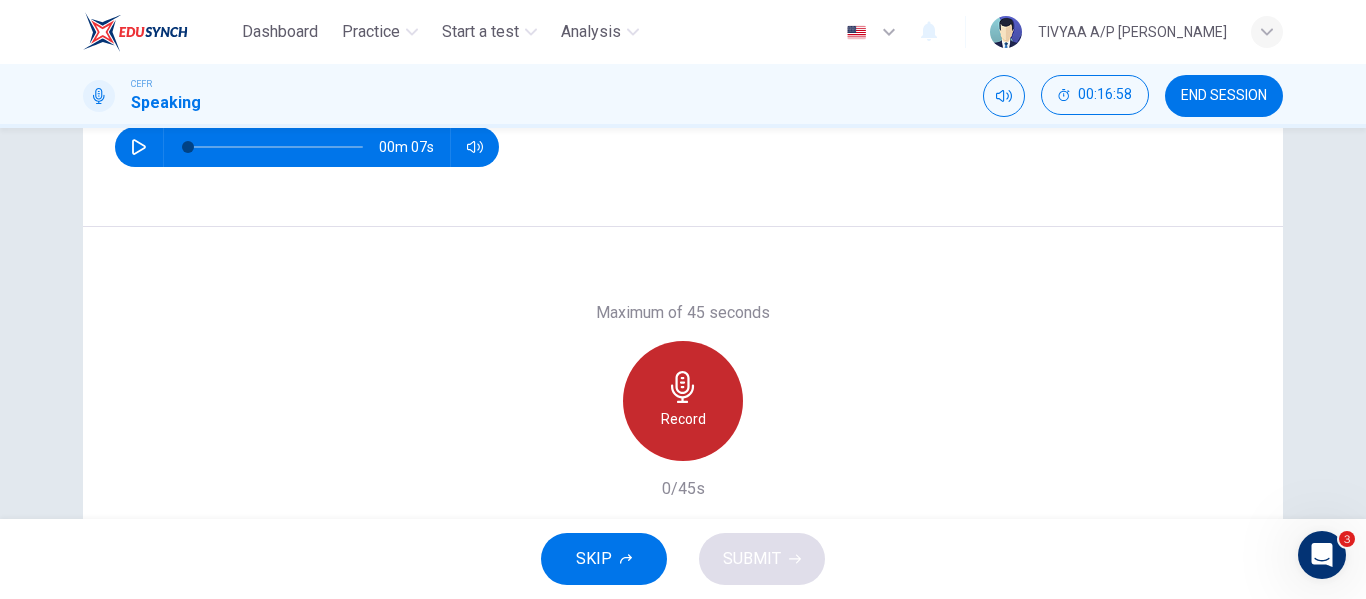 click 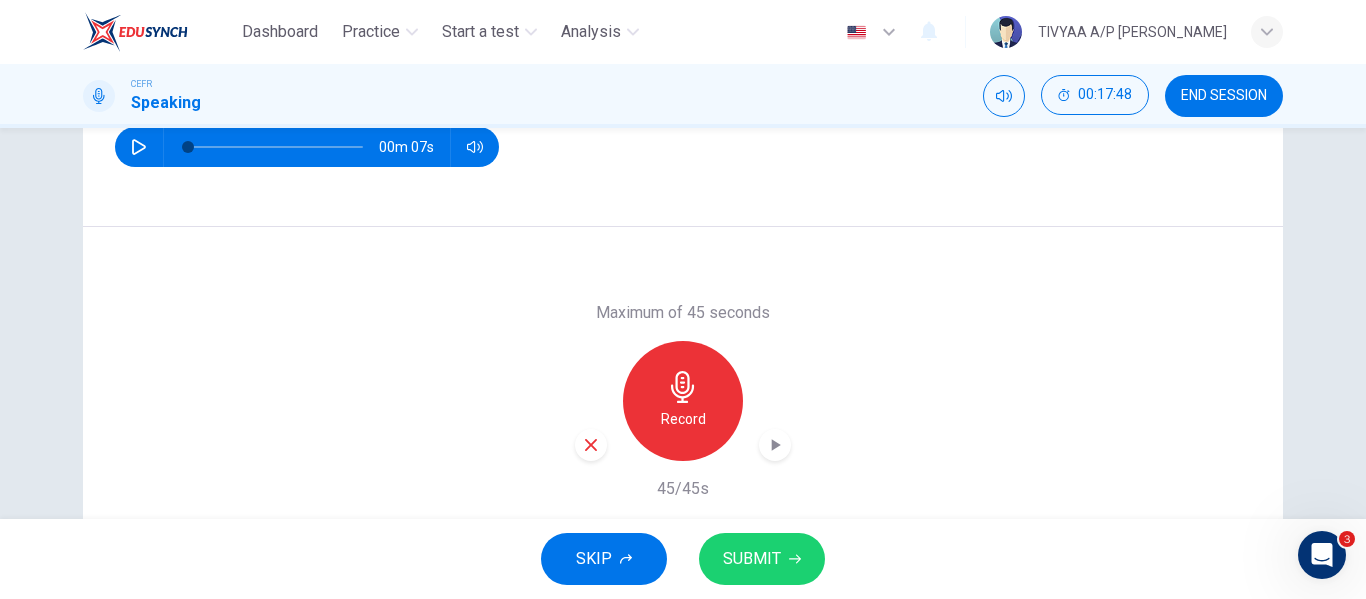 click 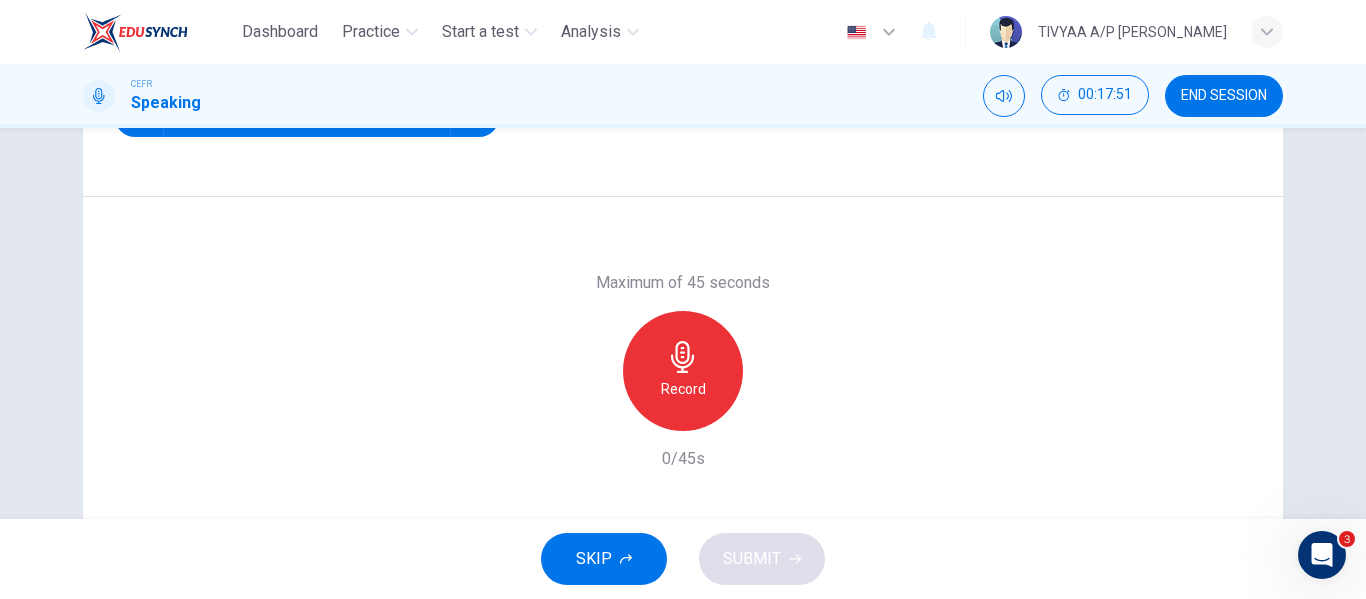 scroll, scrollTop: 320, scrollLeft: 0, axis: vertical 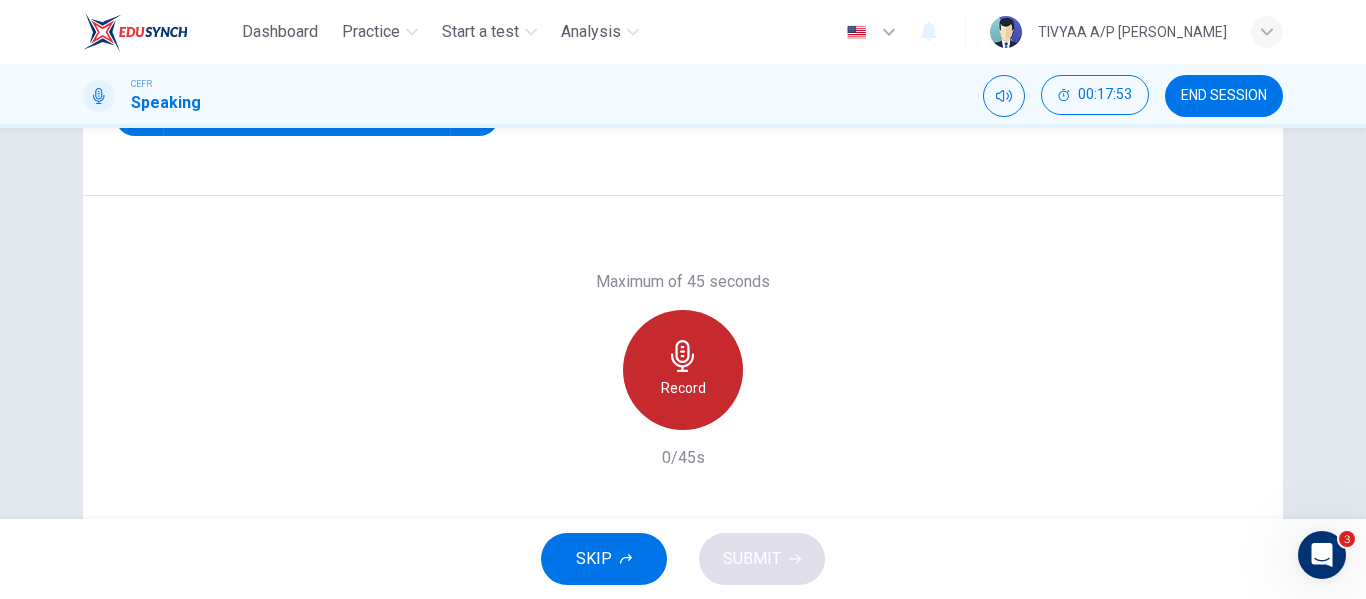 click on "Record" at bounding box center [683, 388] 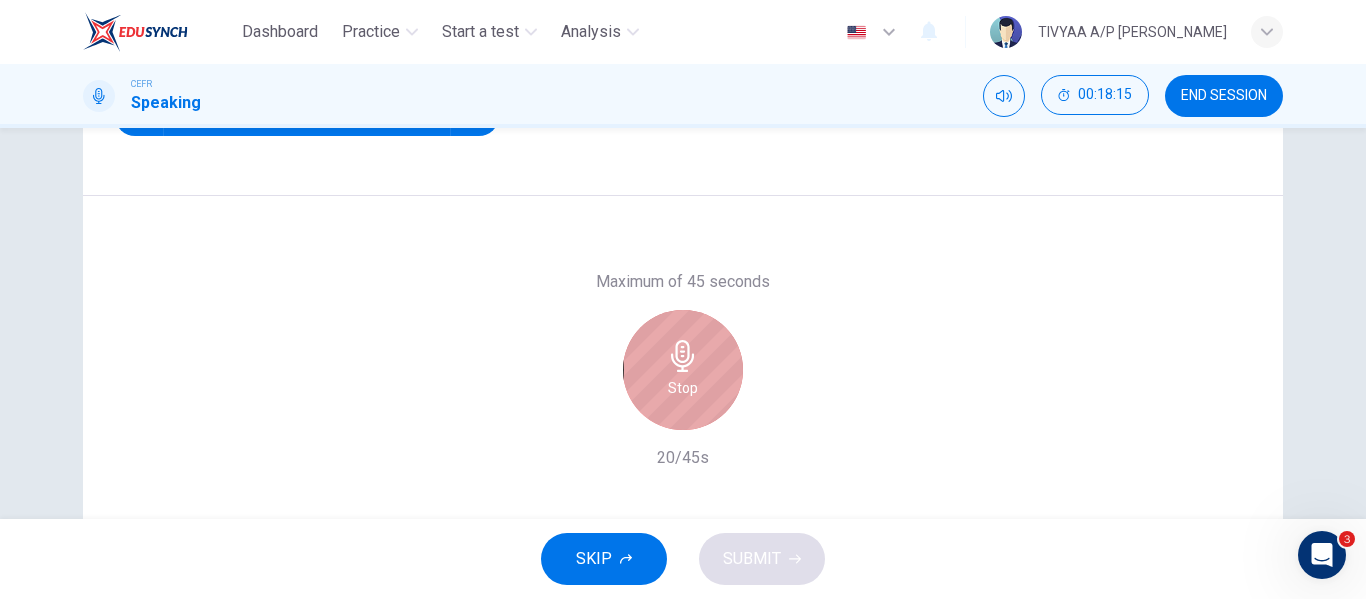 click on "Stop" at bounding box center (683, 370) 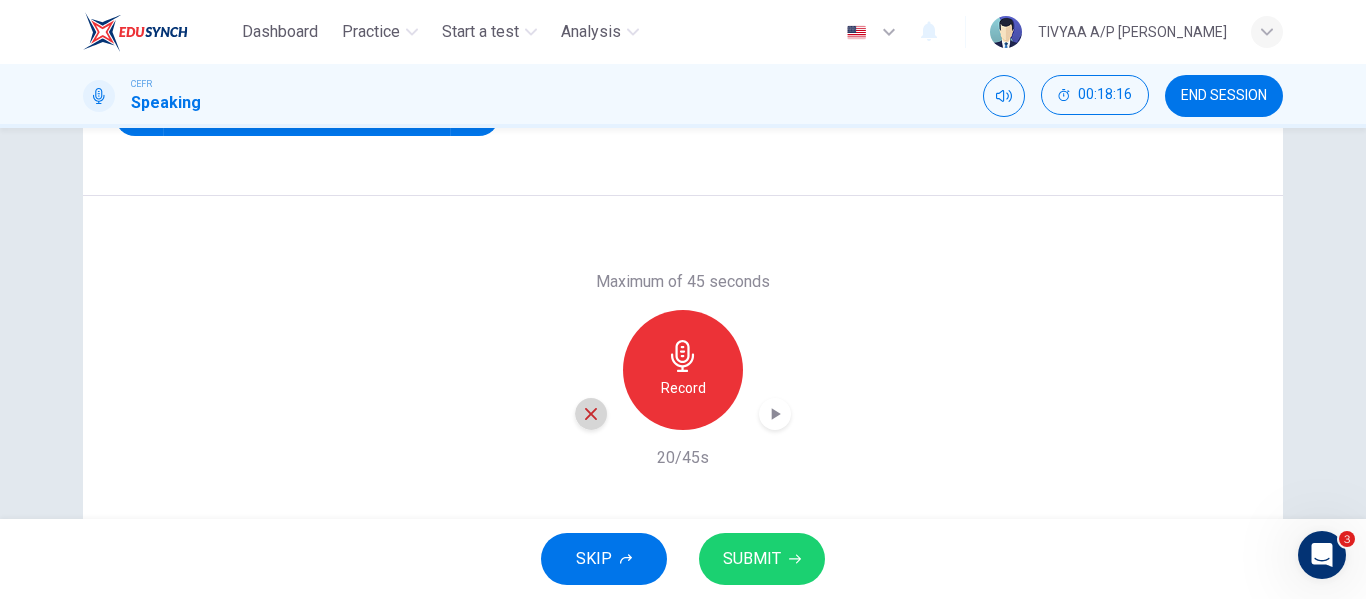 click 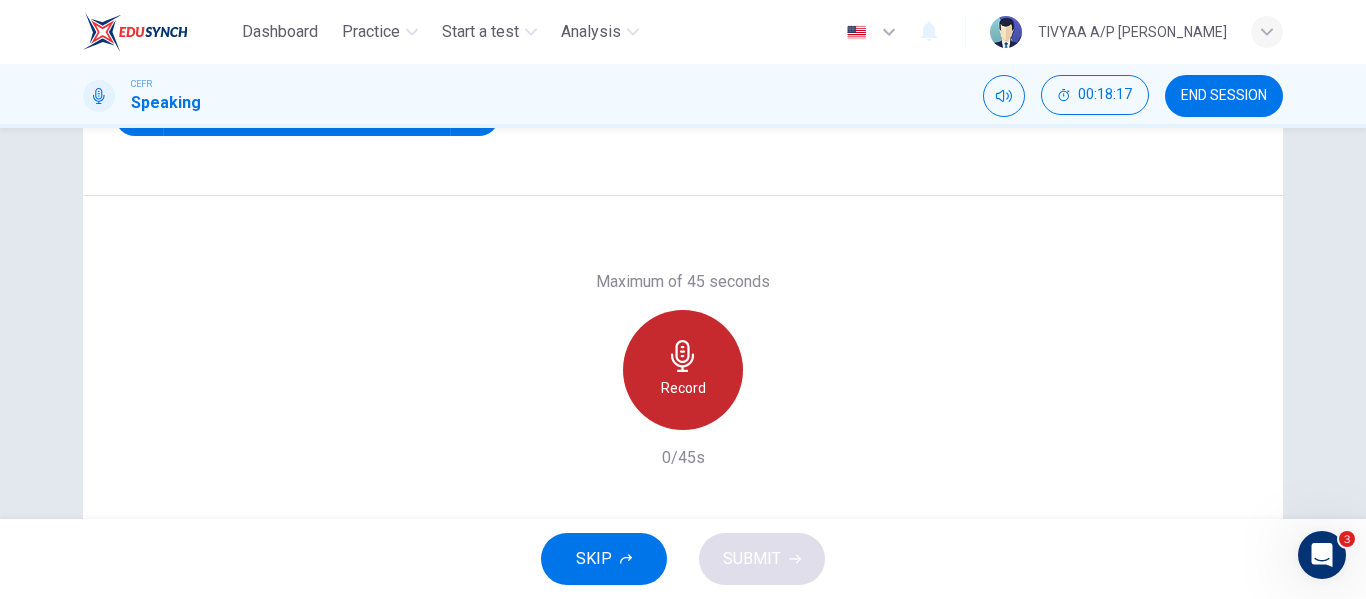 click on "Record" at bounding box center [683, 388] 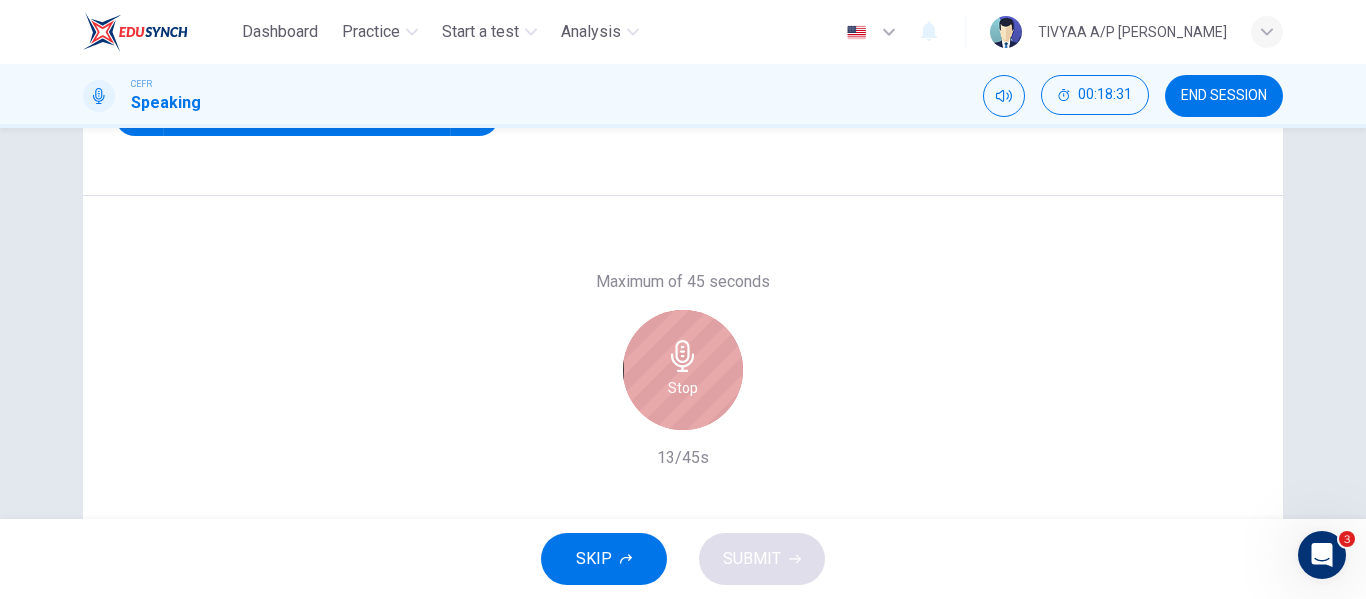 click on "Stop" at bounding box center [683, 388] 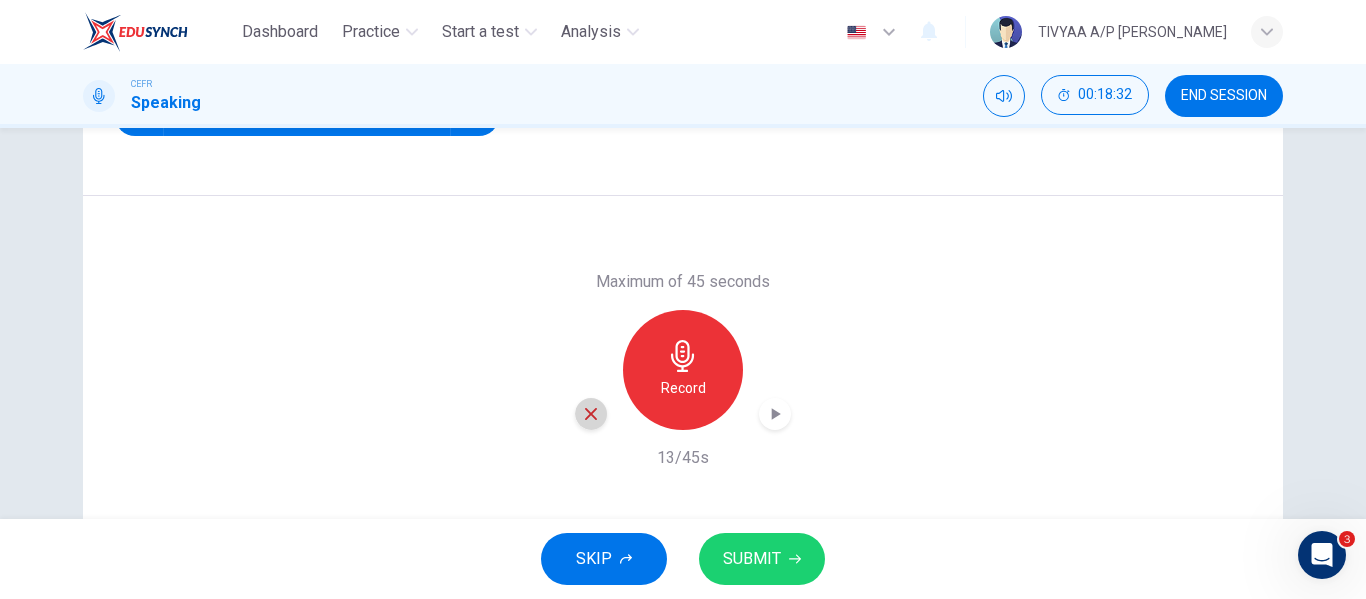 click 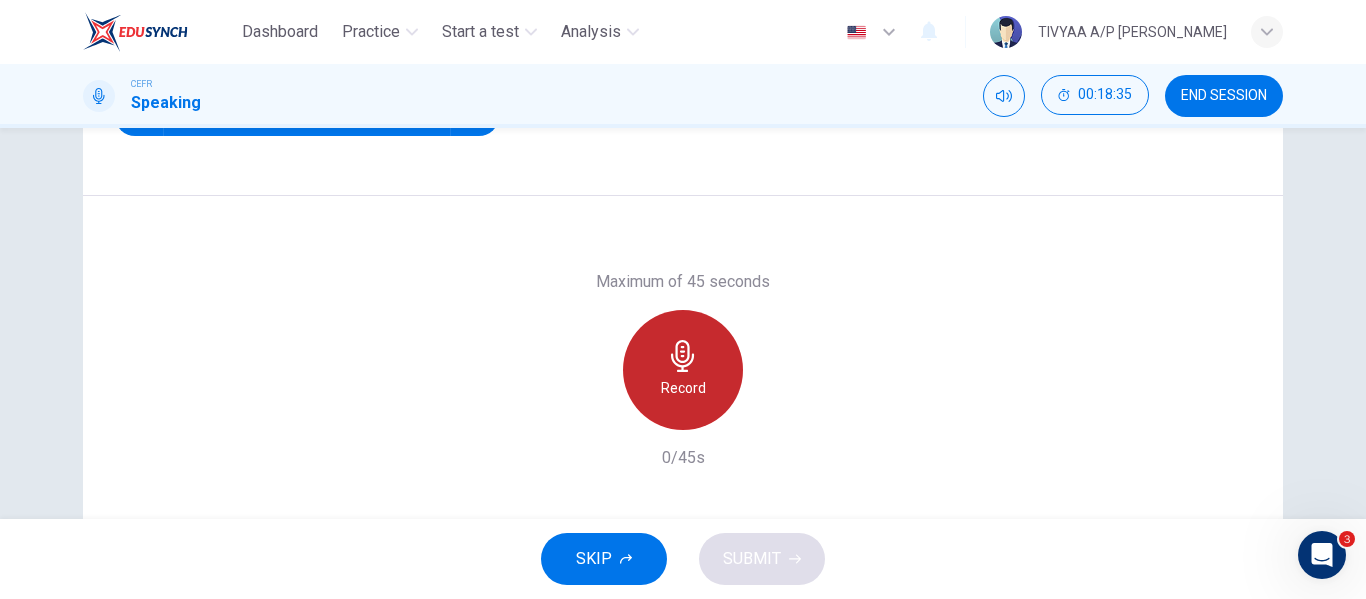 click on "Record" at bounding box center [683, 370] 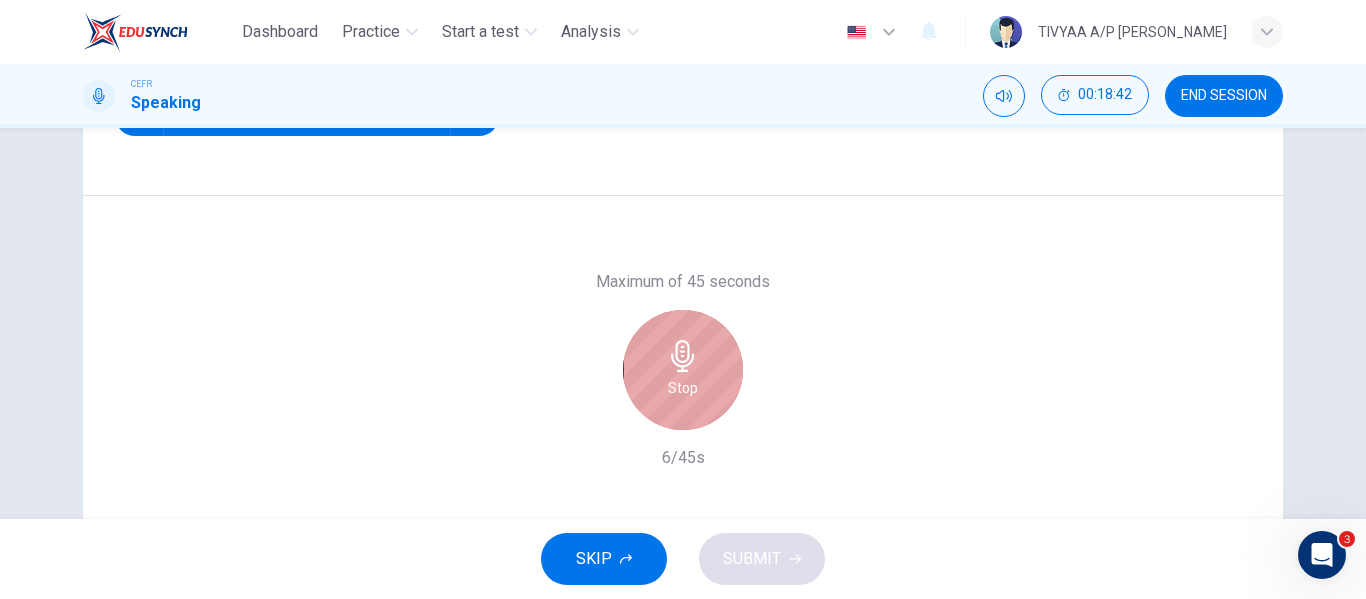 click on "Stop" at bounding box center (683, 370) 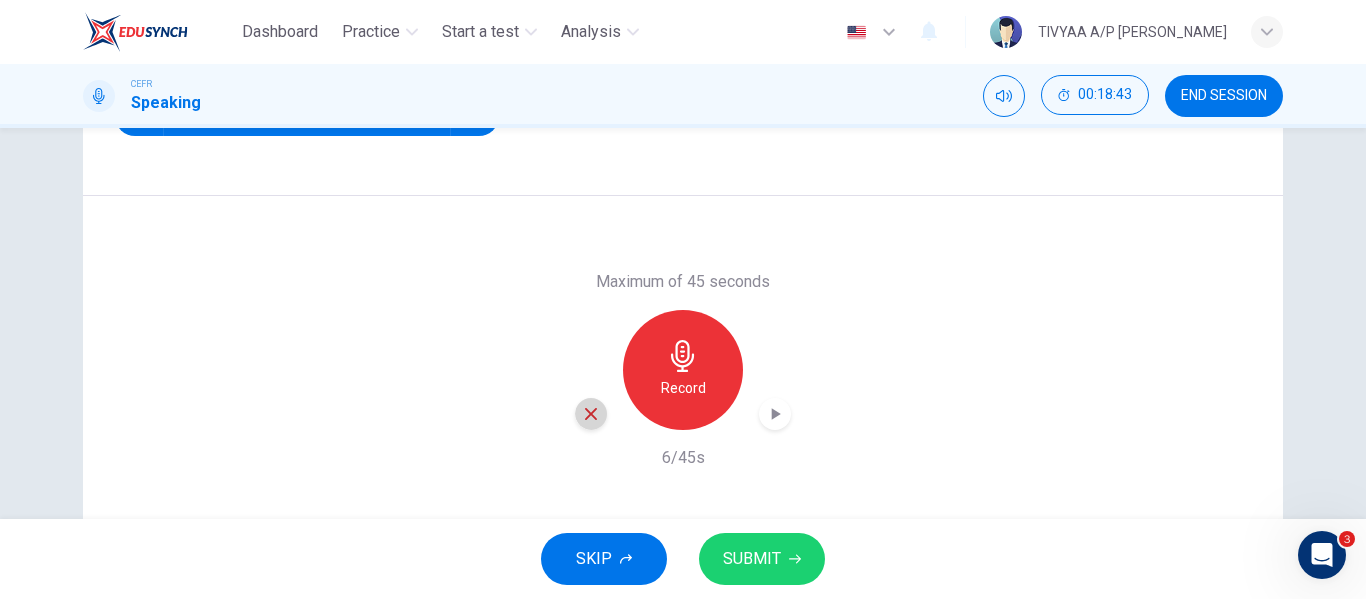 click 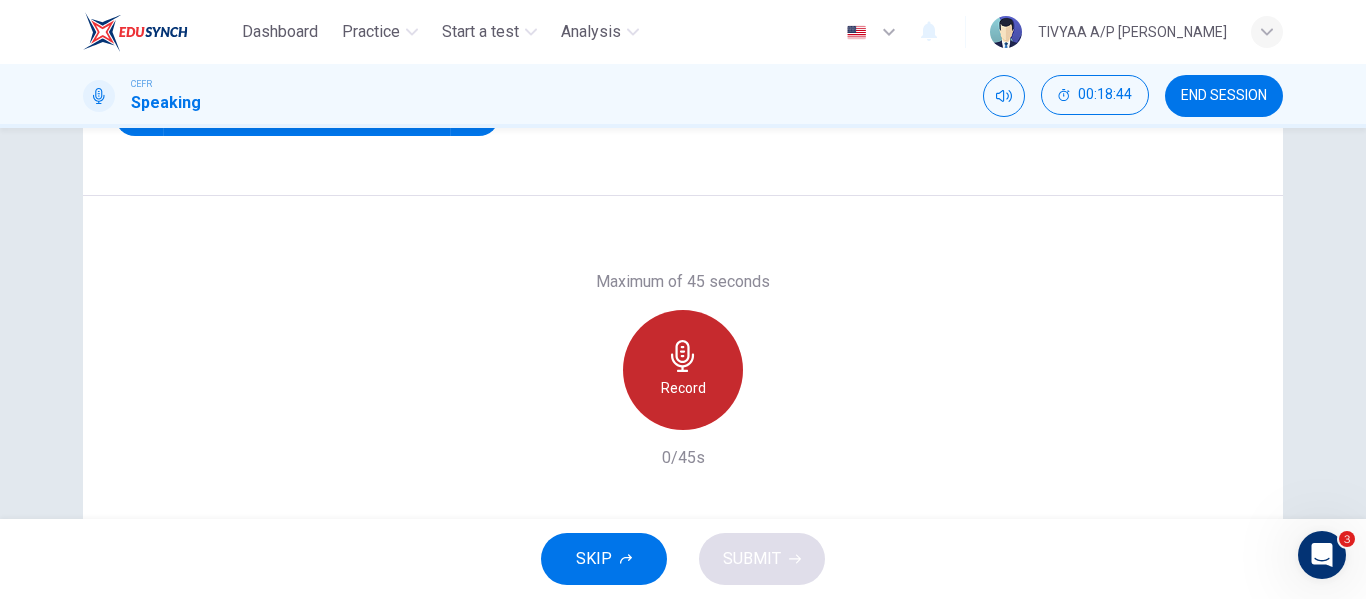 click on "Record" at bounding box center [683, 388] 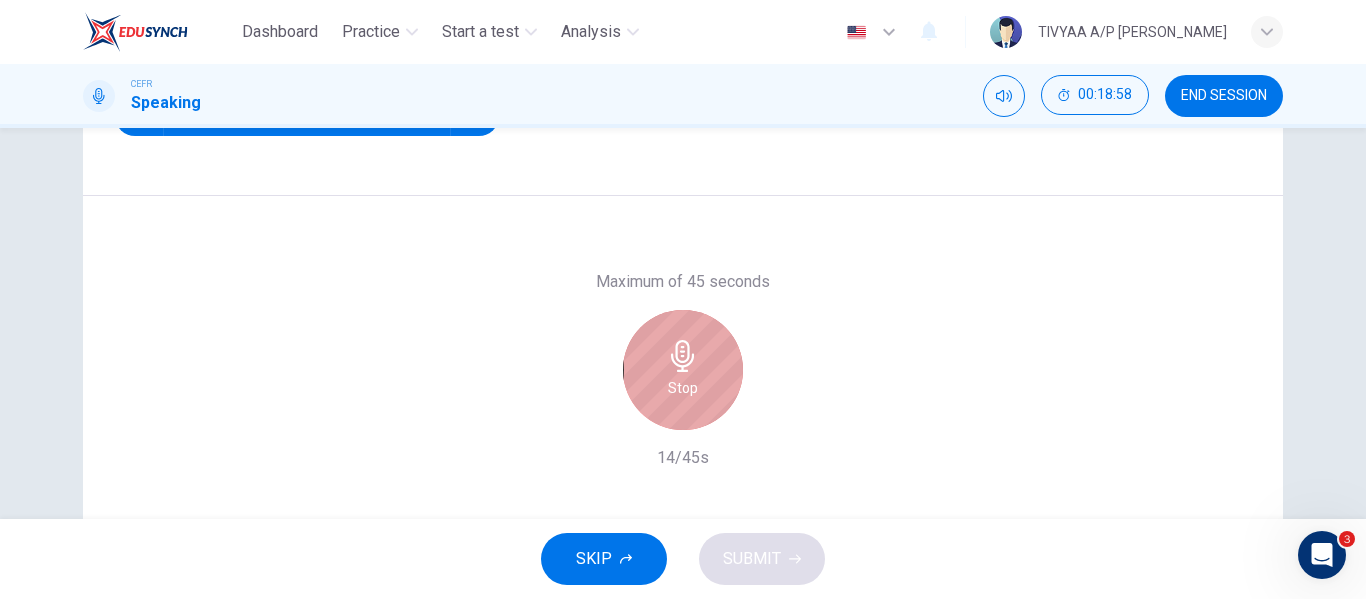 click 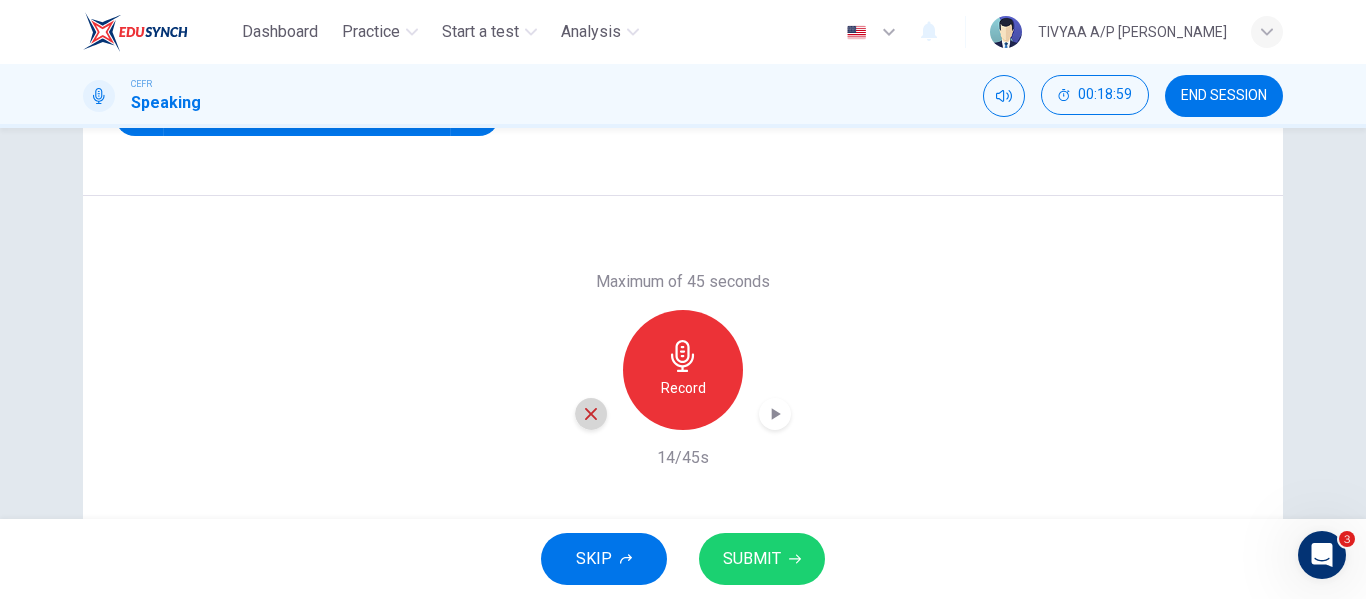click at bounding box center [591, 414] 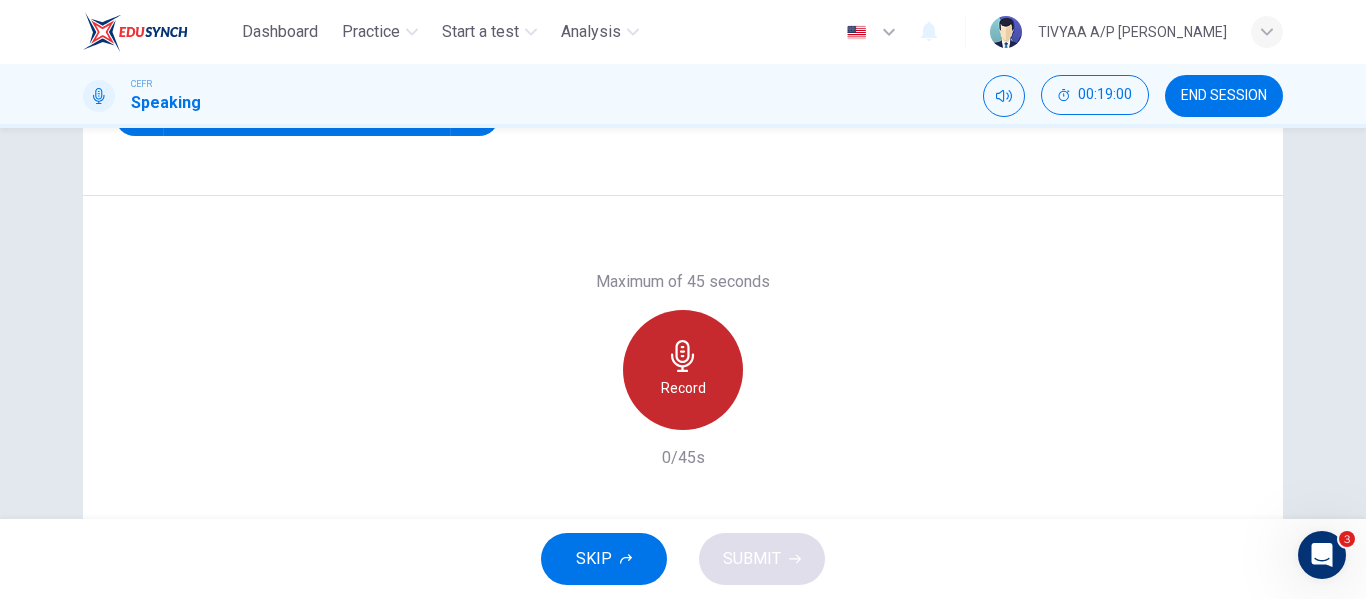 click on "Record" at bounding box center [683, 388] 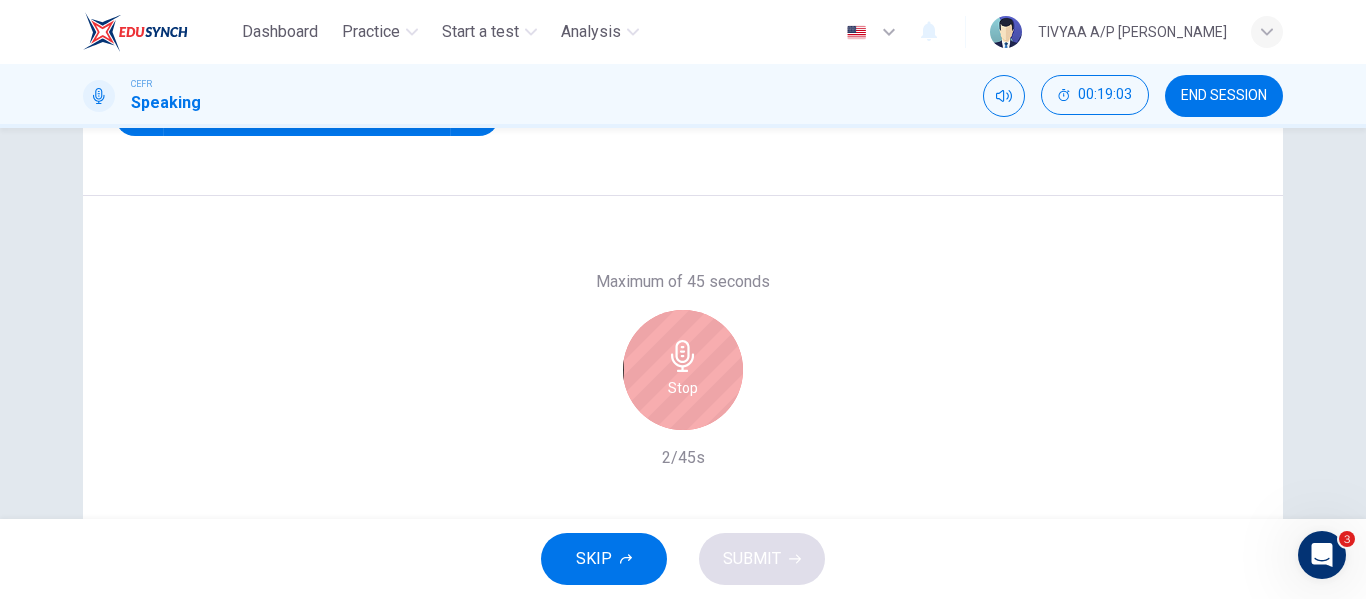 click on "Stop" at bounding box center [683, 370] 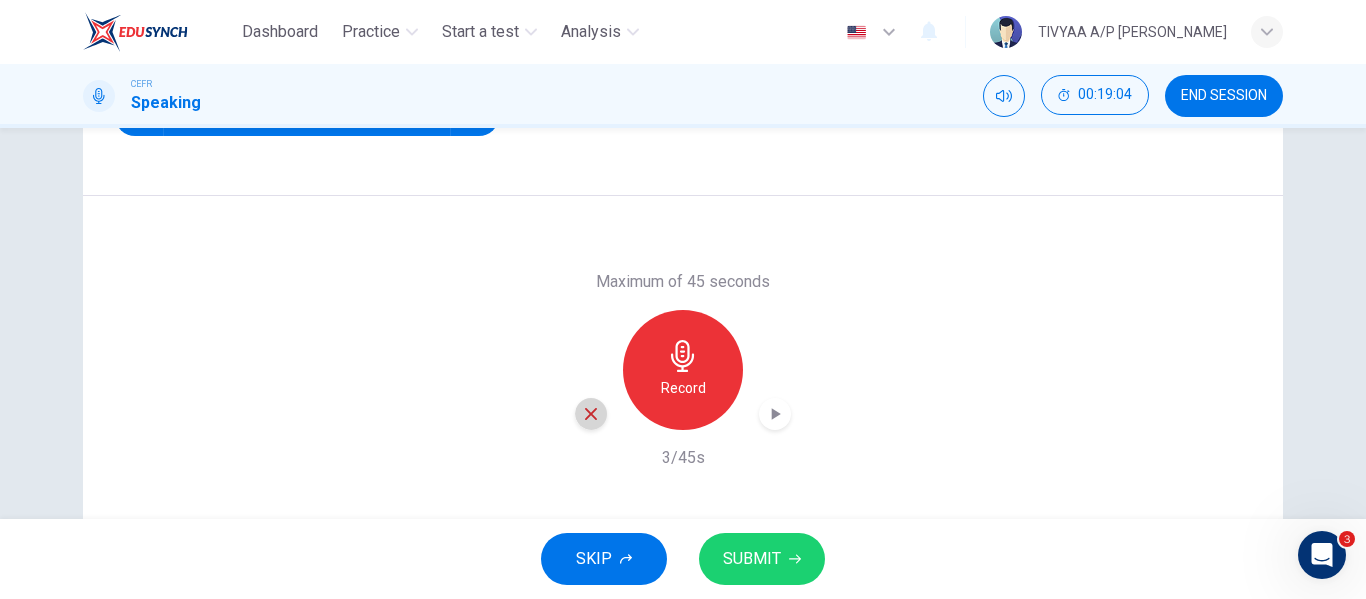 click 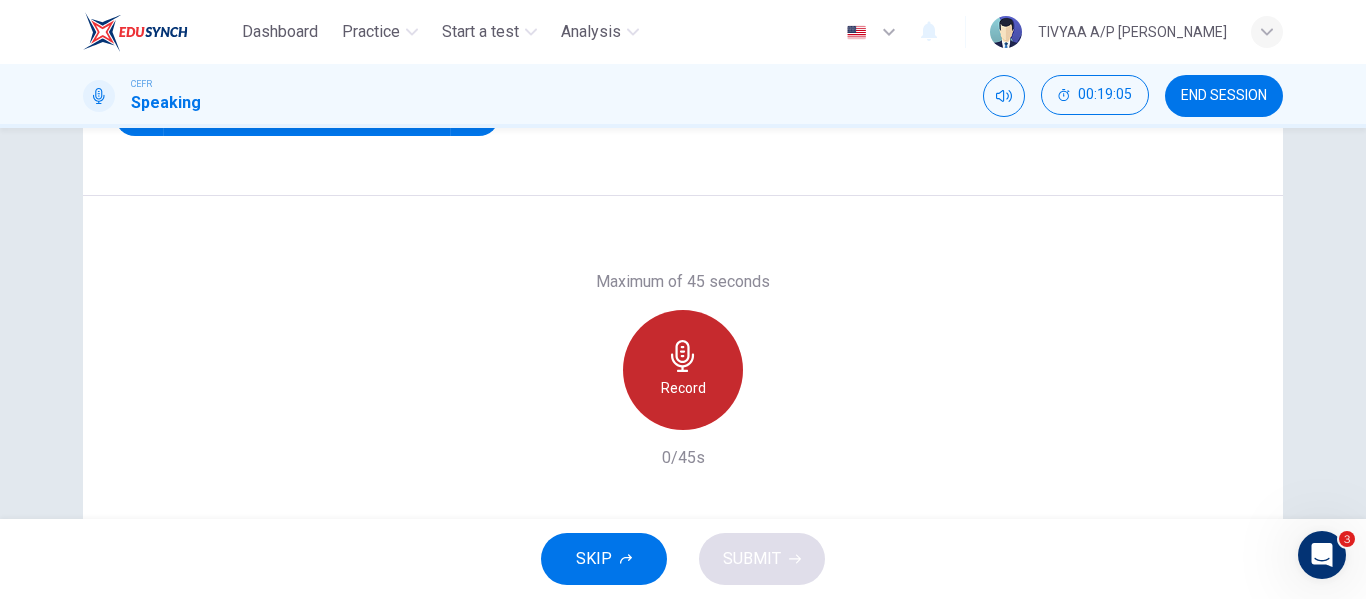 click 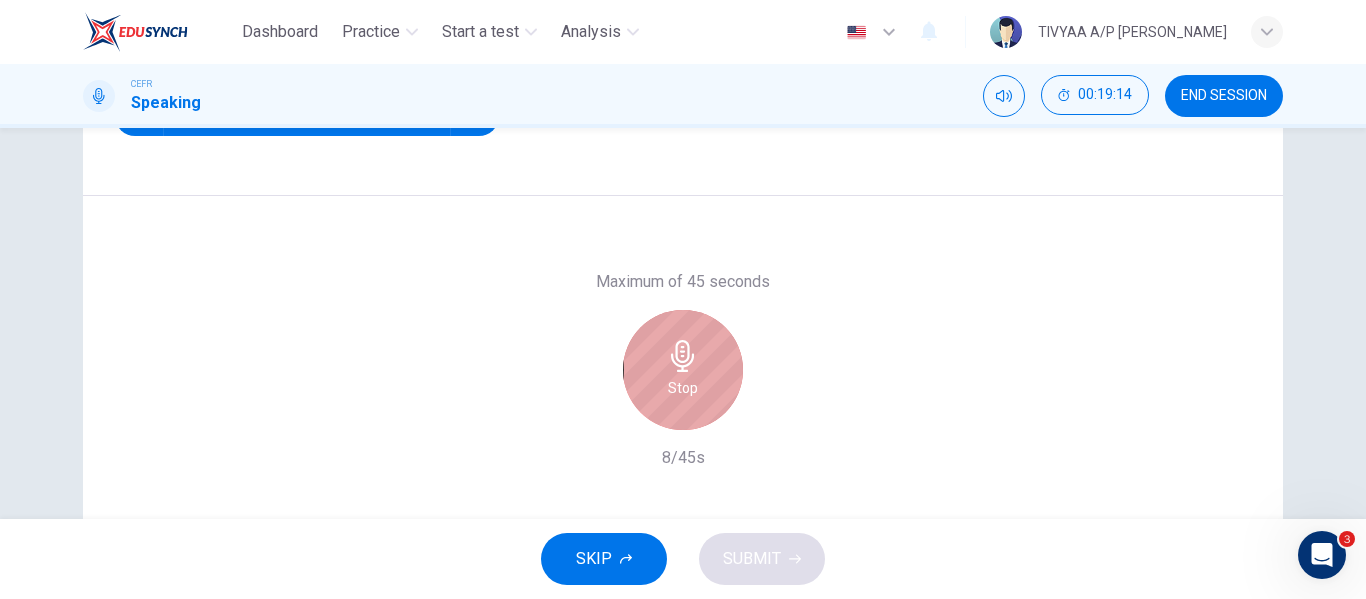 click 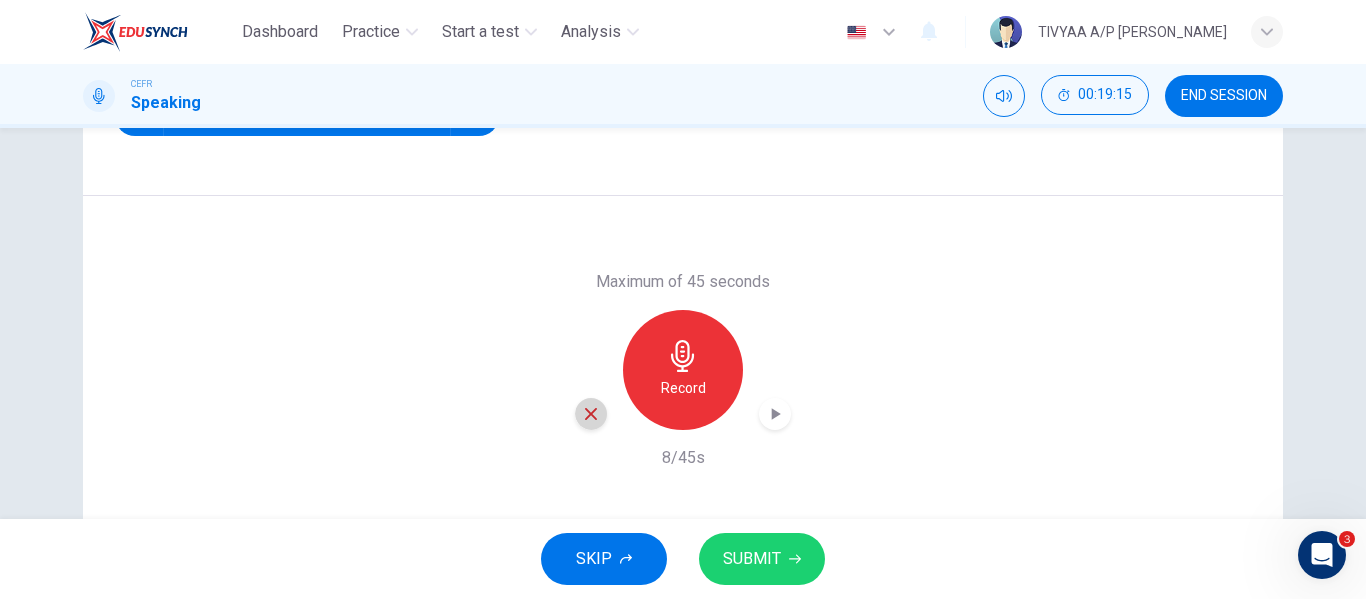 click 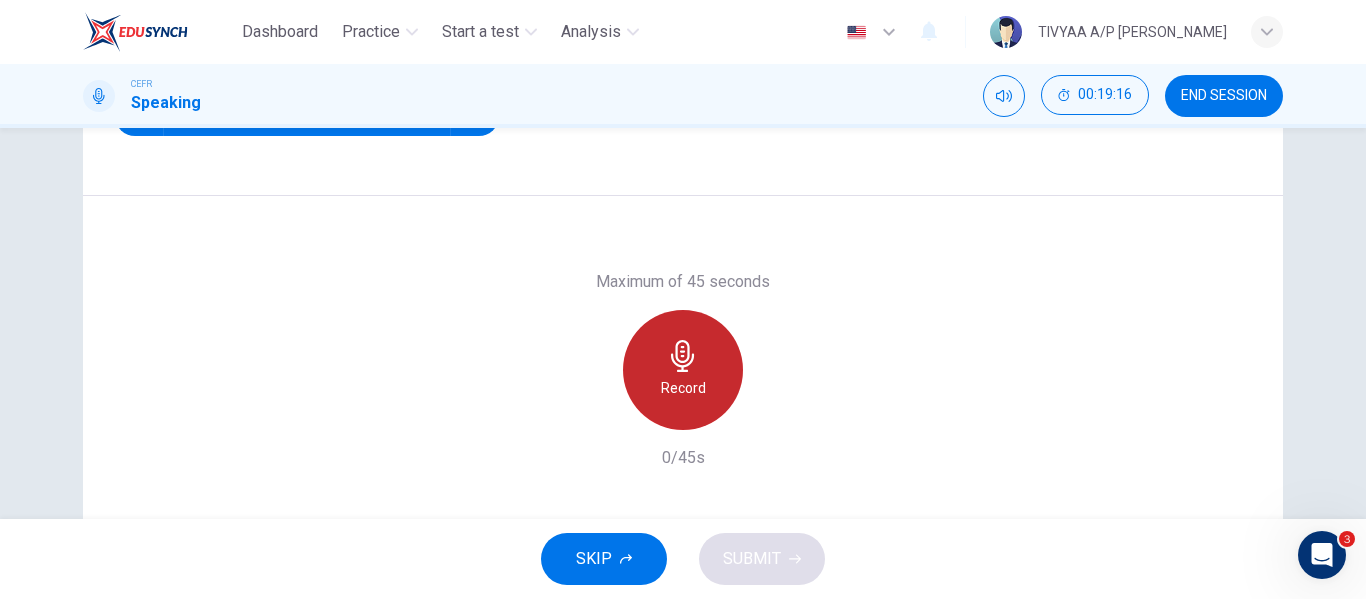 click on "Record" at bounding box center [683, 388] 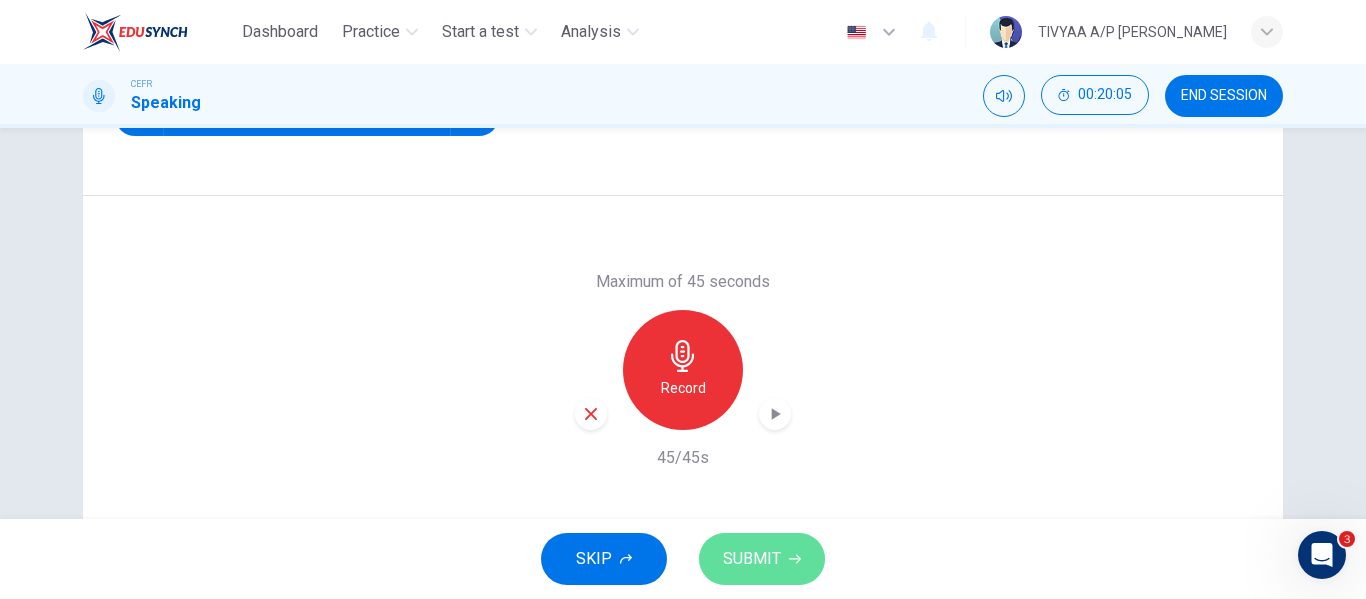 click on "SUBMIT" at bounding box center (752, 559) 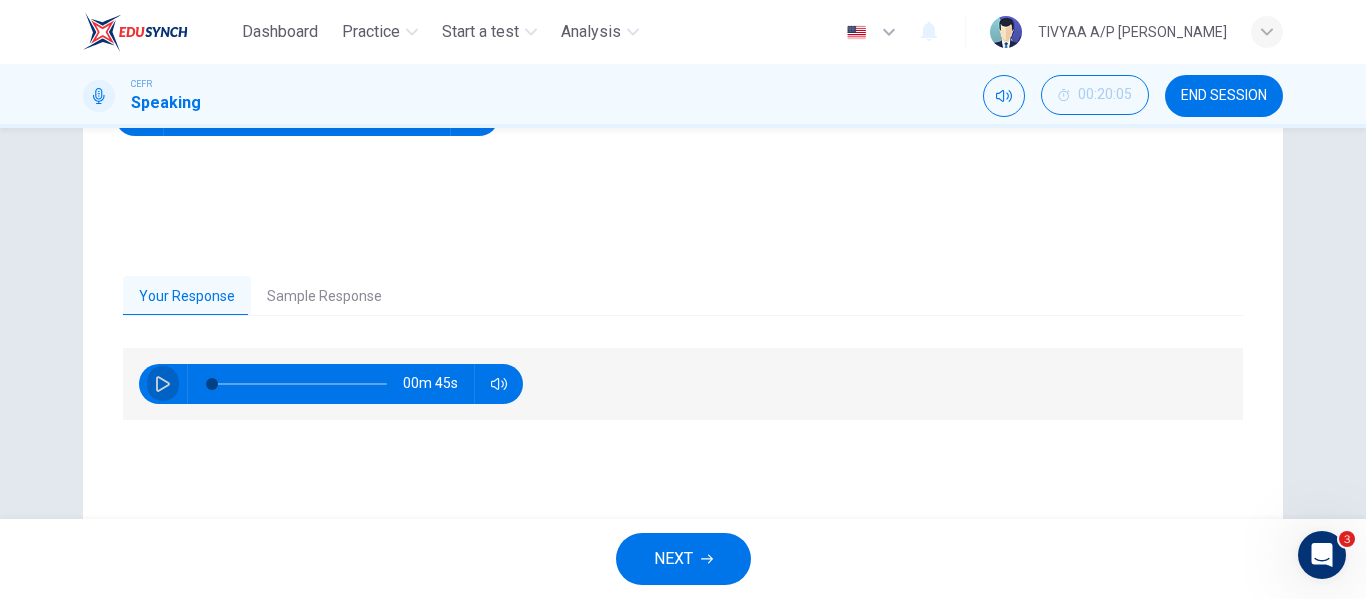 click 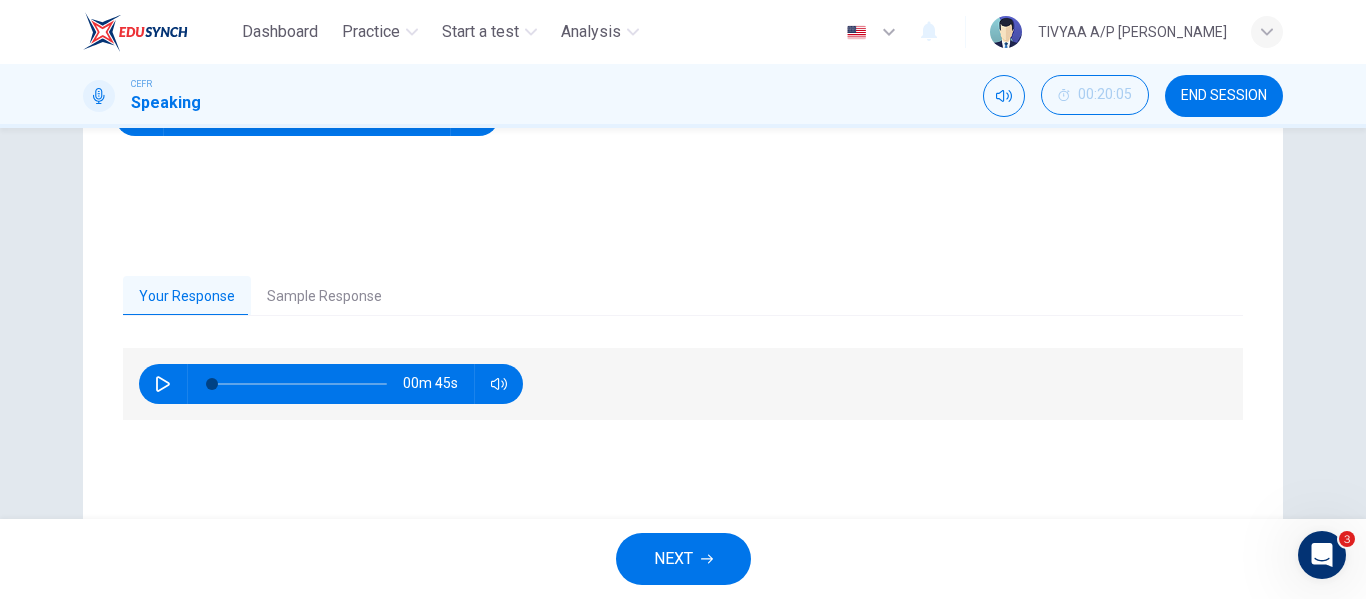 type on "0" 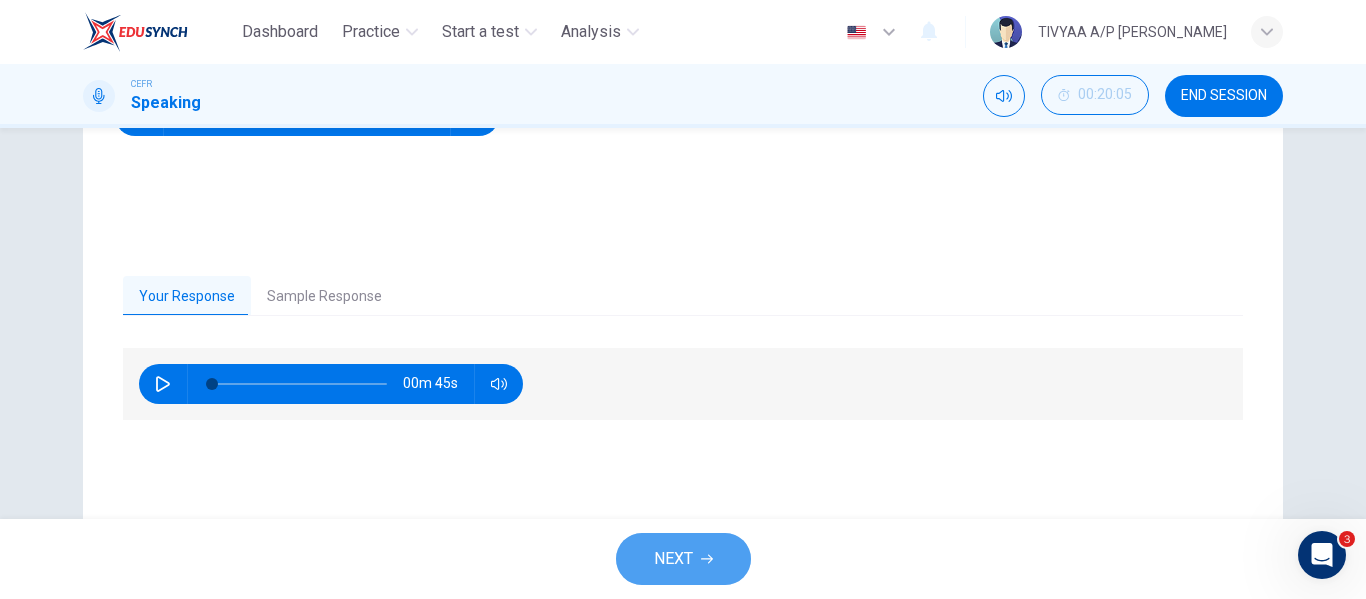click on "NEXT" at bounding box center (683, 559) 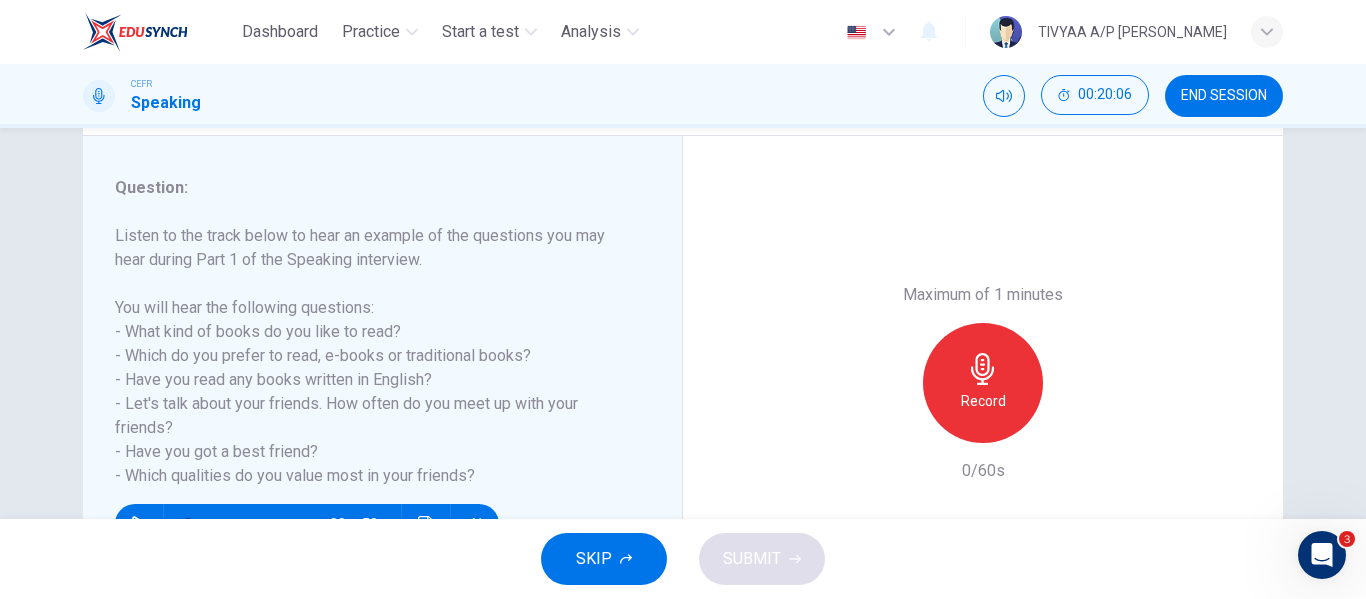 scroll, scrollTop: 233, scrollLeft: 0, axis: vertical 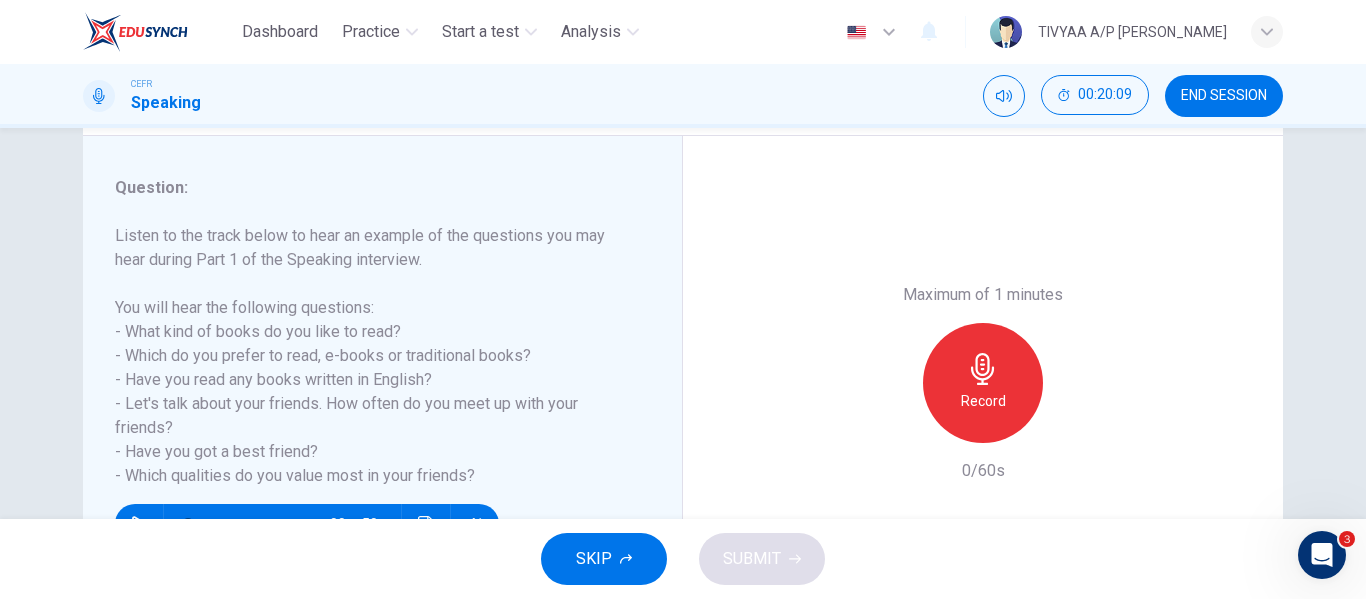 click 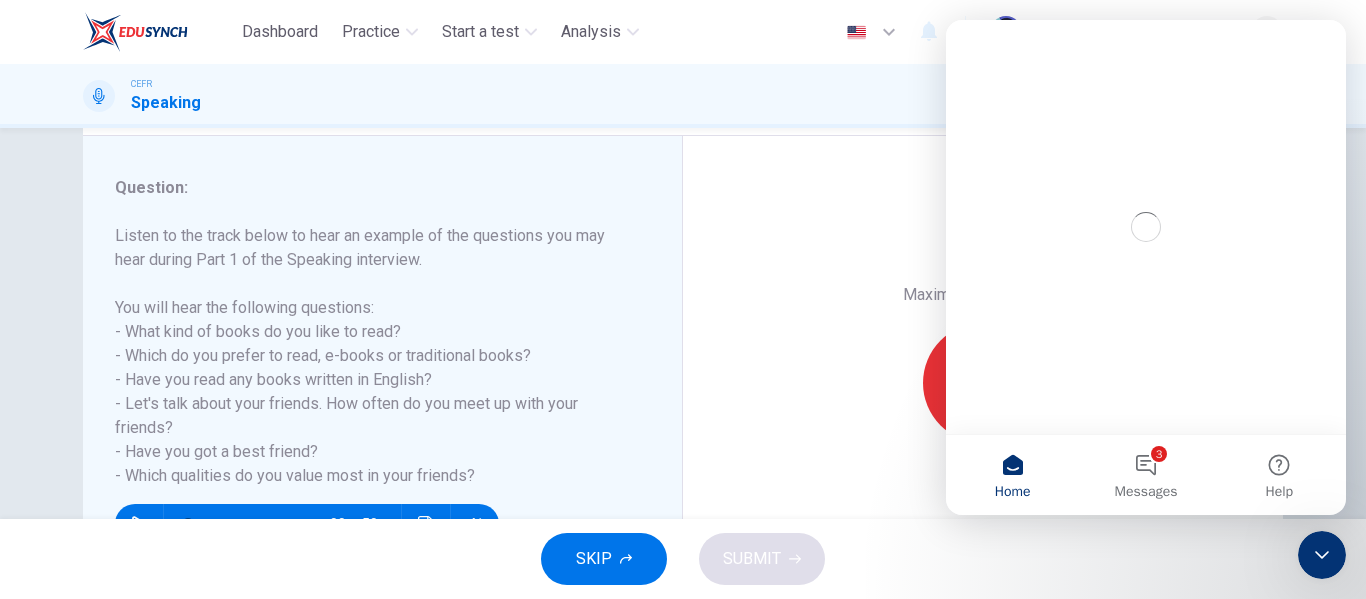 scroll, scrollTop: 0, scrollLeft: 0, axis: both 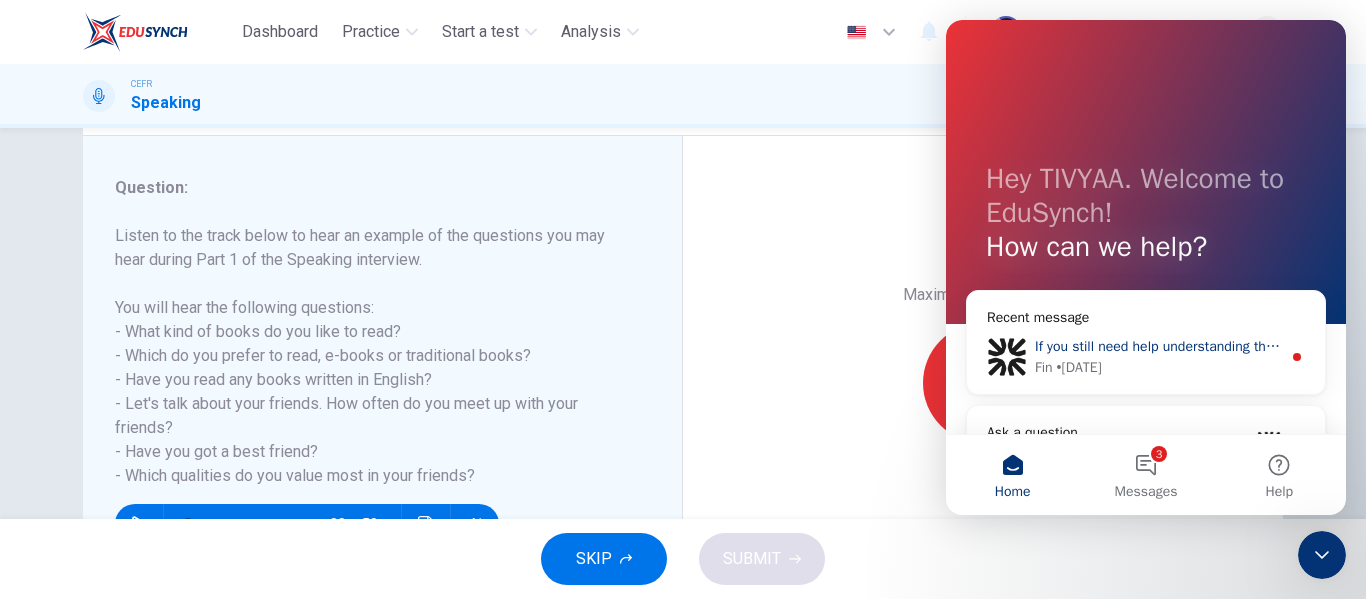click on "Fin •  [DATE]" at bounding box center [1158, 367] 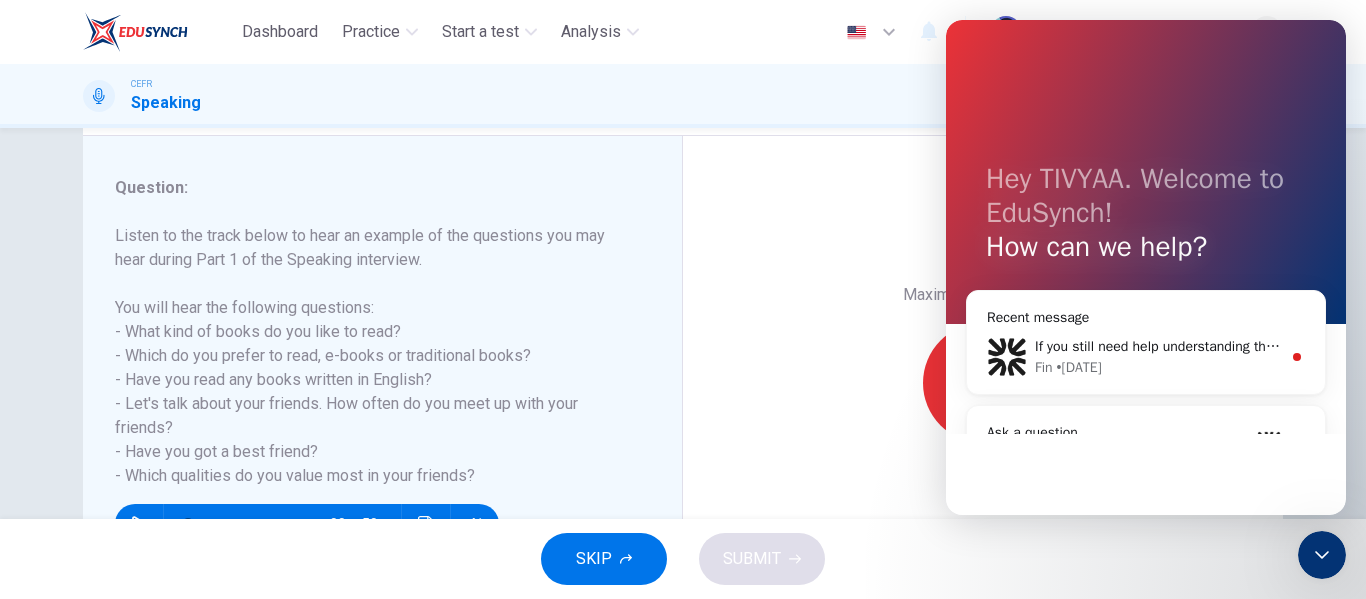 click on "CEFR  Level Test Structure and Scoring System" at bounding box center (1134, 566) 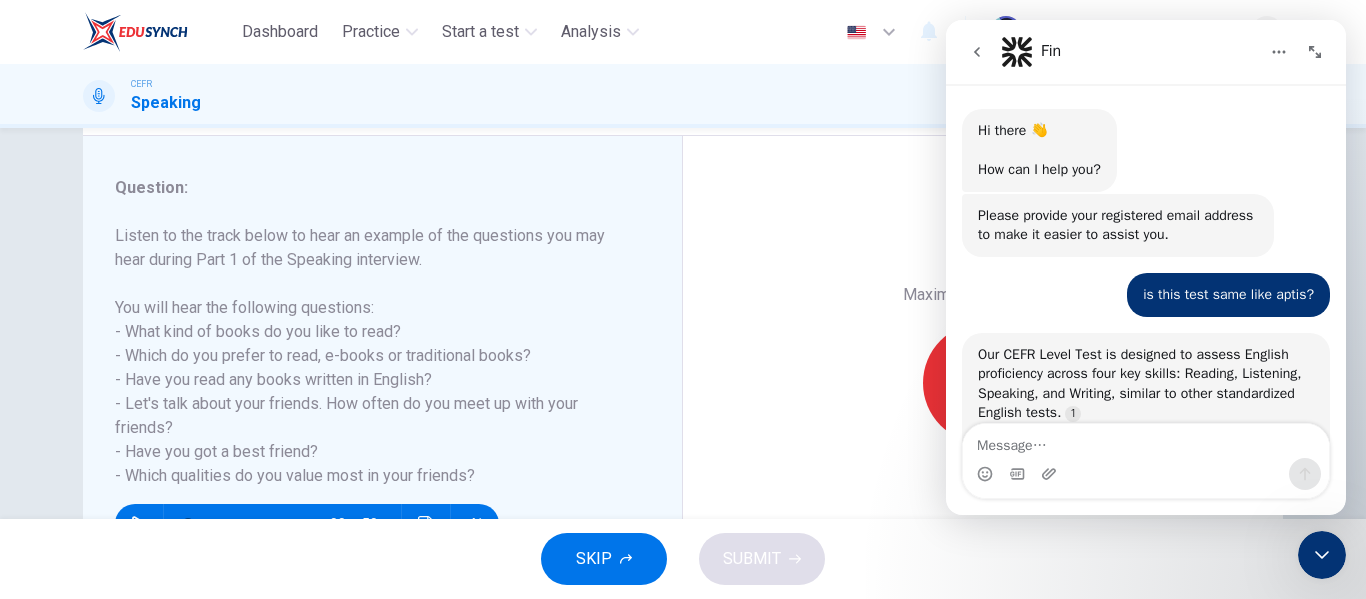 click at bounding box center (1146, 441) 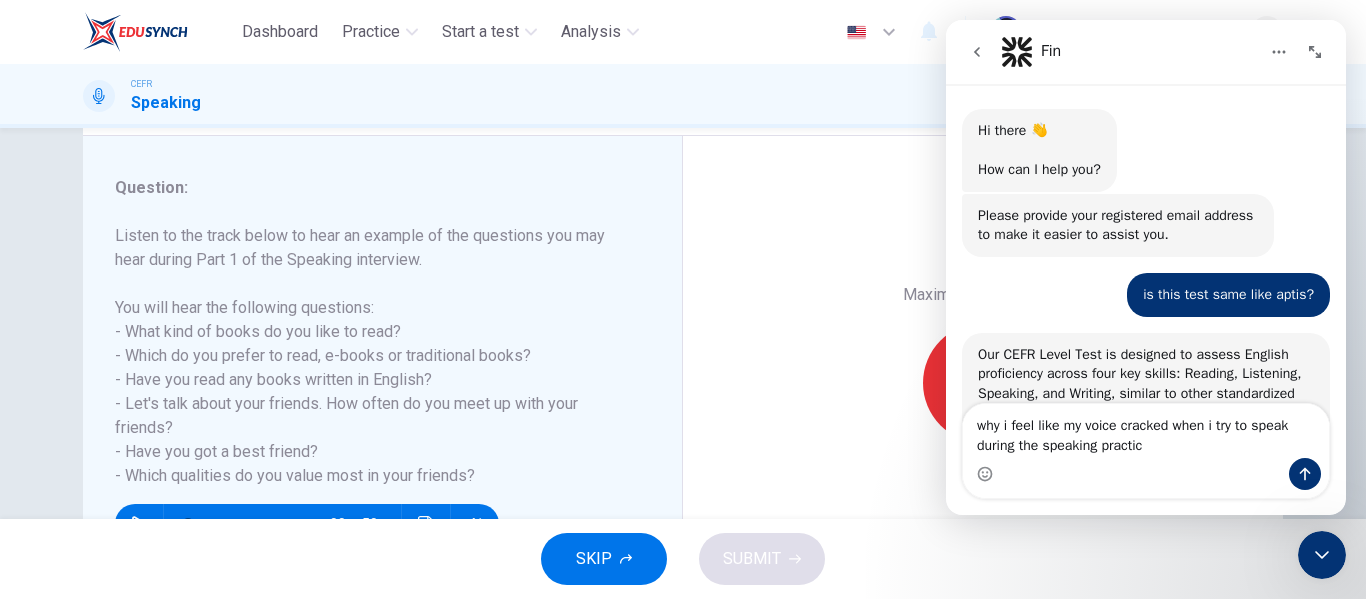 type on "why i feel like my voice cracked when i try to speak during the speaking practice" 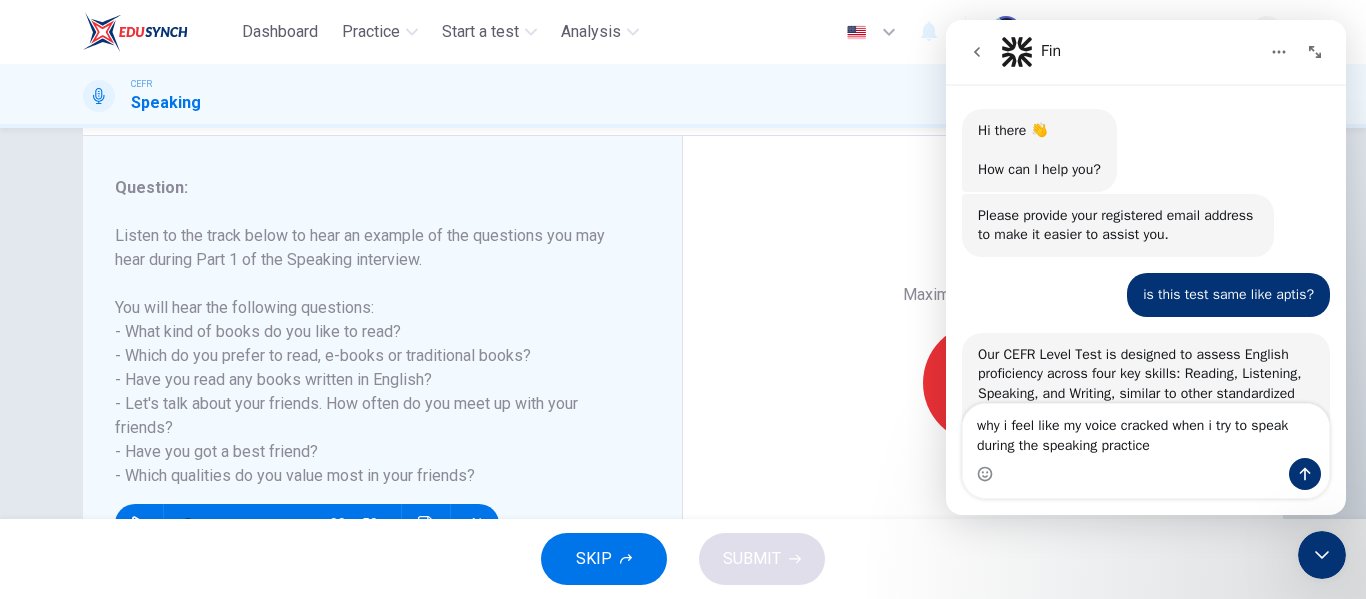type 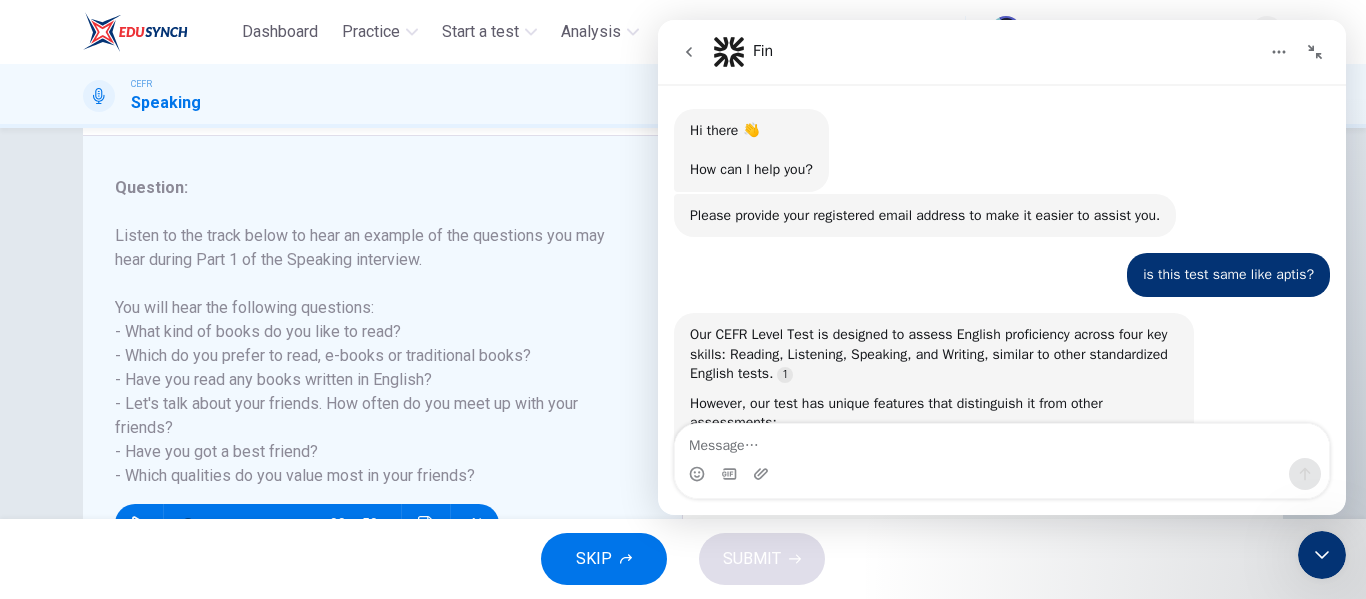 click at bounding box center [1322, 555] 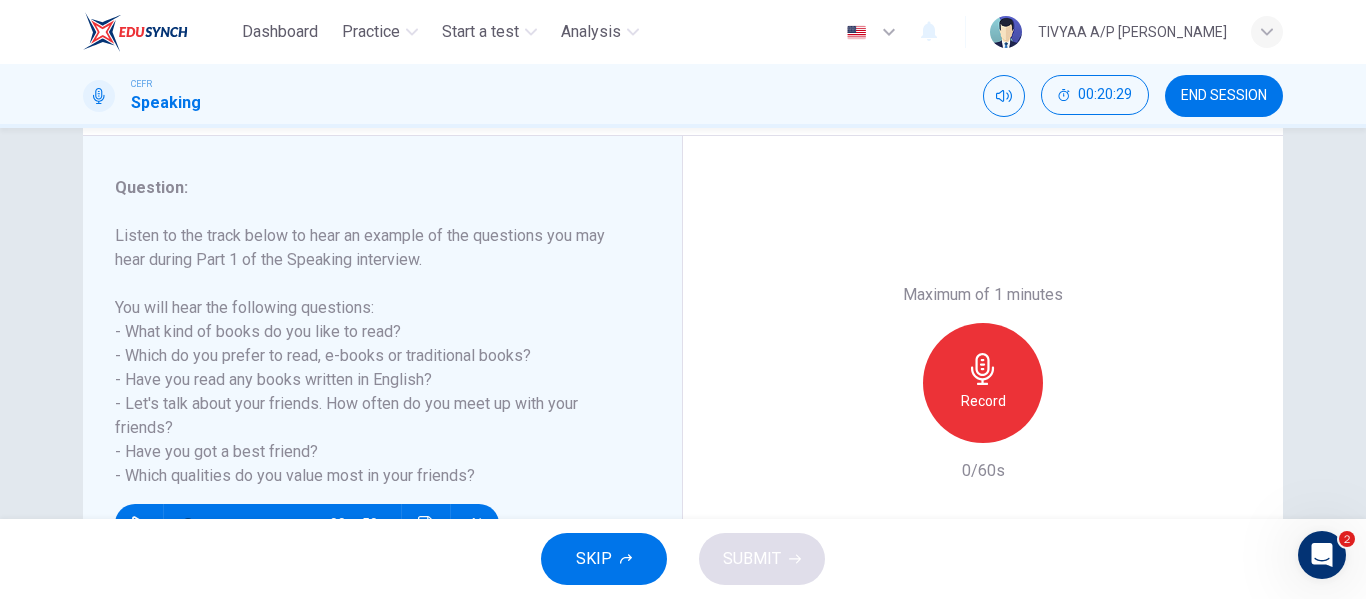 click on "END SESSION" at bounding box center (1224, 96) 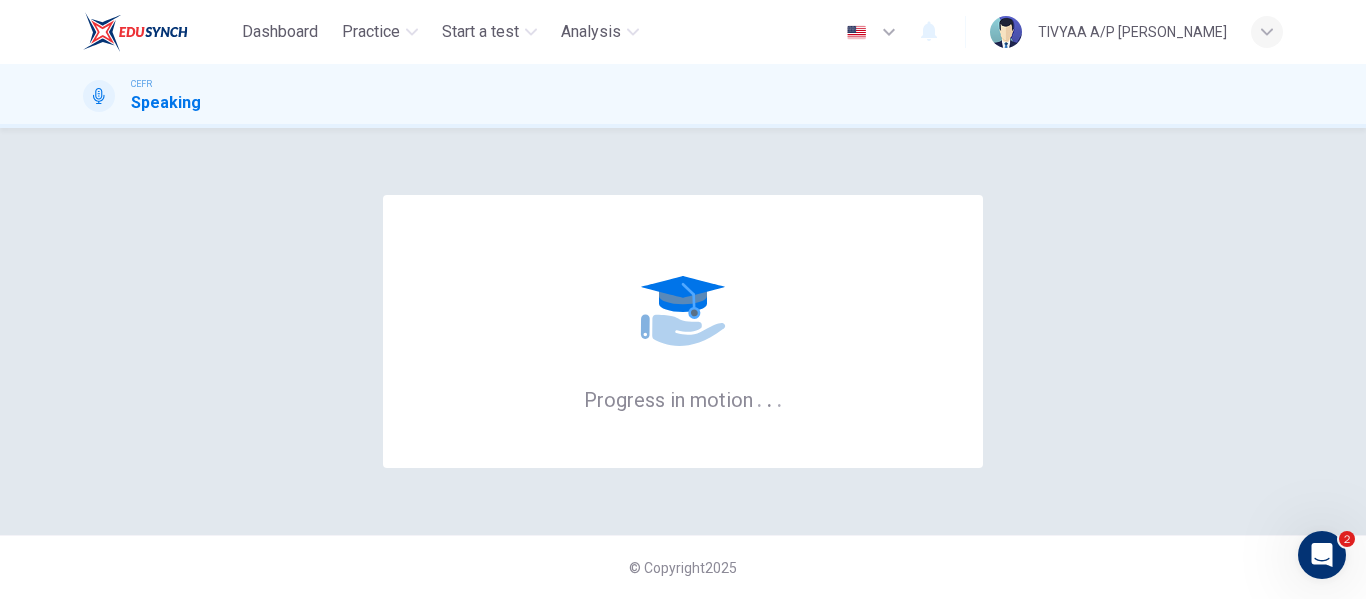 scroll, scrollTop: 0, scrollLeft: 0, axis: both 